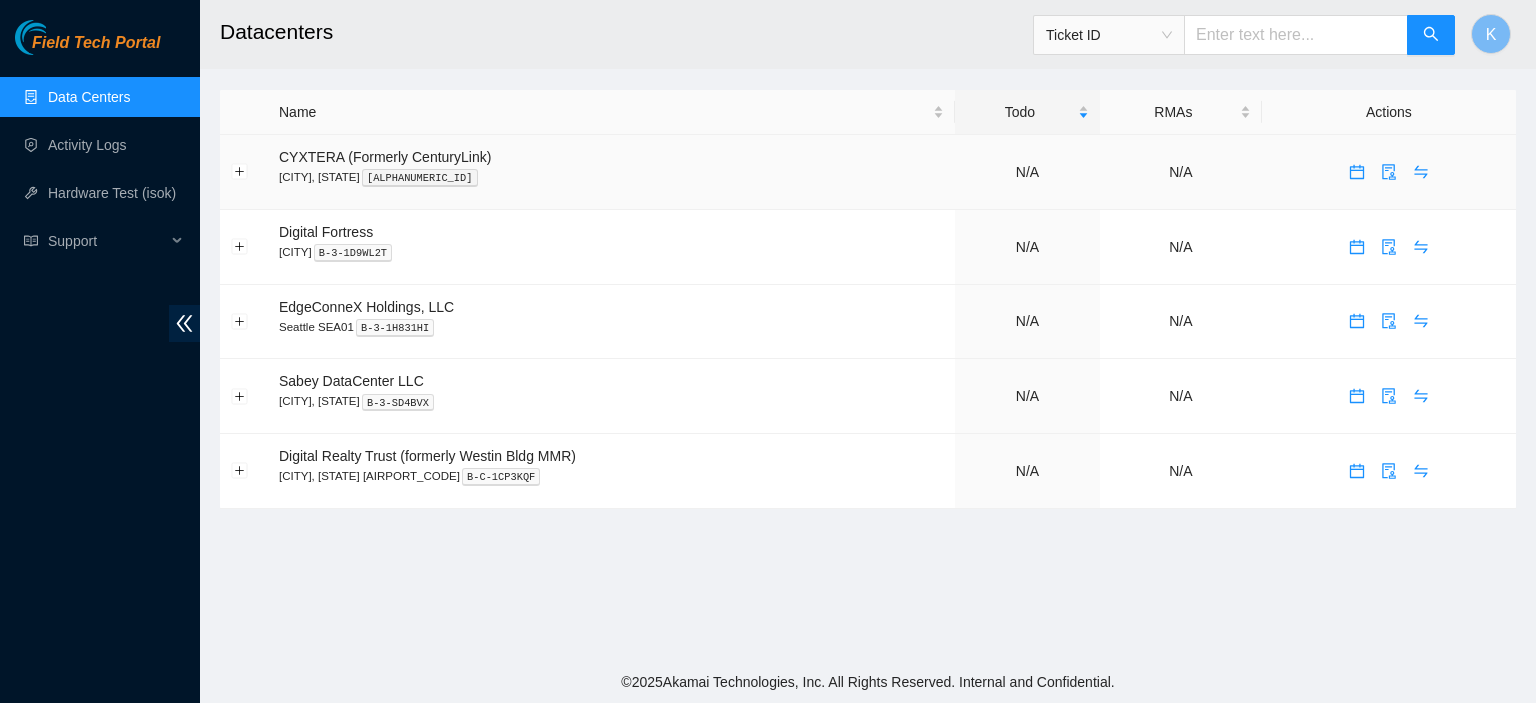 scroll, scrollTop: 0, scrollLeft: 0, axis: both 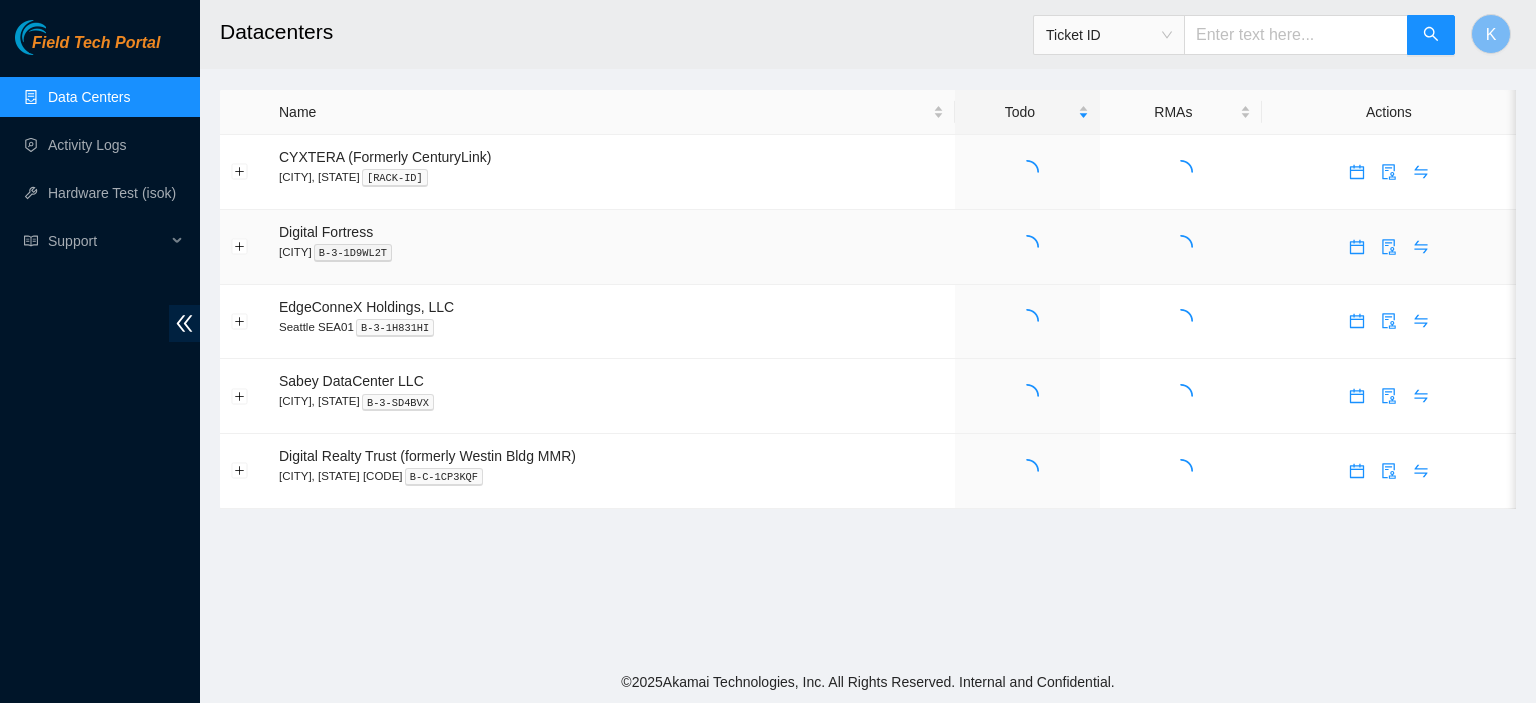 click at bounding box center [1027, 247] 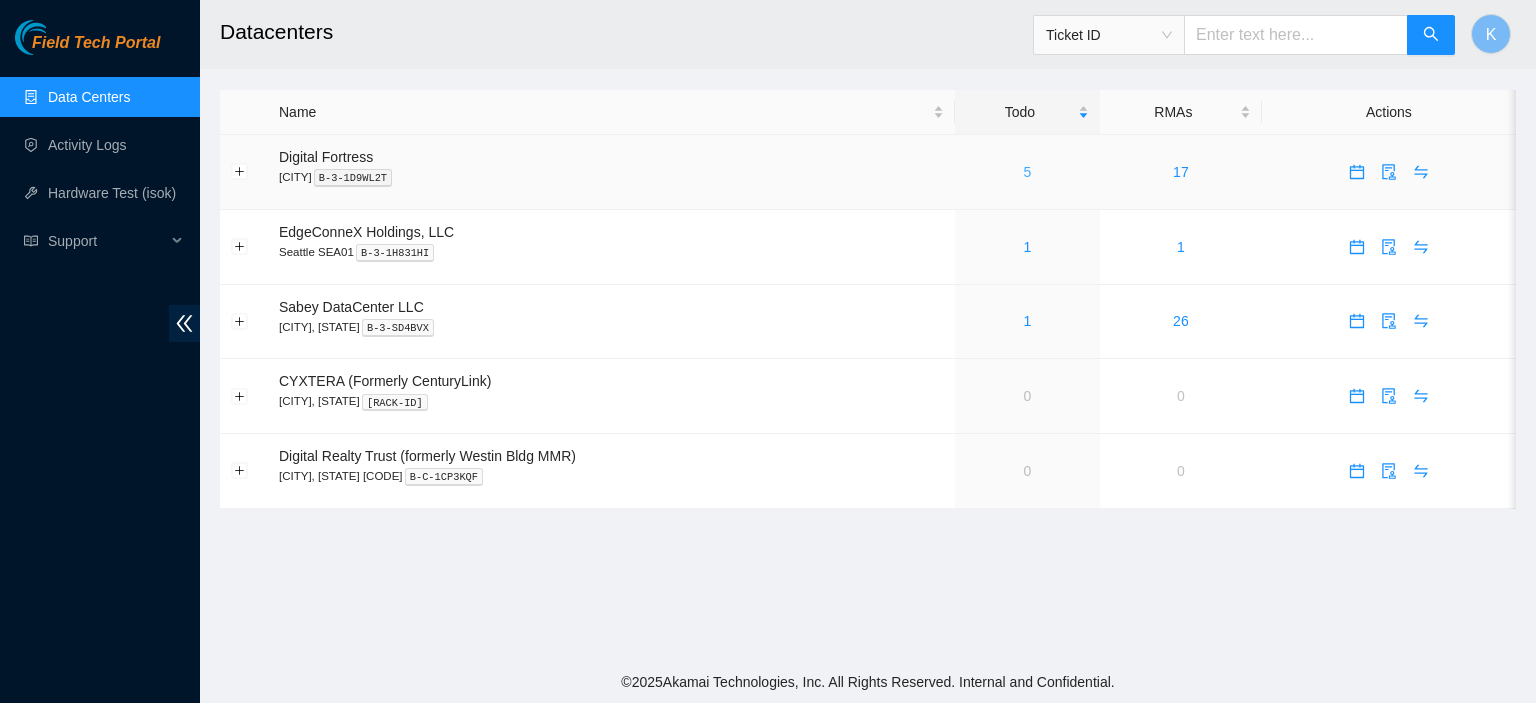 click on "5" at bounding box center (1028, 172) 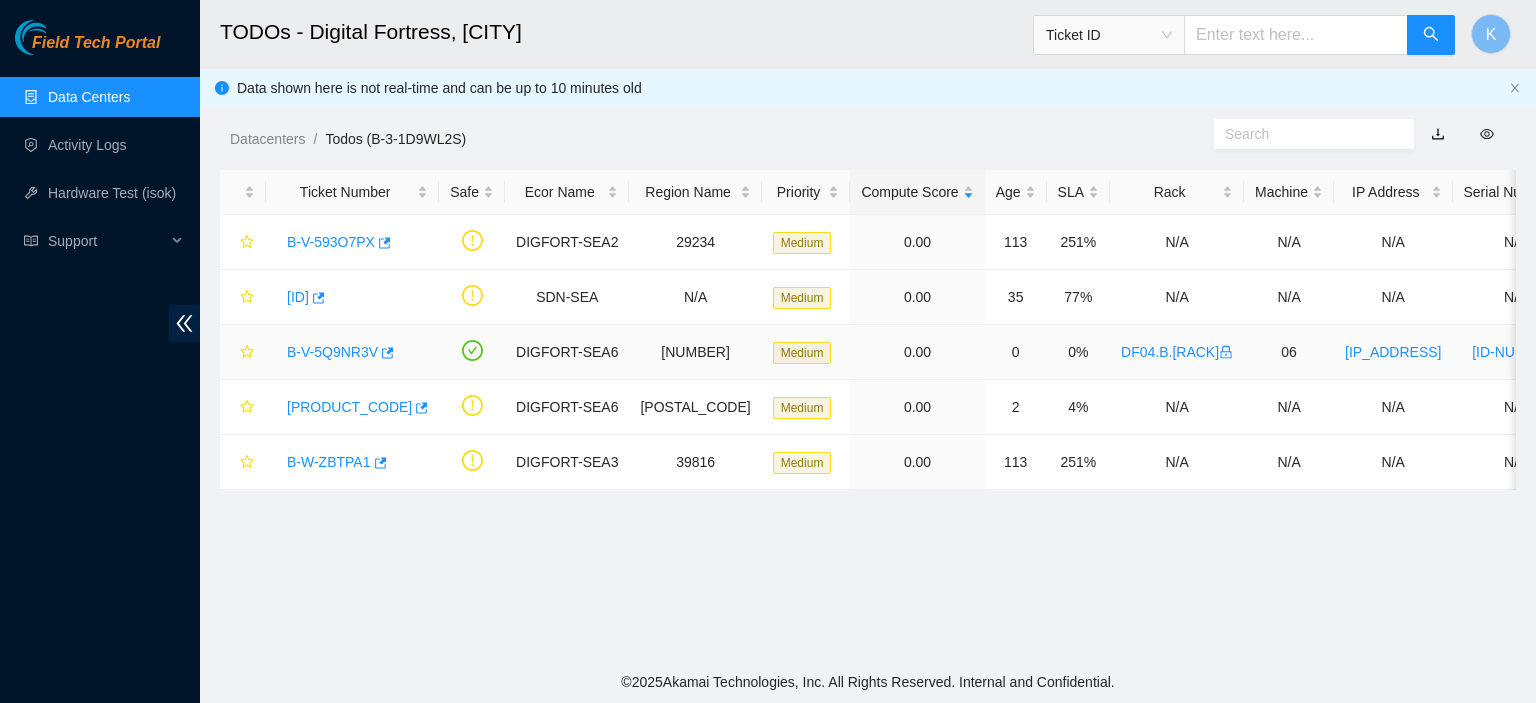 click on "B-V-5Q9NR3V" at bounding box center (332, 352) 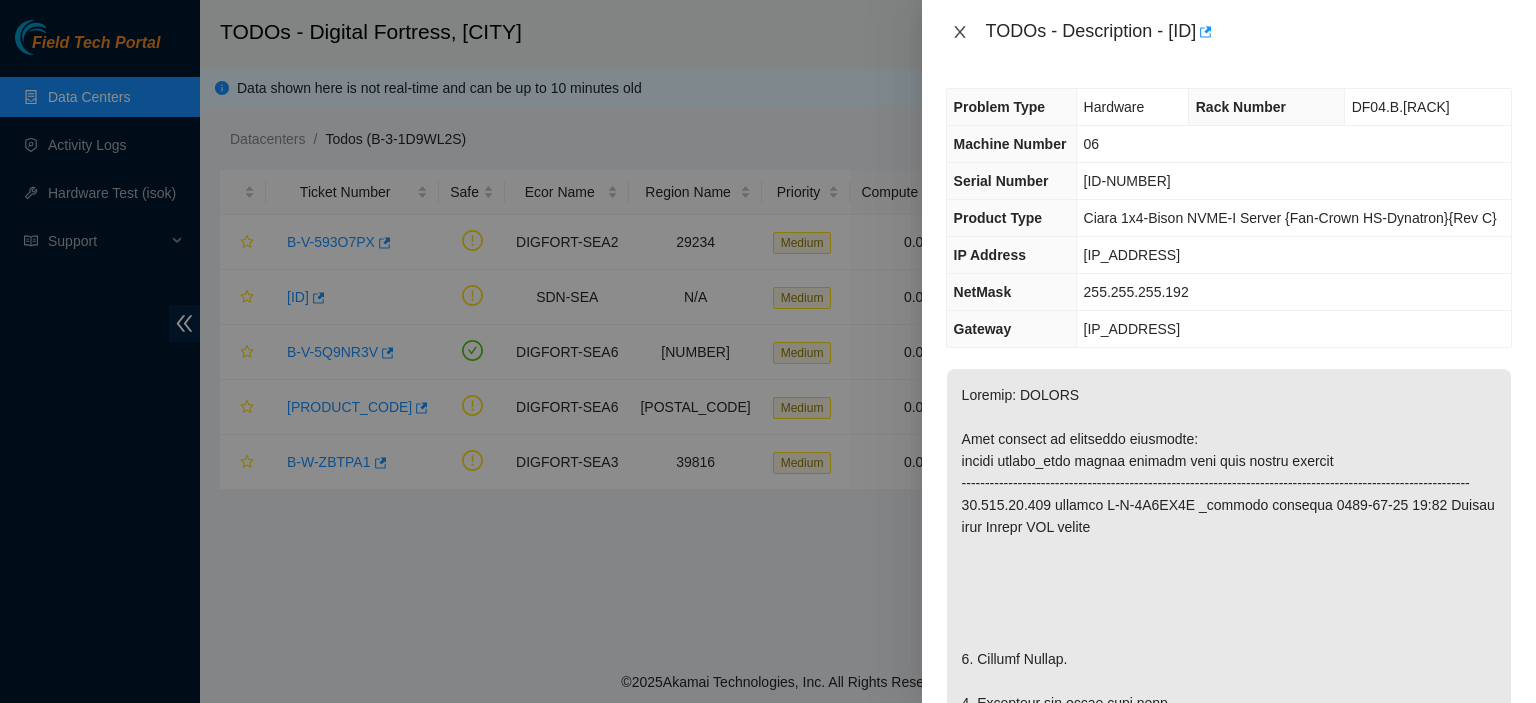 click 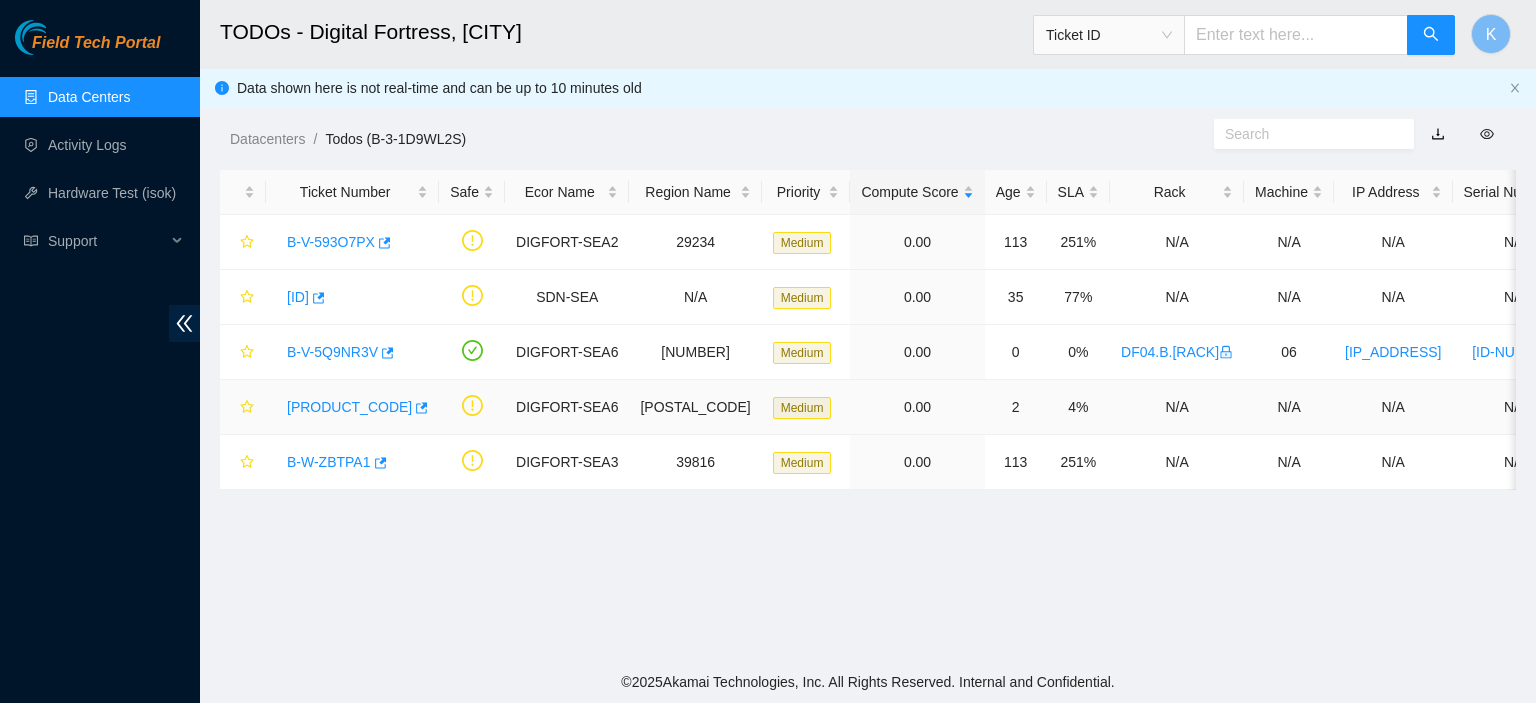 click on "[PRODUCT_CODE]" at bounding box center (349, 407) 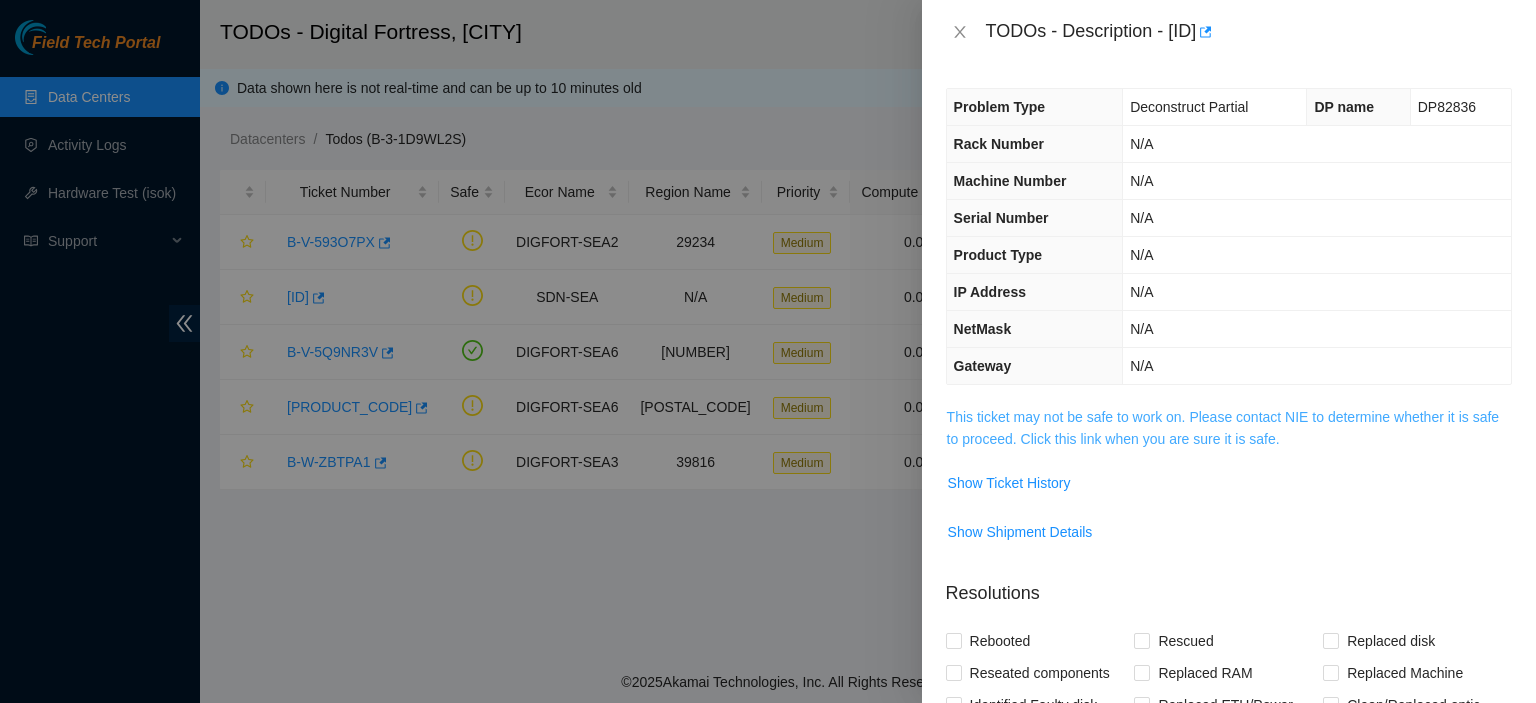 click on "This ticket may not be safe to work on. Please contact NIE to determine whether it is safe to proceed. Click this link when you are sure it is safe." at bounding box center [1223, 428] 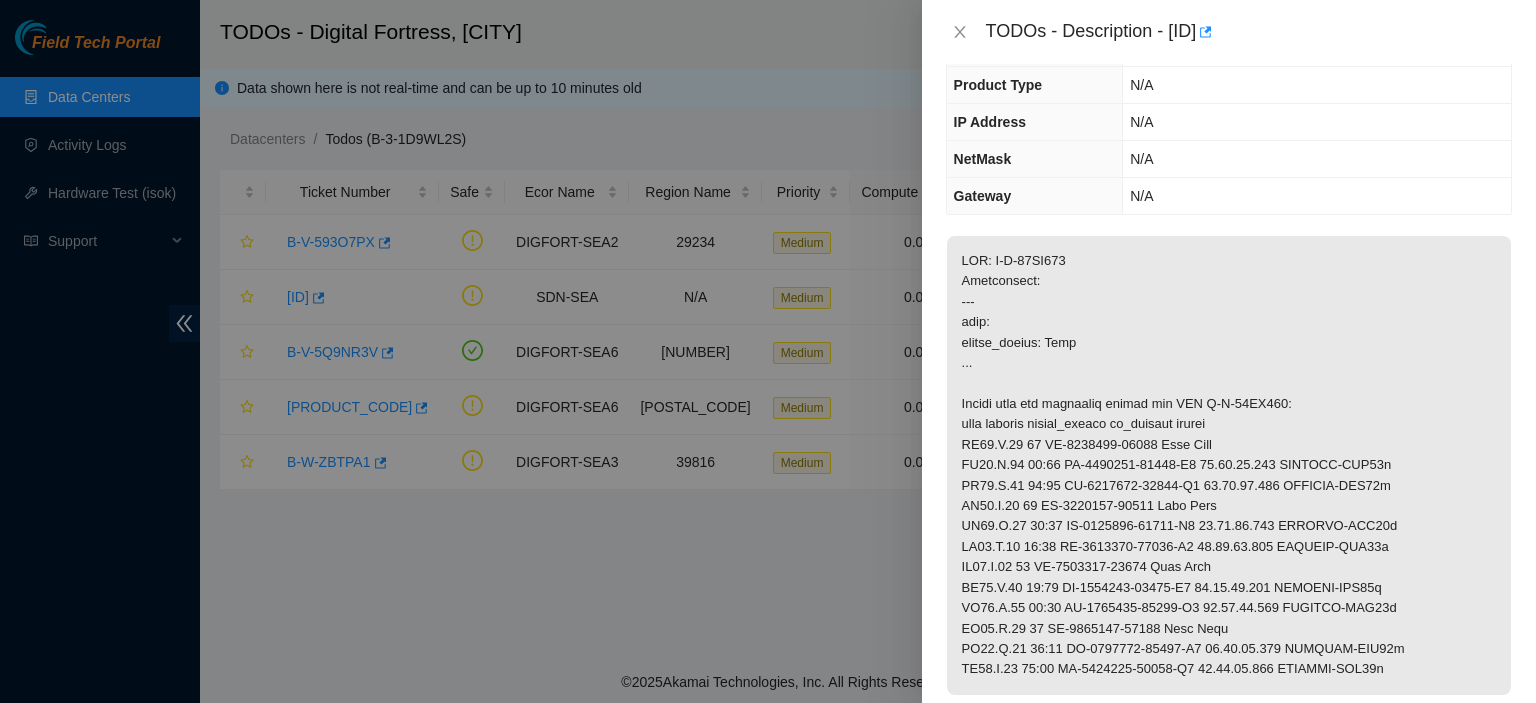 scroll, scrollTop: 332, scrollLeft: 0, axis: vertical 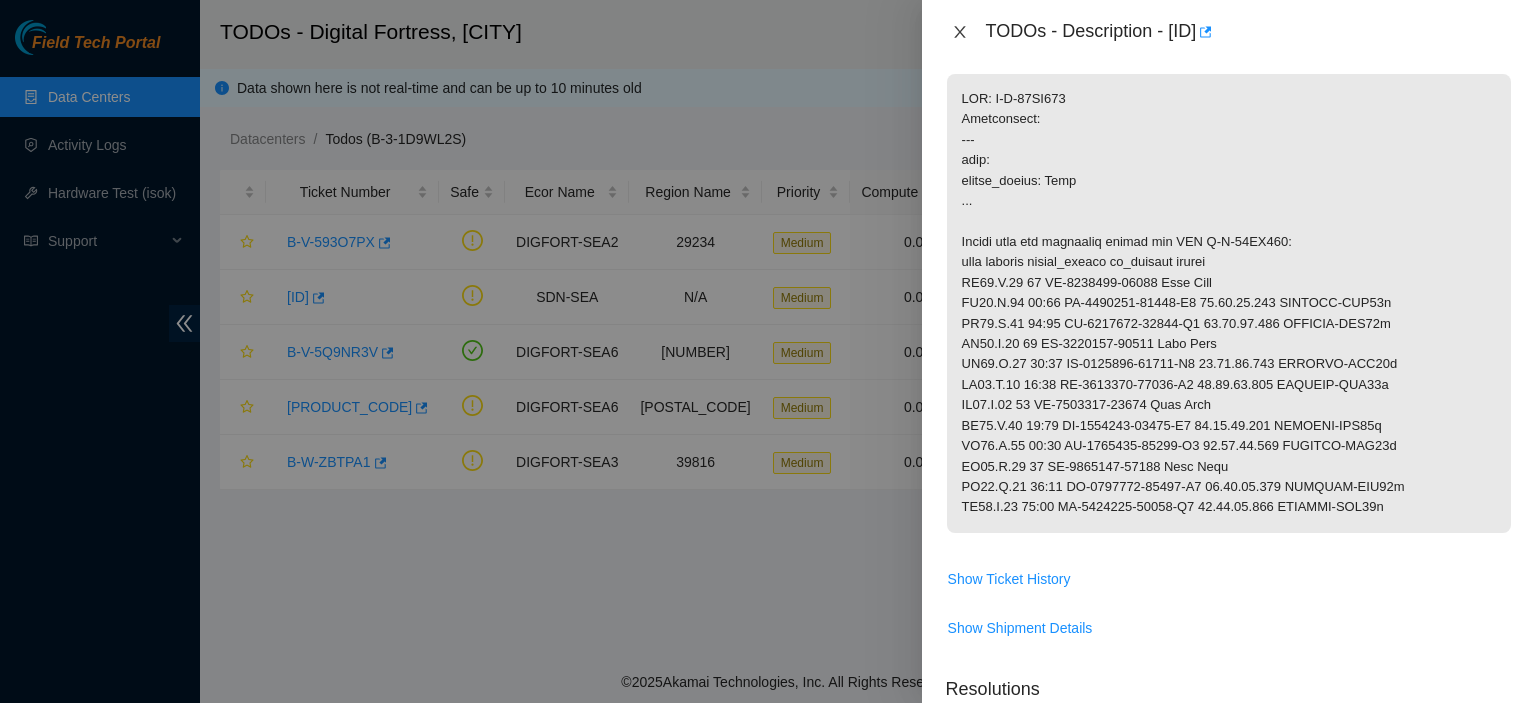 click 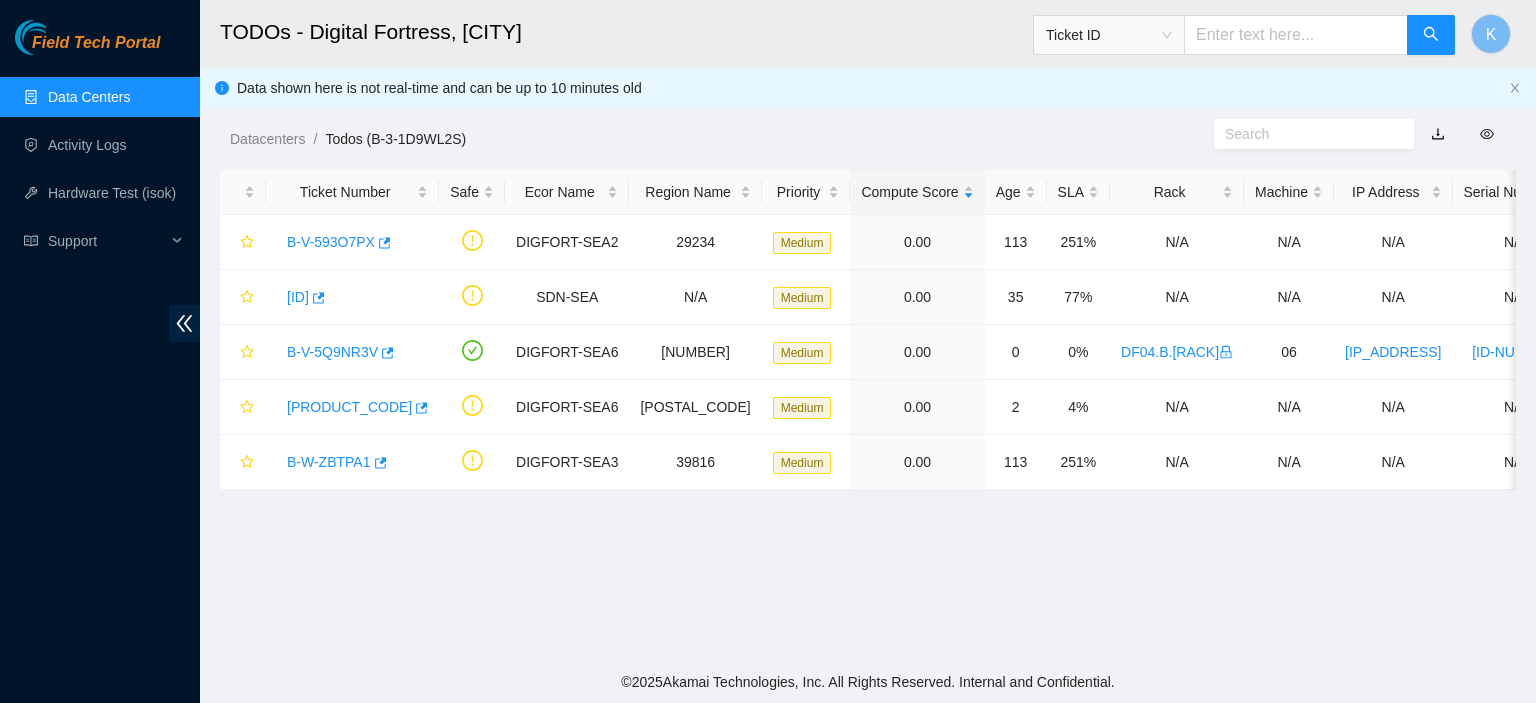 scroll, scrollTop: 361, scrollLeft: 0, axis: vertical 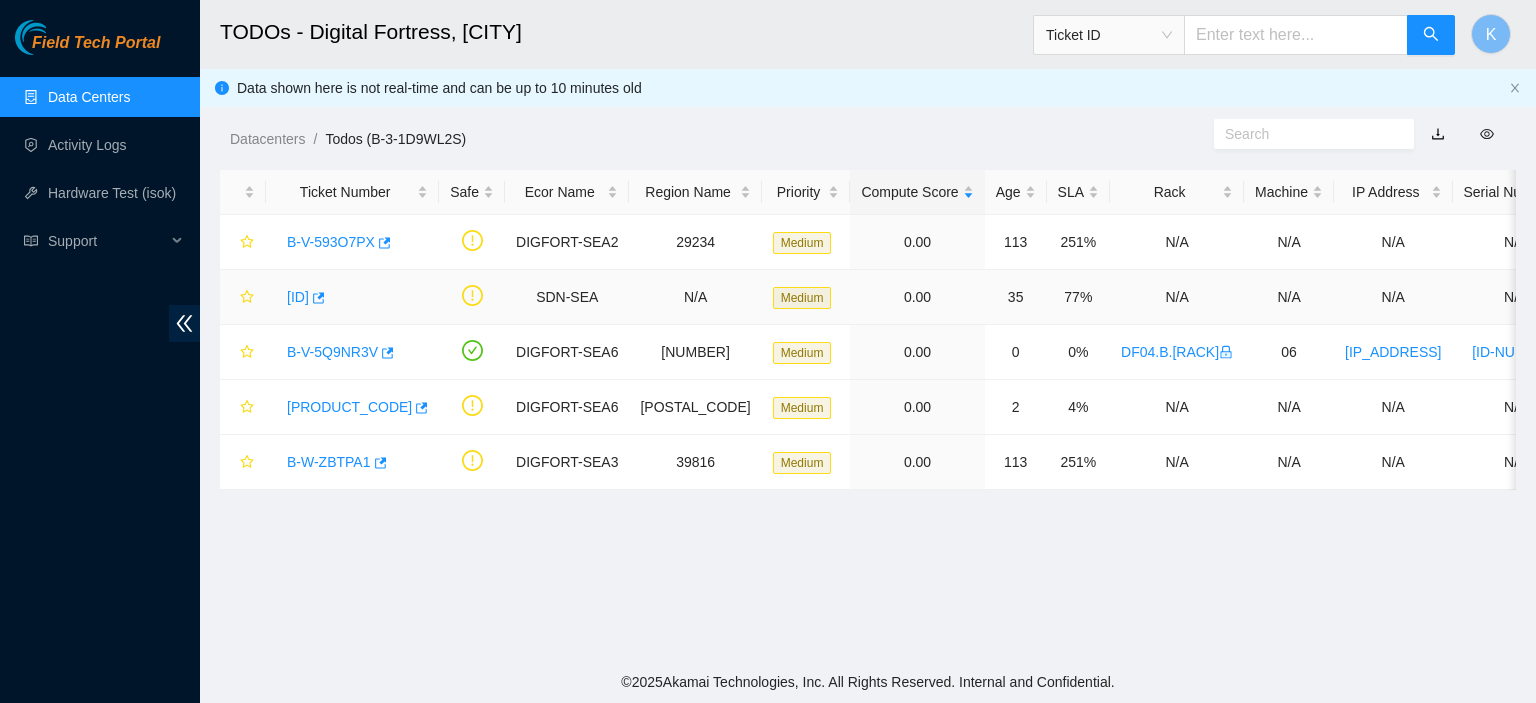 click on "[ID]" at bounding box center [298, 297] 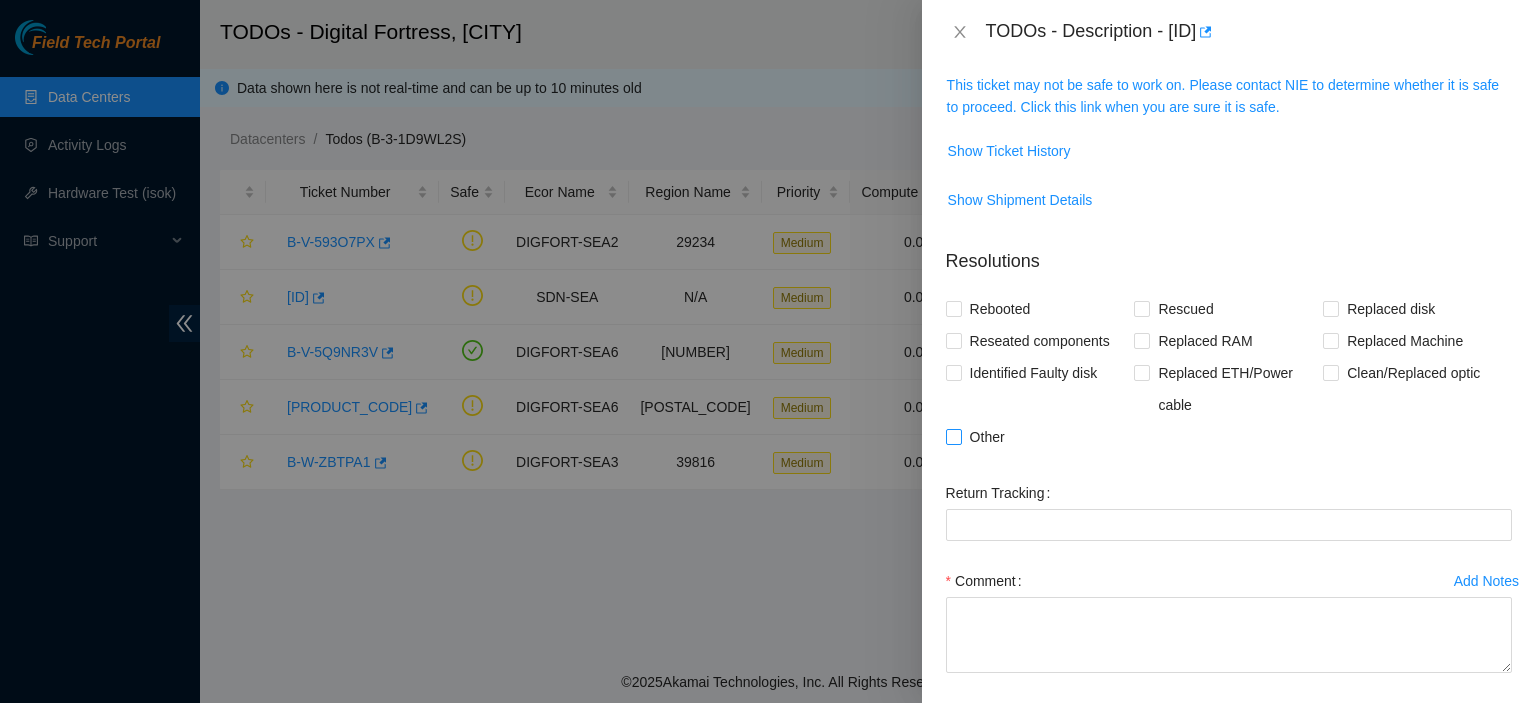 click on "Other" at bounding box center [979, 437] 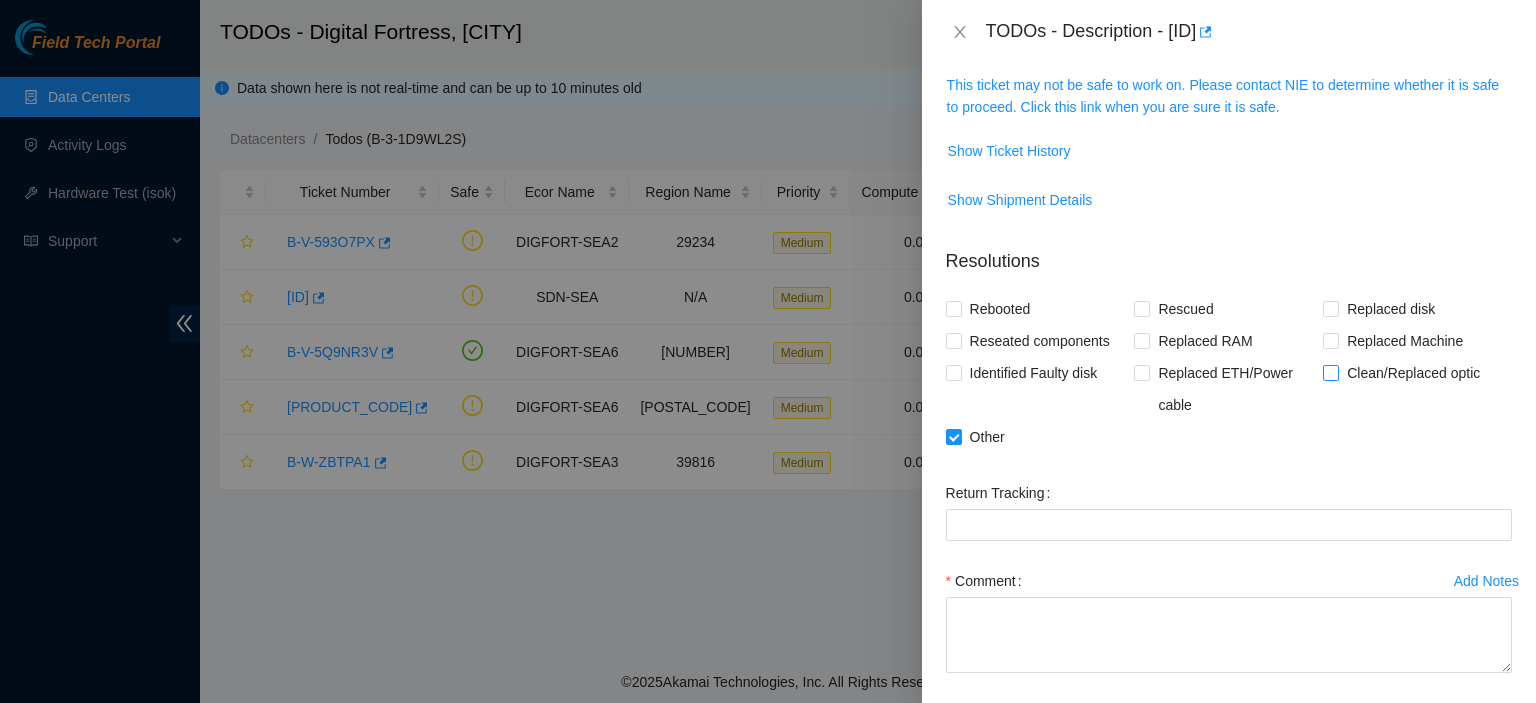 click on "Clean/Replaced optic" at bounding box center (1330, 372) 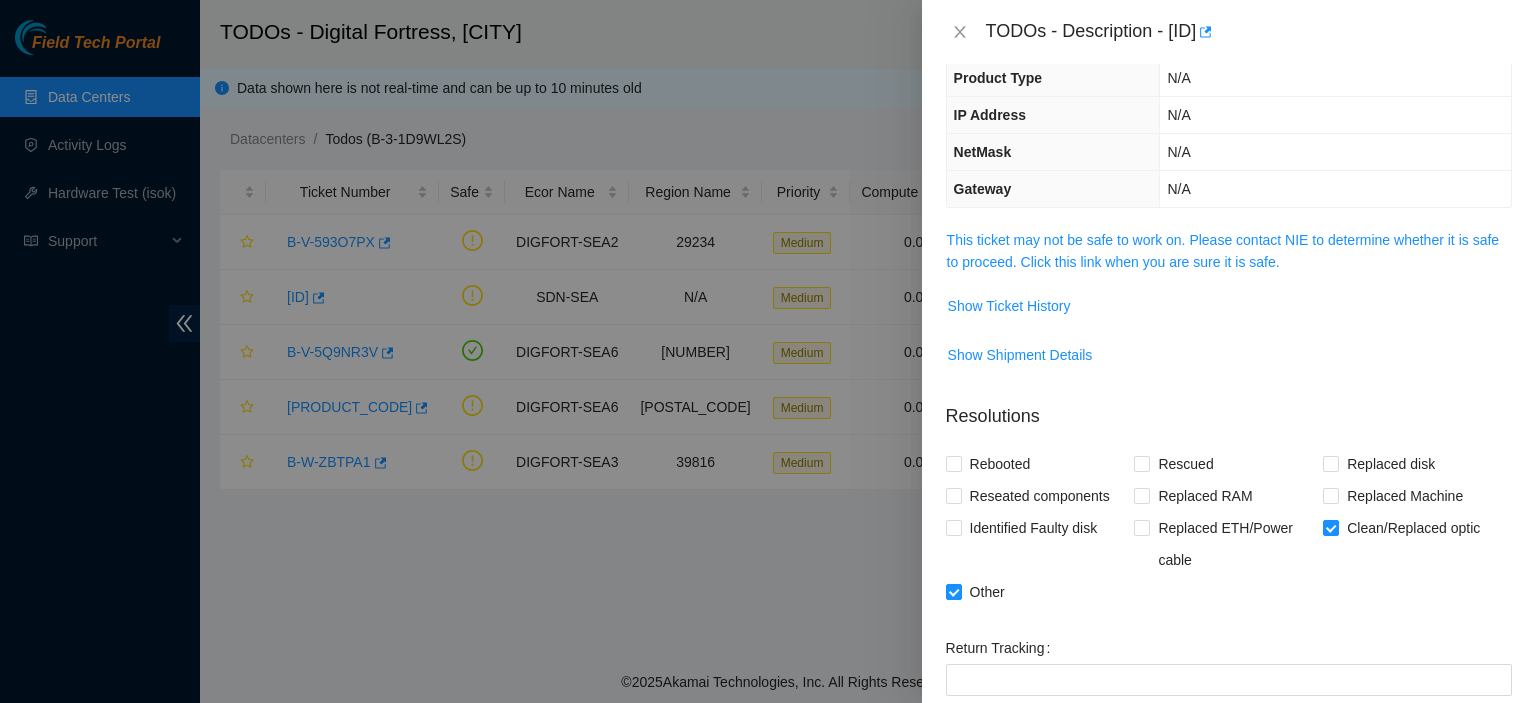 scroll, scrollTop: 144, scrollLeft: 0, axis: vertical 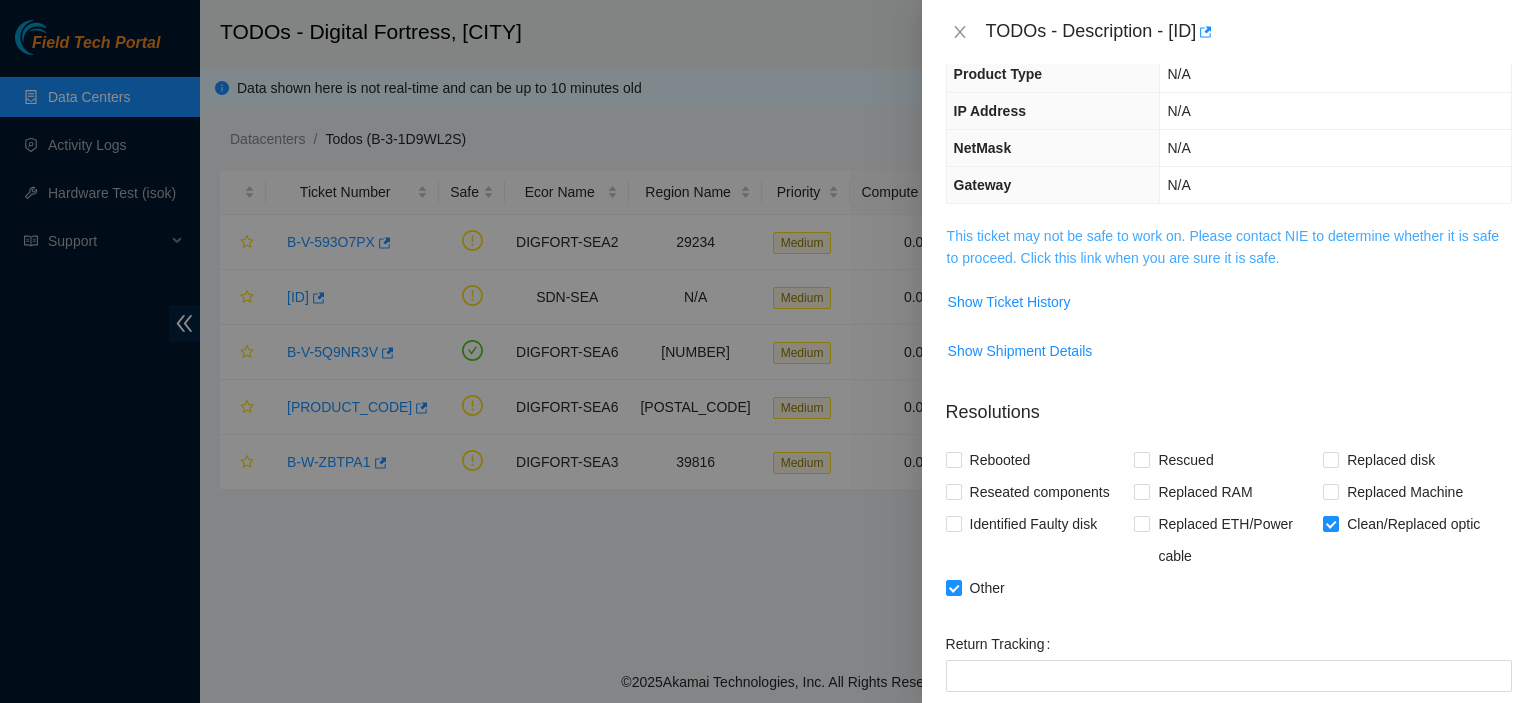 click on "This ticket may not be safe to work on. Please contact NIE to determine whether it is safe to proceed. Click this link when you are sure it is safe." at bounding box center (1223, 247) 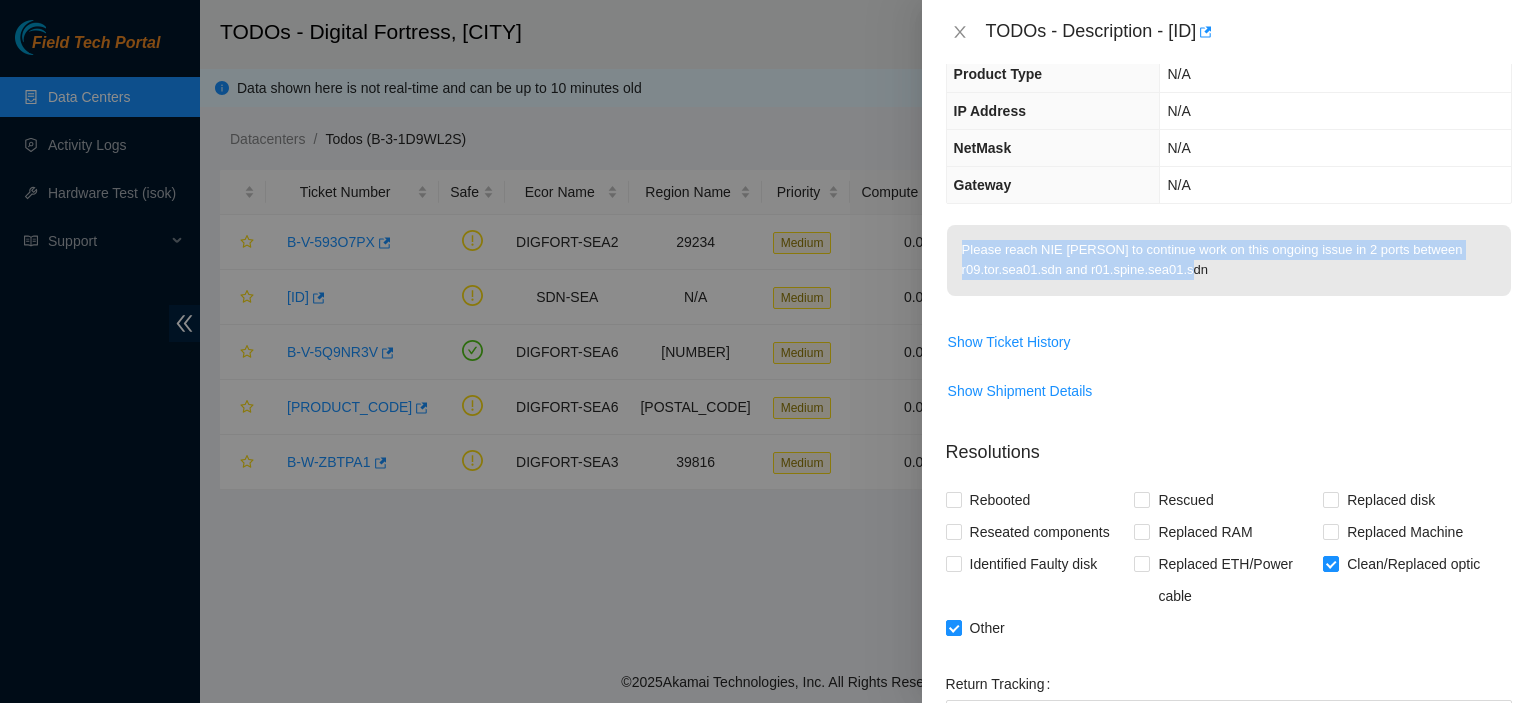 drag, startPoint x: 1224, startPoint y: 271, endPoint x: 956, endPoint y: 245, distance: 269.25824 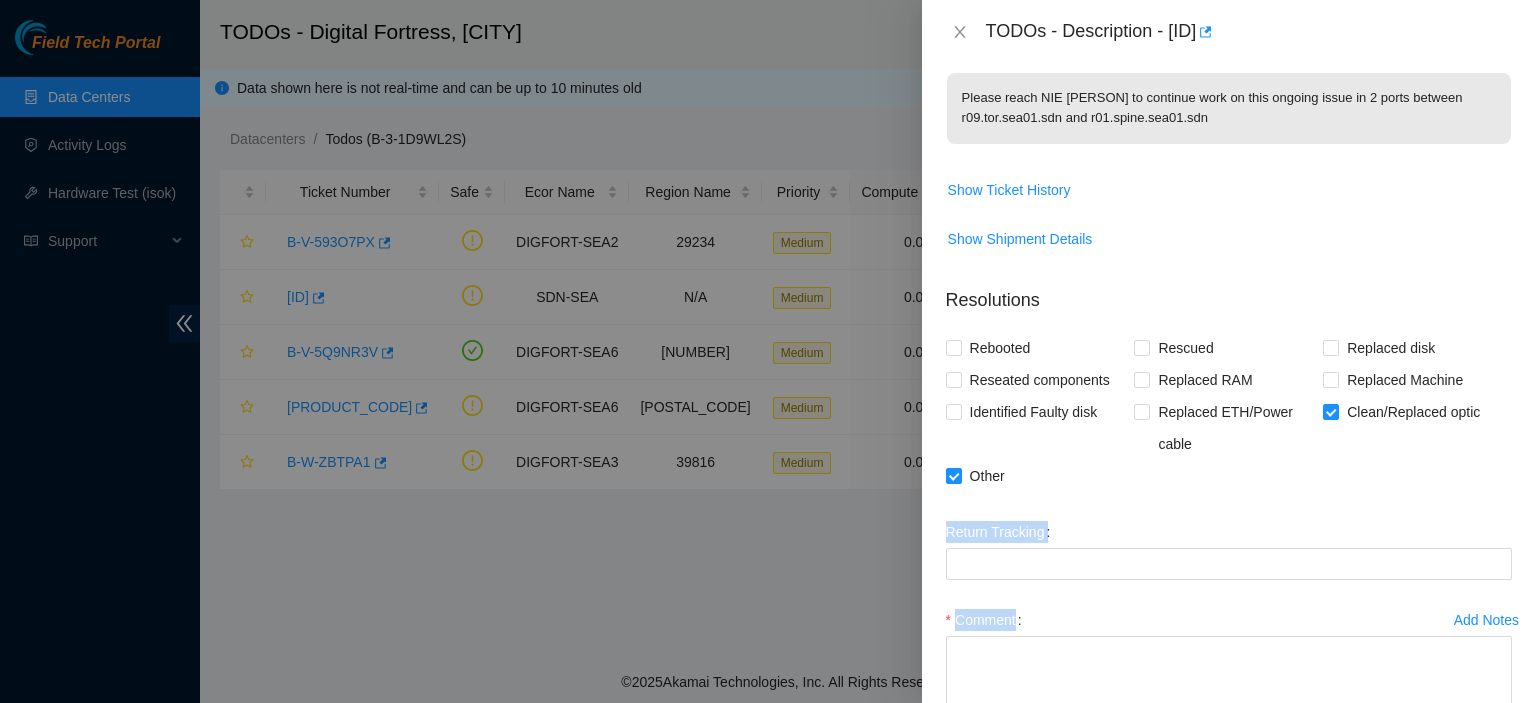 drag, startPoint x: 1519, startPoint y: 431, endPoint x: 1533, endPoint y: 642, distance: 211.46394 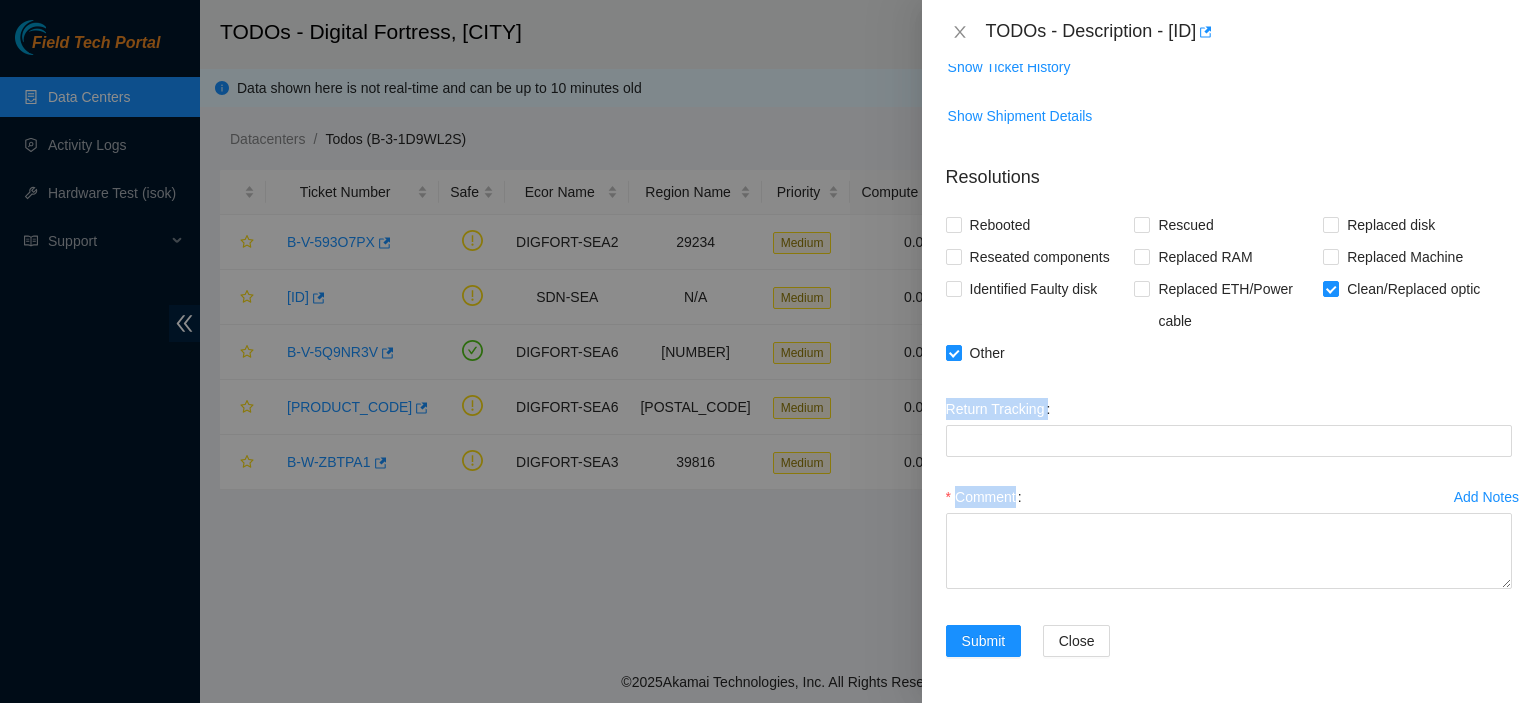 click on "Comment" at bounding box center (1229, 541) 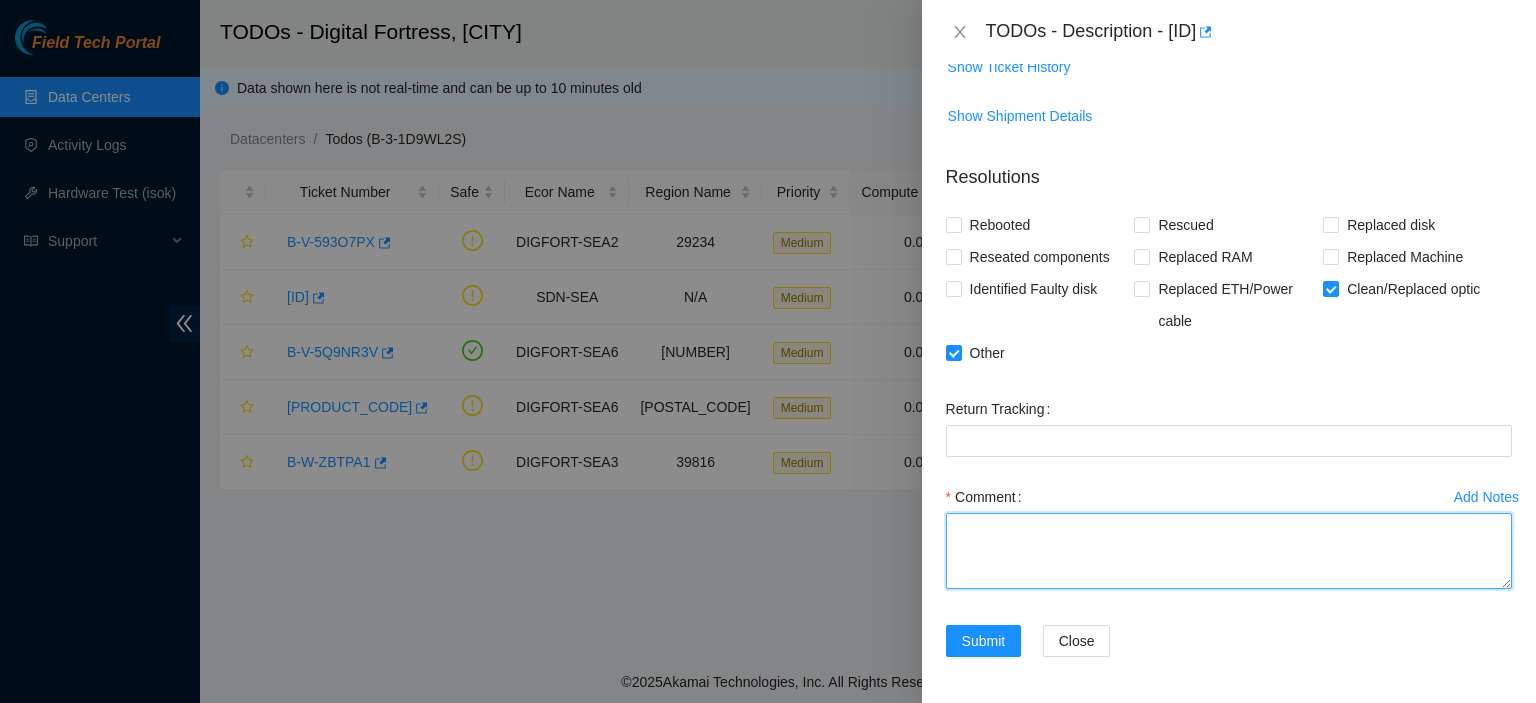 click on "Comment" at bounding box center (1229, 551) 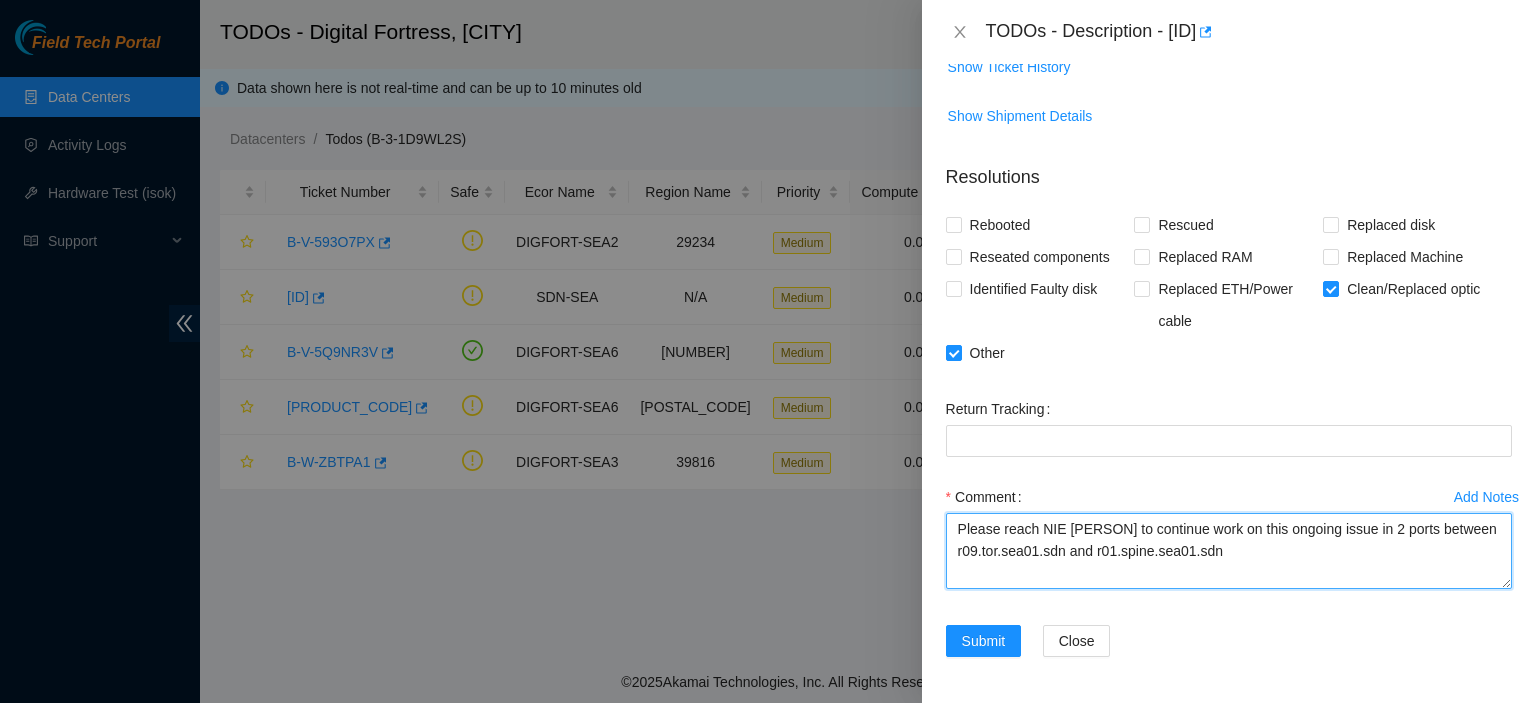 scroll, scrollTop: 16, scrollLeft: 0, axis: vertical 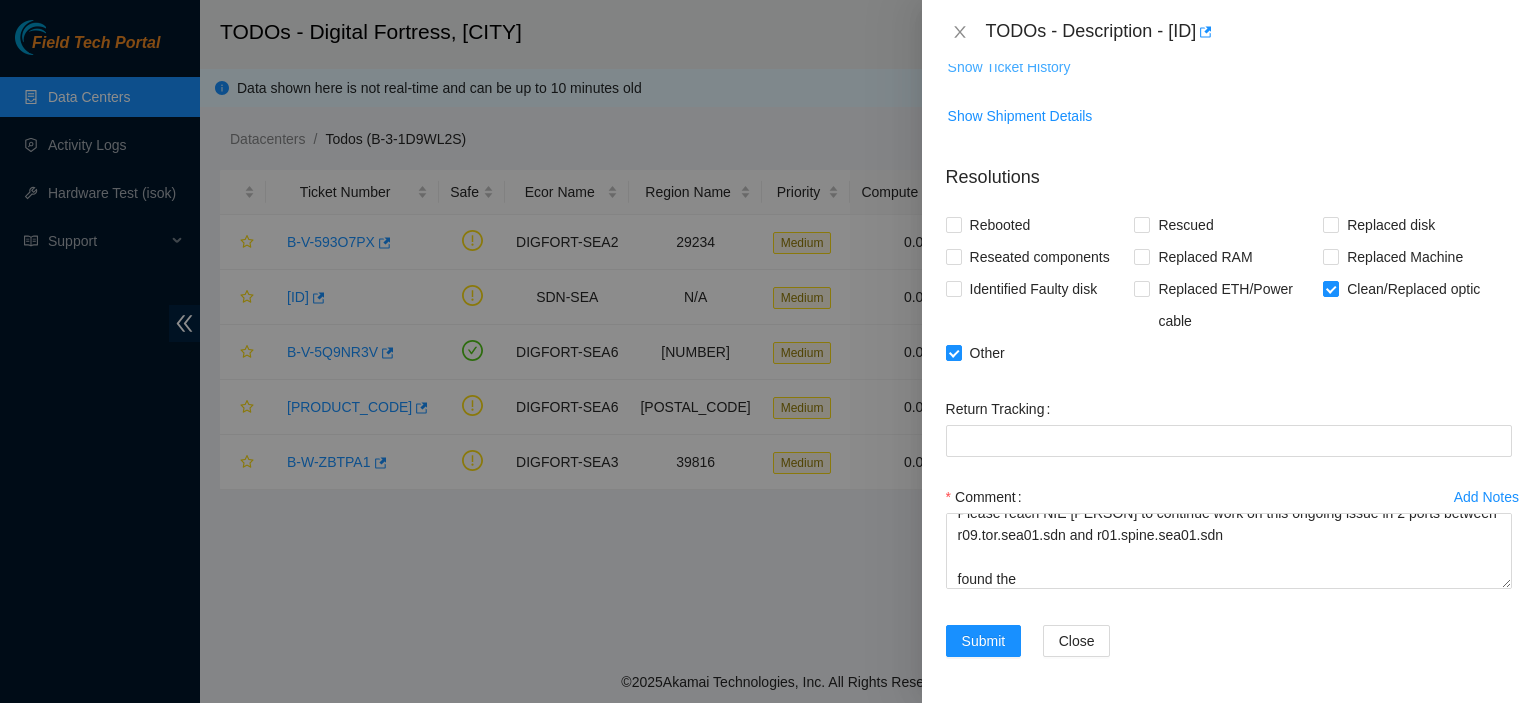 click on "Show Ticket History" at bounding box center [1009, 67] 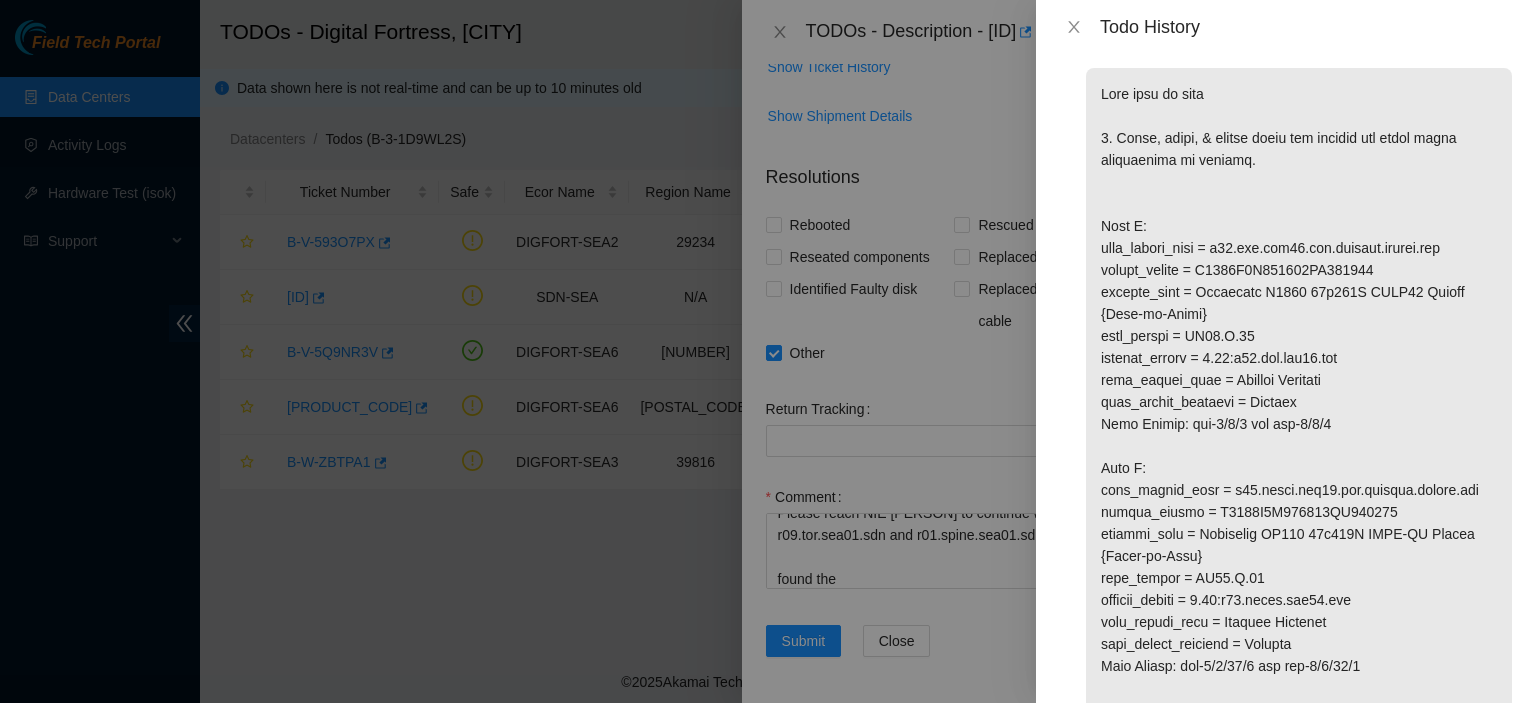 scroll, scrollTop: 850, scrollLeft: 0, axis: vertical 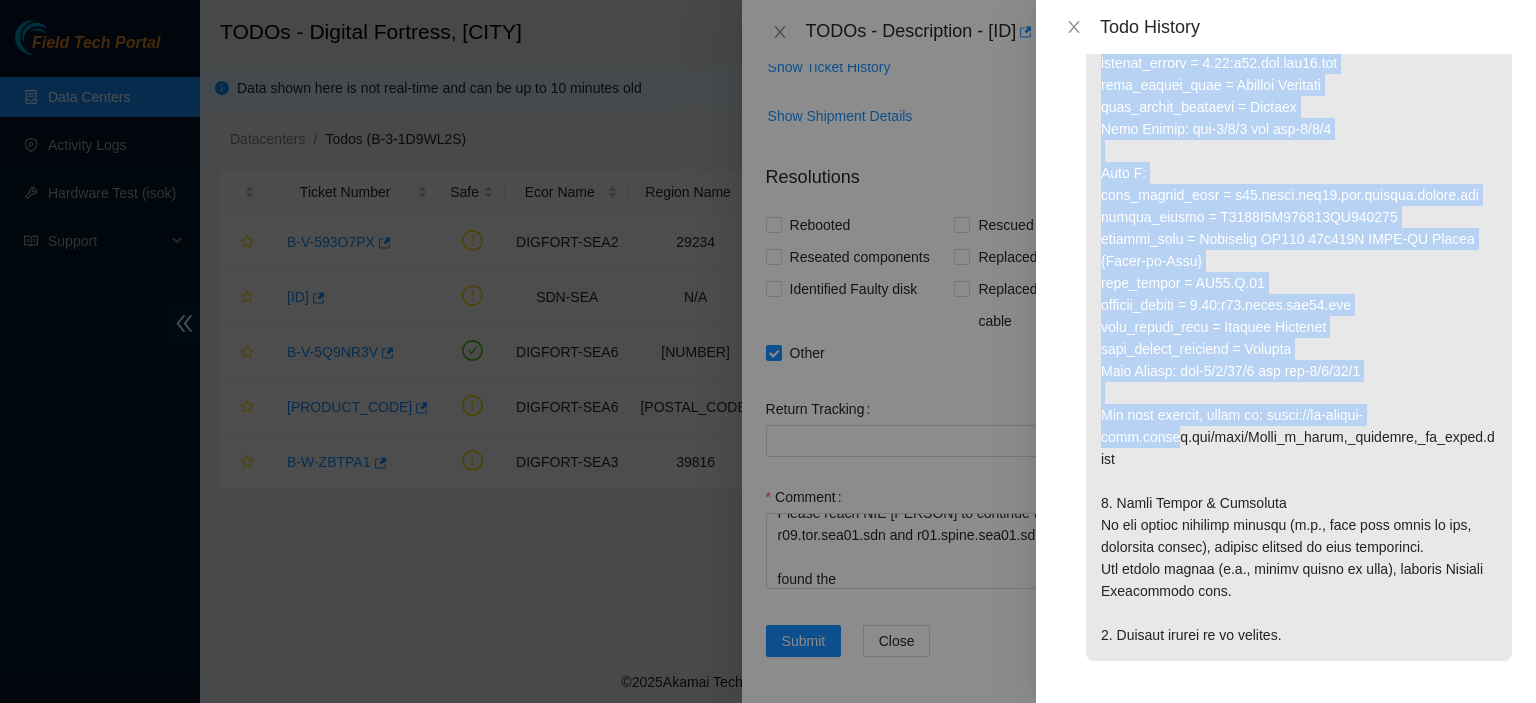 drag, startPoint x: 1104, startPoint y: 231, endPoint x: 1407, endPoint y: 374, distance: 335.04926 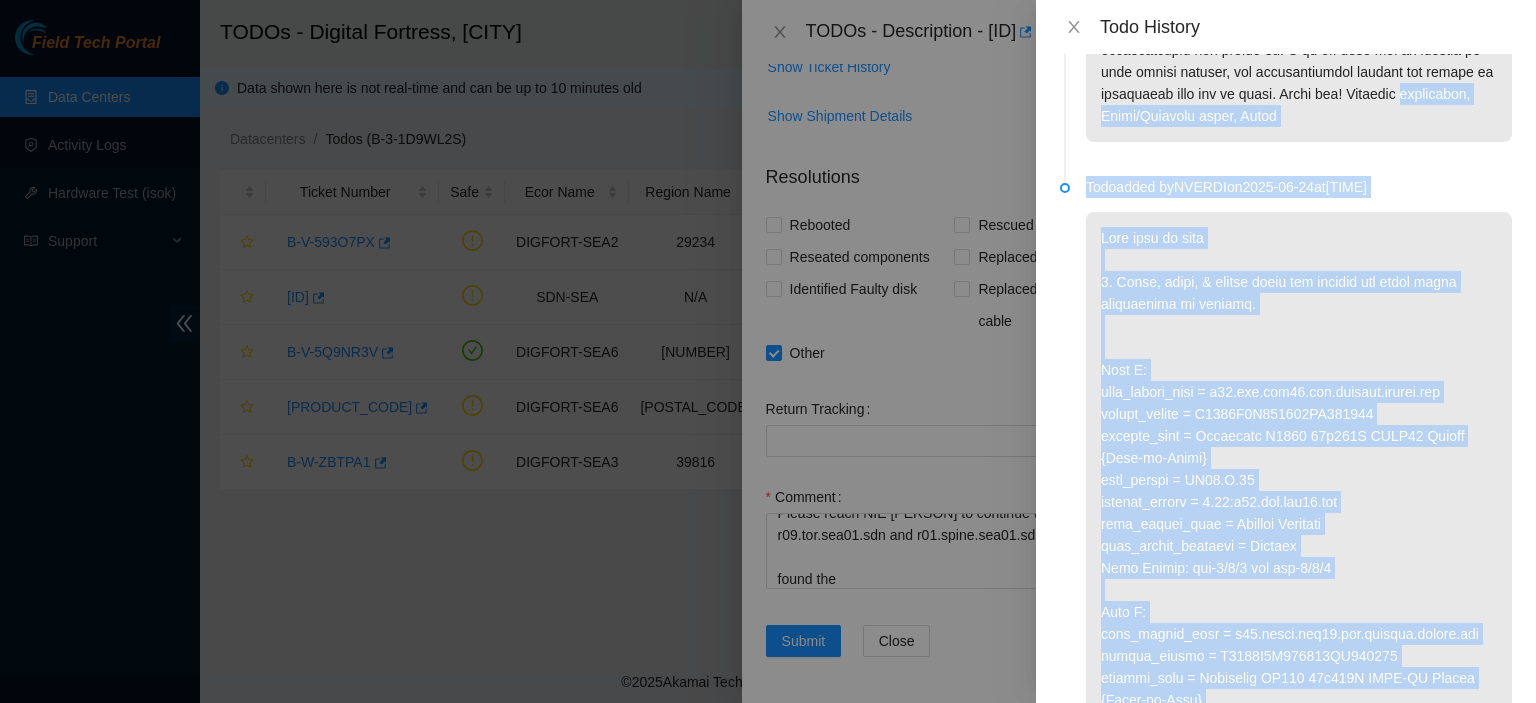scroll, scrollTop: 710, scrollLeft: 0, axis: vertical 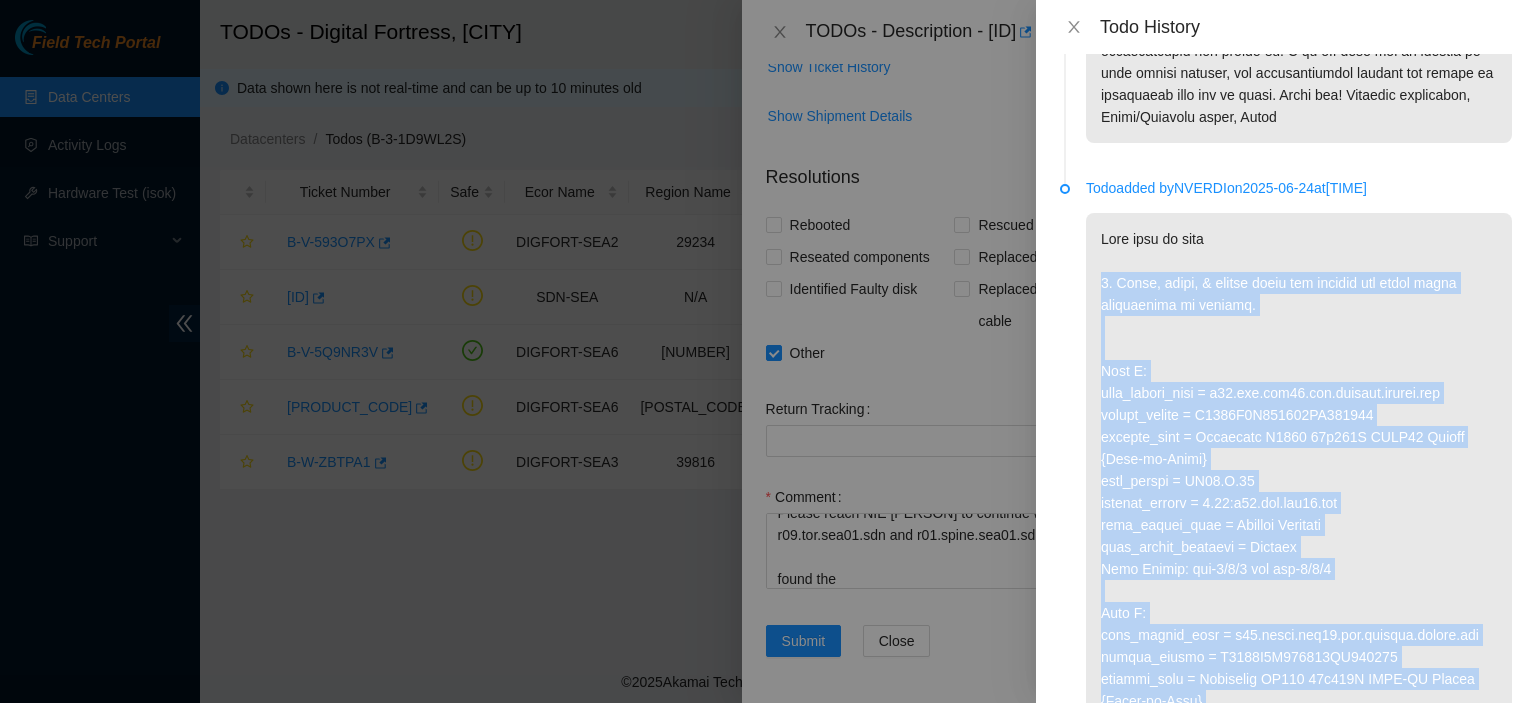drag, startPoint x: 1403, startPoint y: 375, endPoint x: 1089, endPoint y: 262, distance: 333.71396 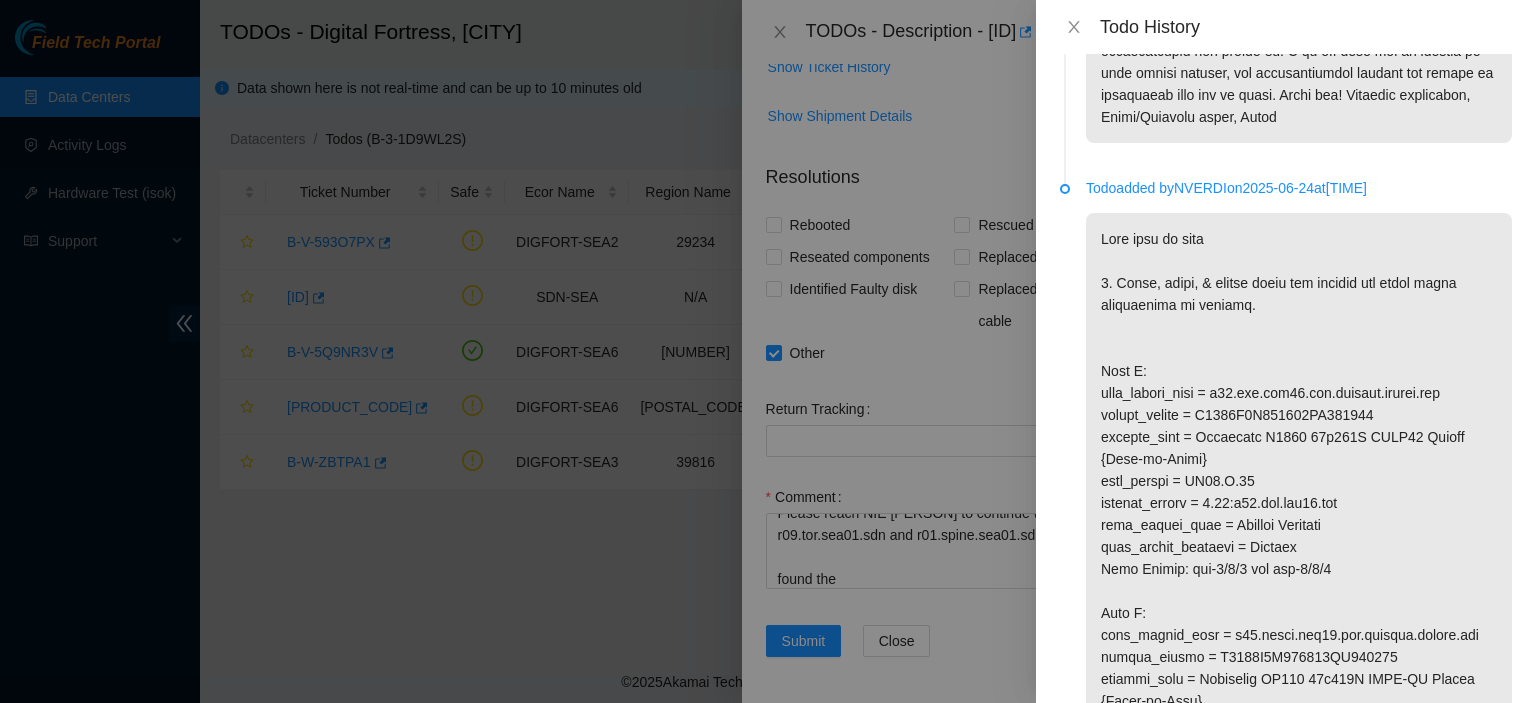 click at bounding box center (768, 351) 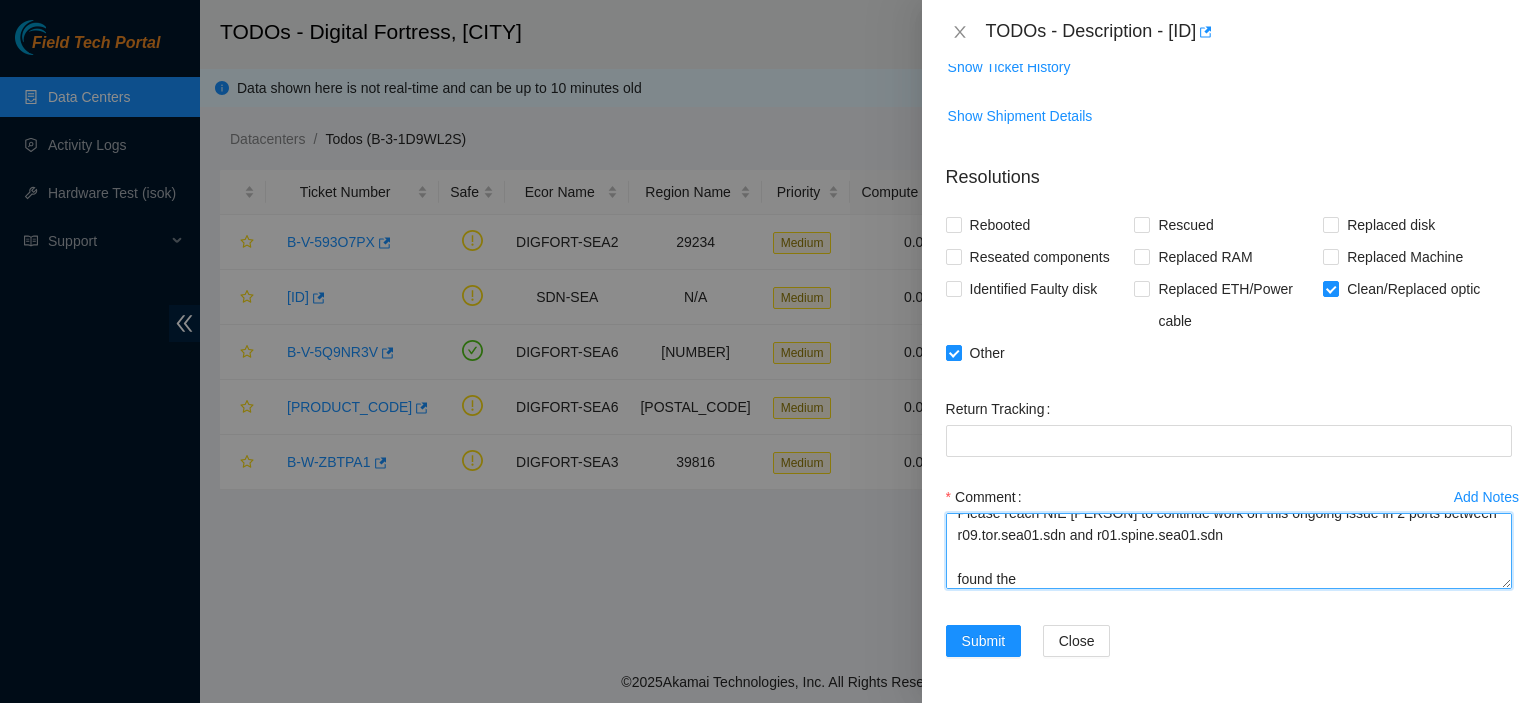 click on "Please reach NIE [PERSON] to continue work on this ongoing issue in 2 ports between r09.tor.sea01.sdn and r01.spine.sea01.sdn
found the" at bounding box center [1229, 551] 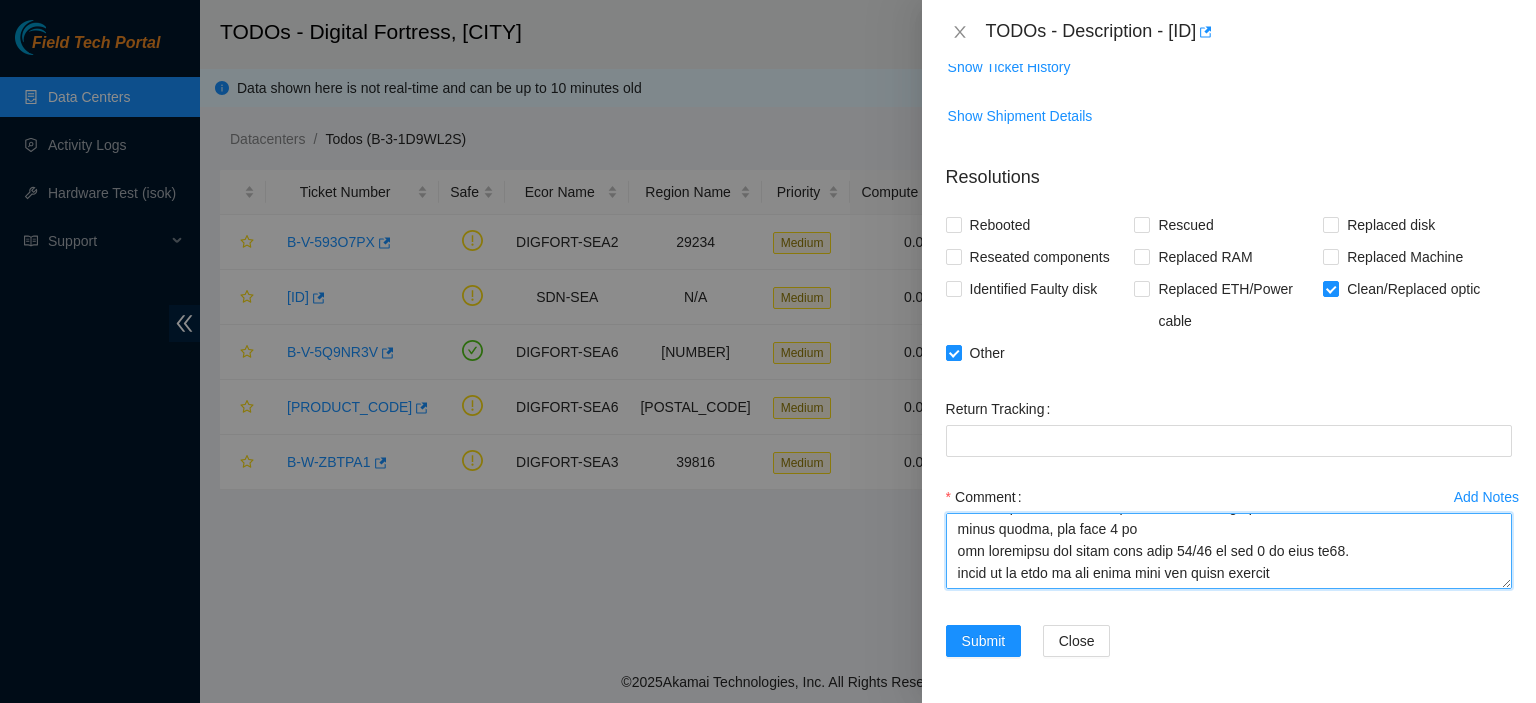 scroll, scrollTop: 632, scrollLeft: 0, axis: vertical 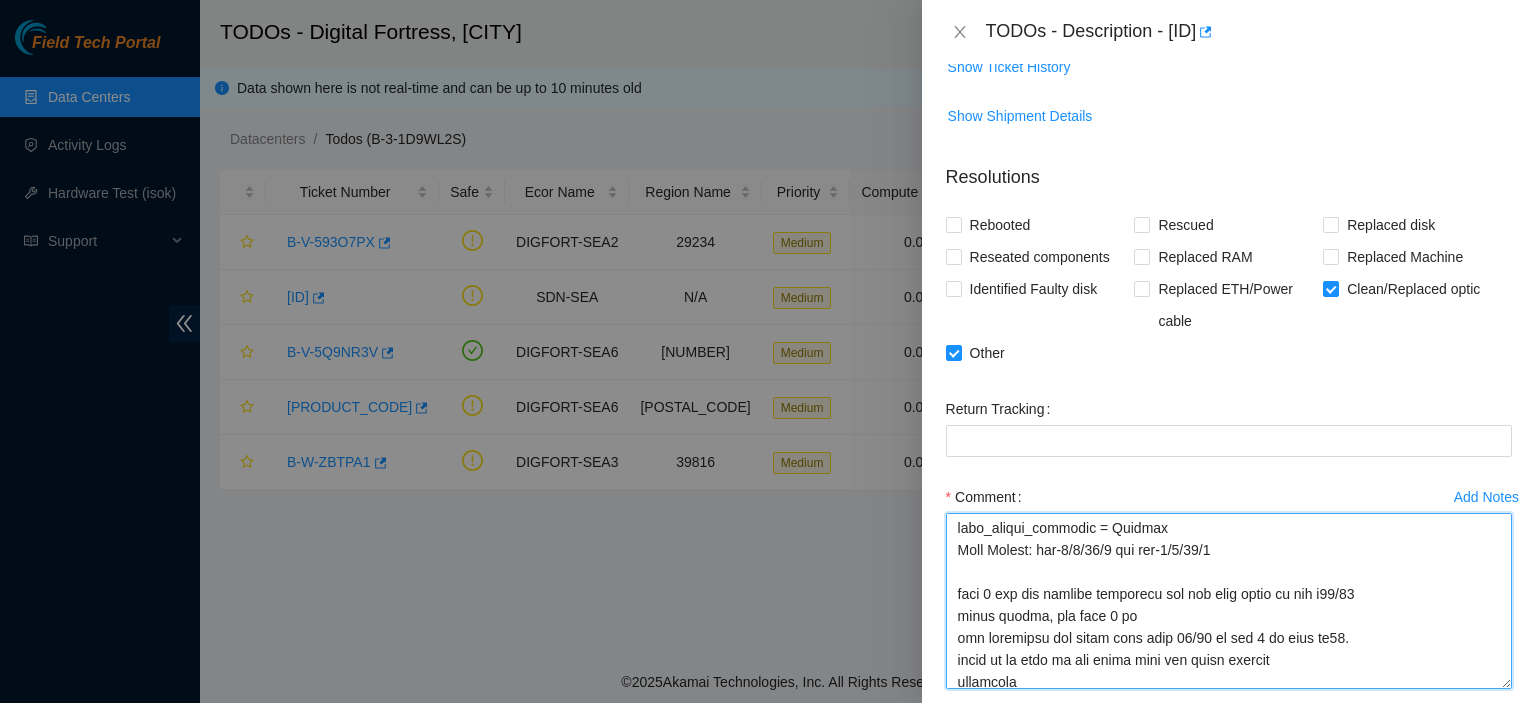 drag, startPoint x: 1490, startPoint y: 583, endPoint x: 1527, endPoint y: 691, distance: 114.16216 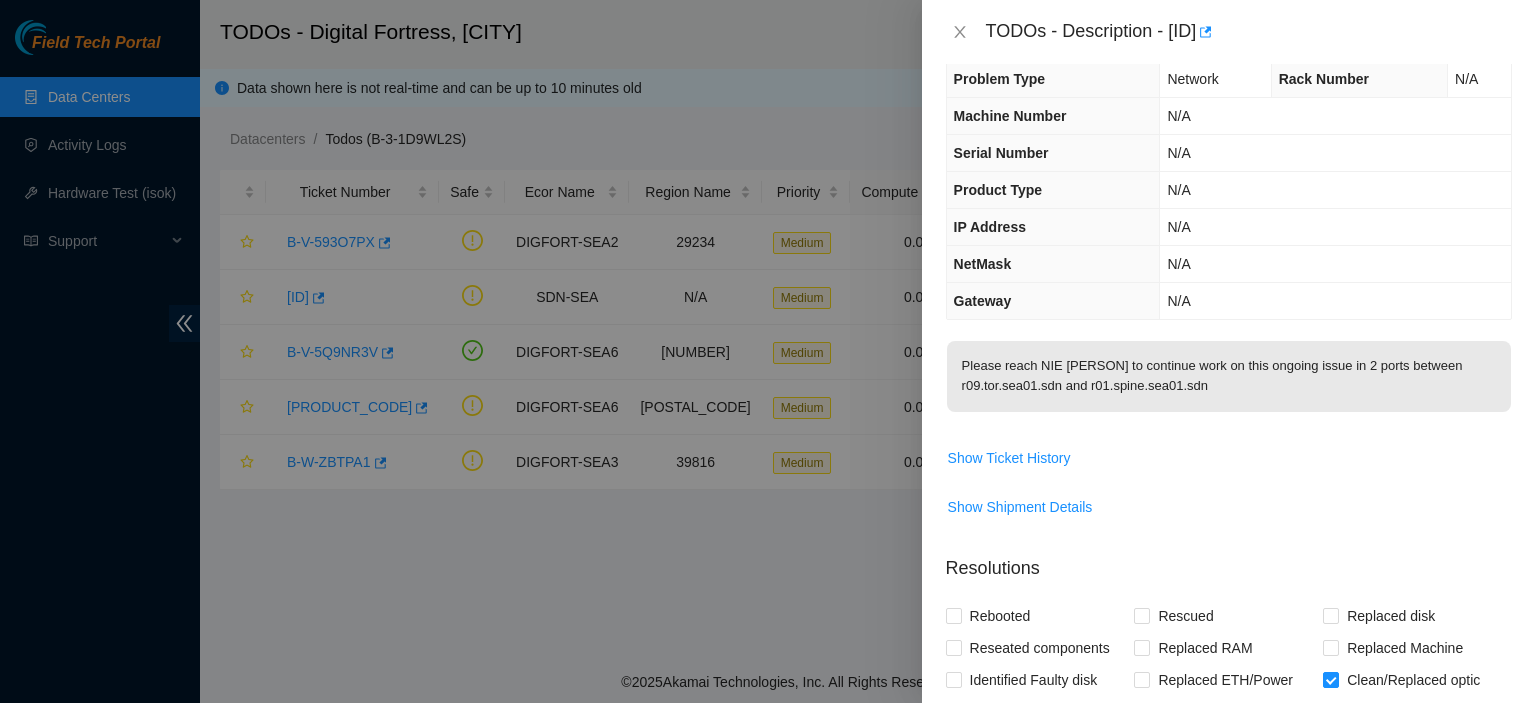 scroll, scrollTop: 0, scrollLeft: 0, axis: both 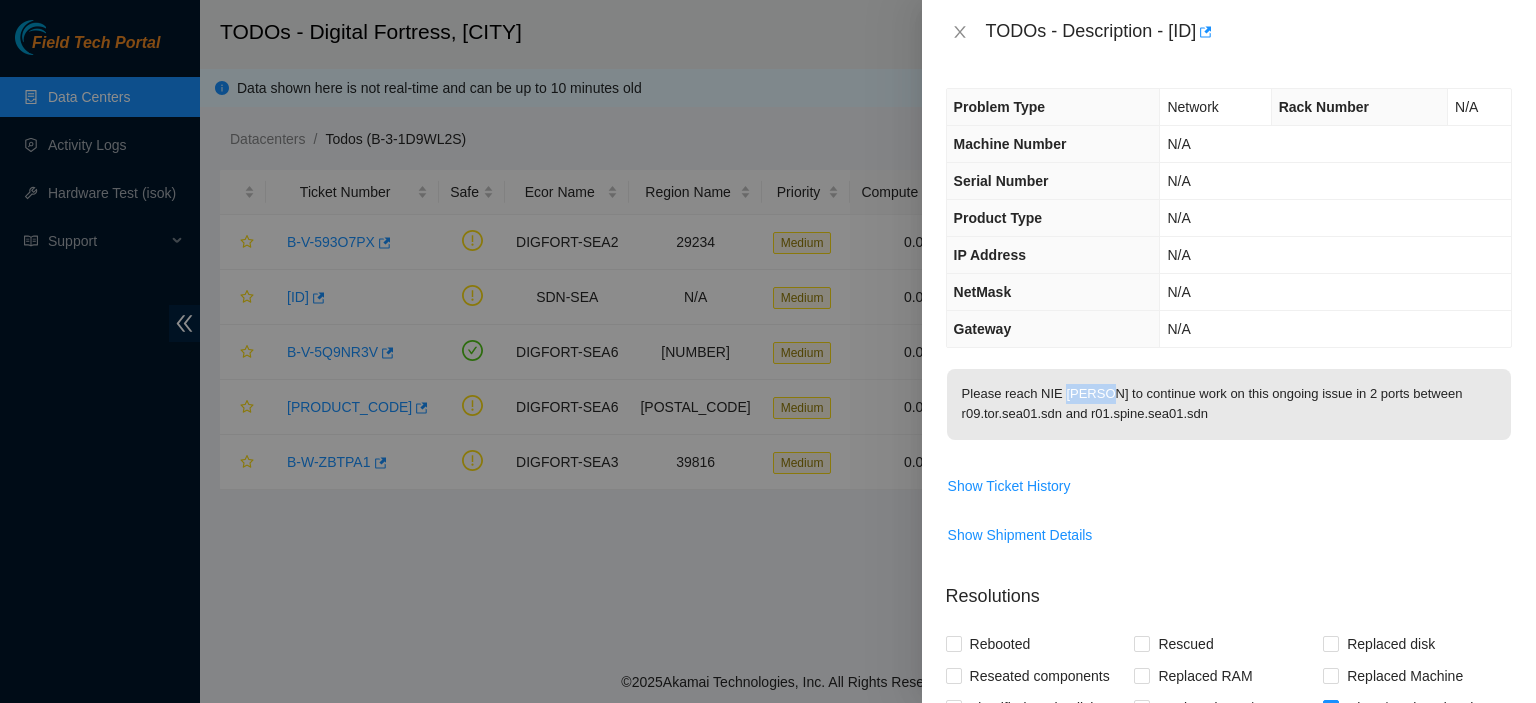 drag, startPoint x: 1062, startPoint y: 389, endPoint x: 1096, endPoint y: 390, distance: 34.0147 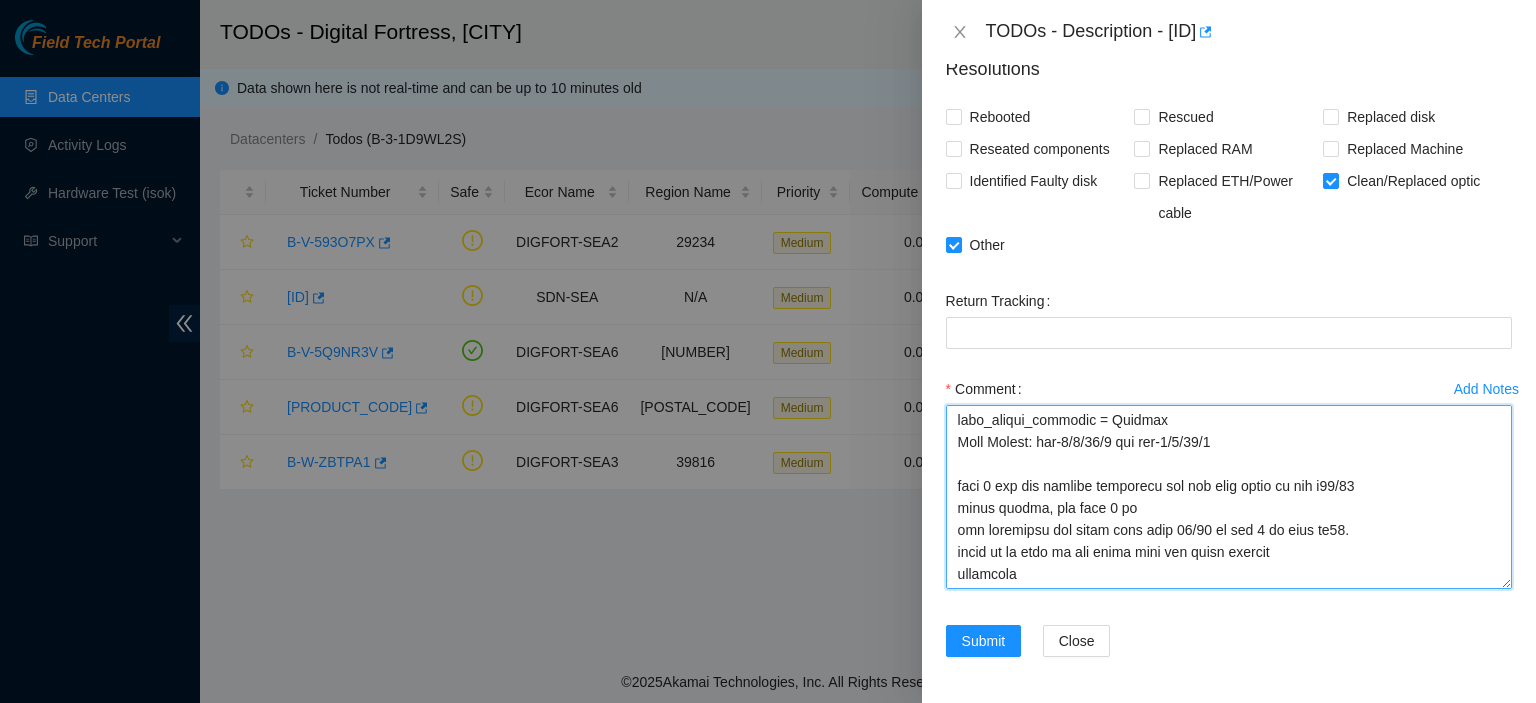 click on "Comment" at bounding box center (1229, 497) 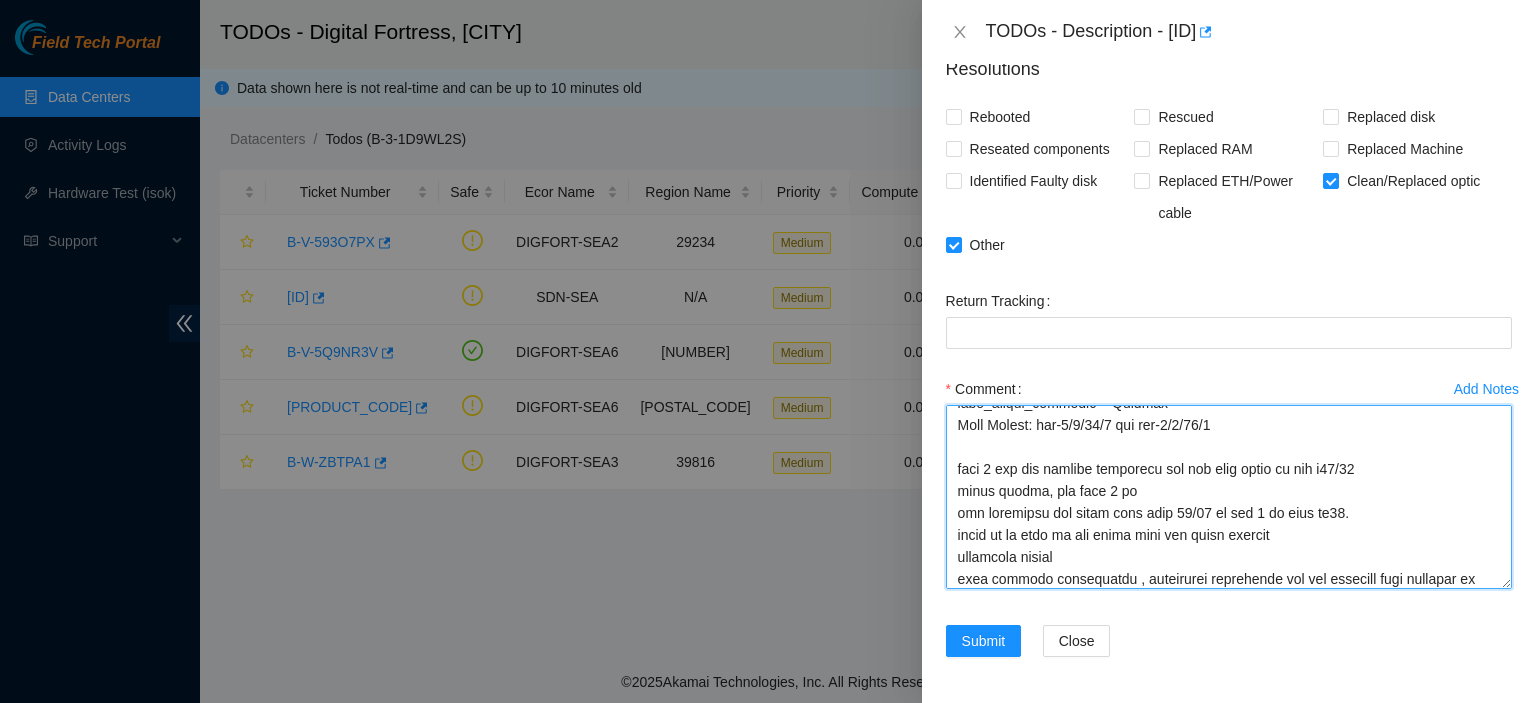scroll, scrollTop: 568, scrollLeft: 0, axis: vertical 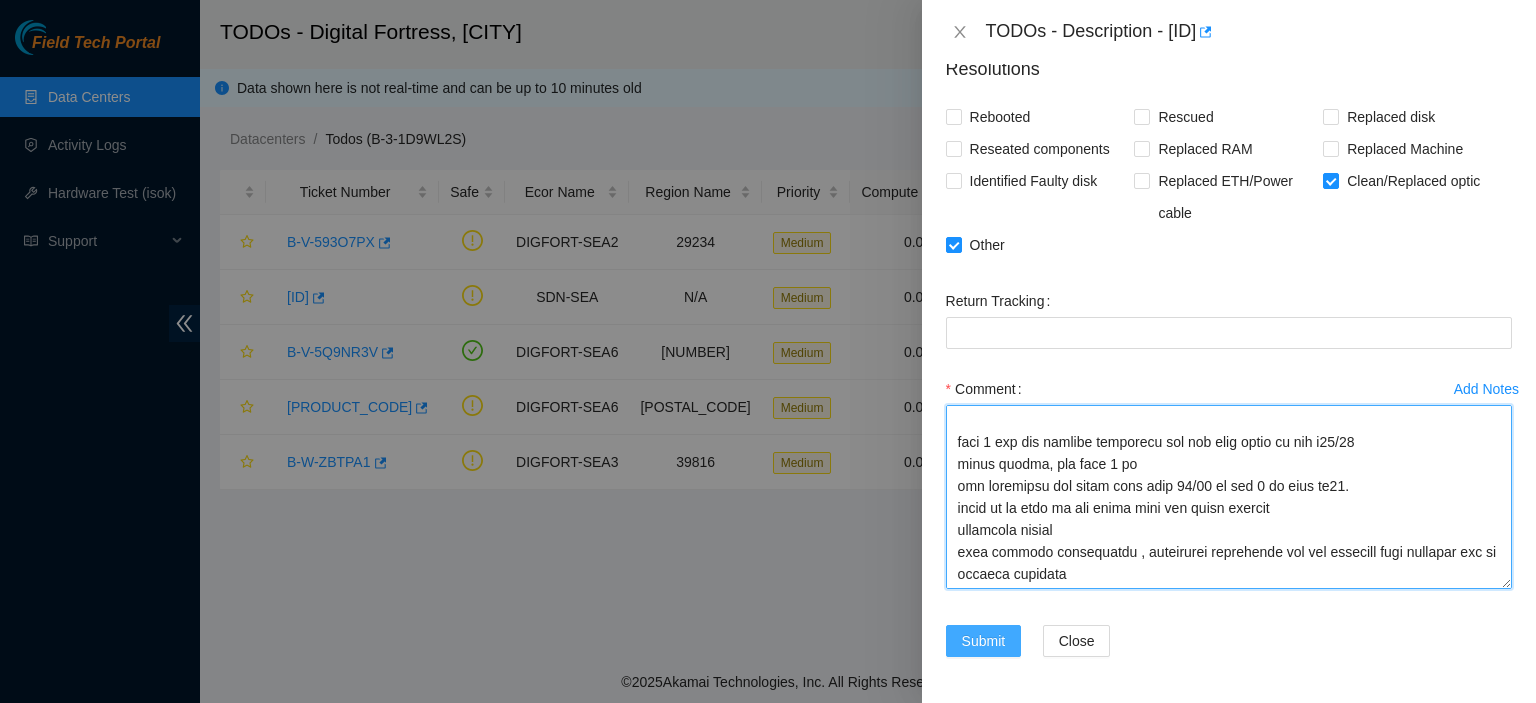 type on "Please reach NIE nverdi to continue work on this ongoing issue in 2 ports between [ROUTER_NAME] and [ROUTER_NAME]
found the 1. Scope, clean, & reseat fiber and include any patch panel connections in between.
Side A:
fqdn_router_name = [ROUTER_NAME]
serial_number = [SERIAL_NUMBER]
product_name = Celestica D6040 64x100G QSFP28 Switch {Rear-to-Front}
rack_number = [RACK_NUMBER]
machine_number = [MACHINE_NUMBER]
data_center_name = Digital Fortress
data_center_location = [CITY]
Port Number: eth-1/1/3 and eth-1/1/4
Side Z:
fqdn_router_name = [ROUTER_NAME]
serial_number = [SERIAL_NUMBER]
product_name = Celestica DX450 32x400G QSFP-DD Switch {Front-to-Rear}
rack_number = [RACK_NUMBER]
machine_number = [MACHINE_NUMBER]
data_center_name = Digital Fortress
data_center_location = [CITY]
Port Number: eth-1/1/27/3 and eth-1/1/27/4
port 3 was not labeled correctly and had been moved to odd c23/24
fixed labels, got port 3 up
not receiving..." 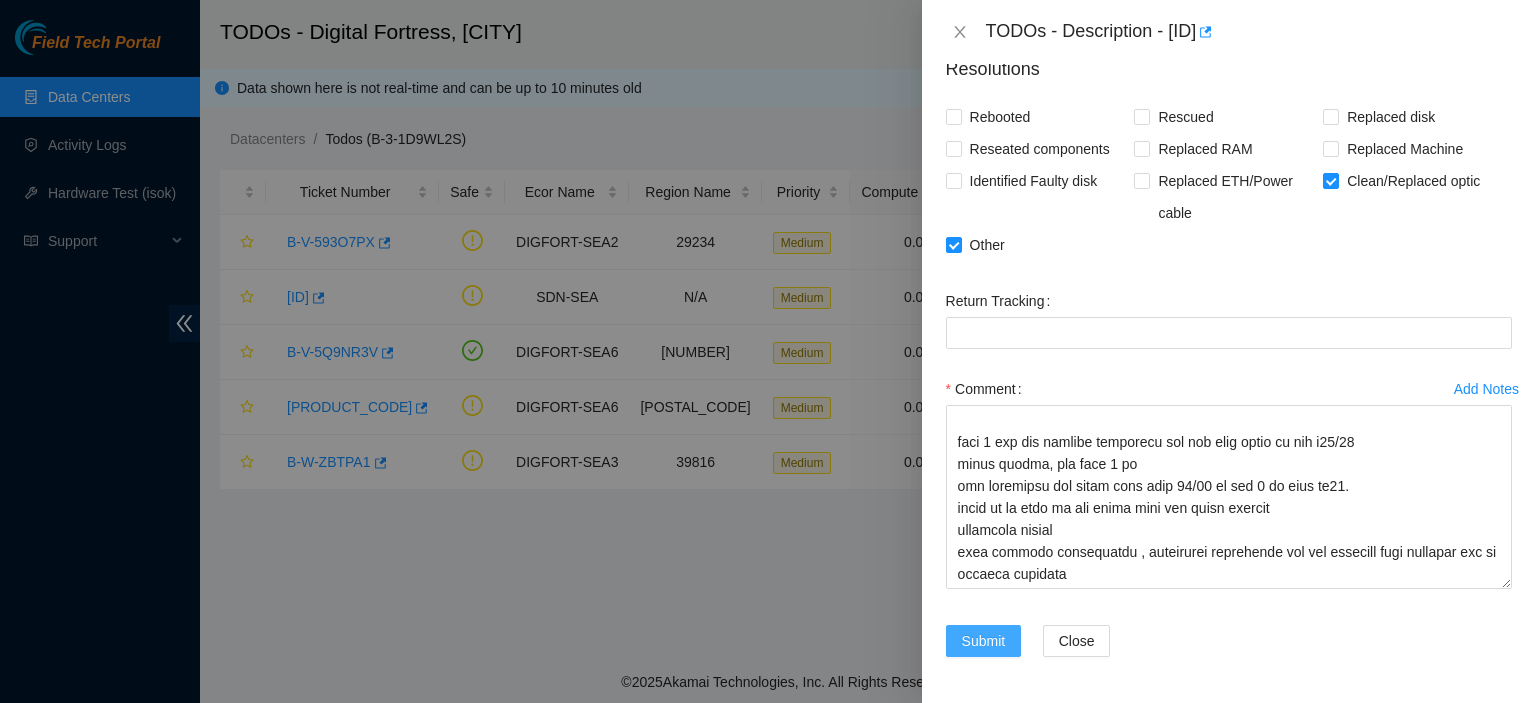 click on "Submit" at bounding box center (984, 641) 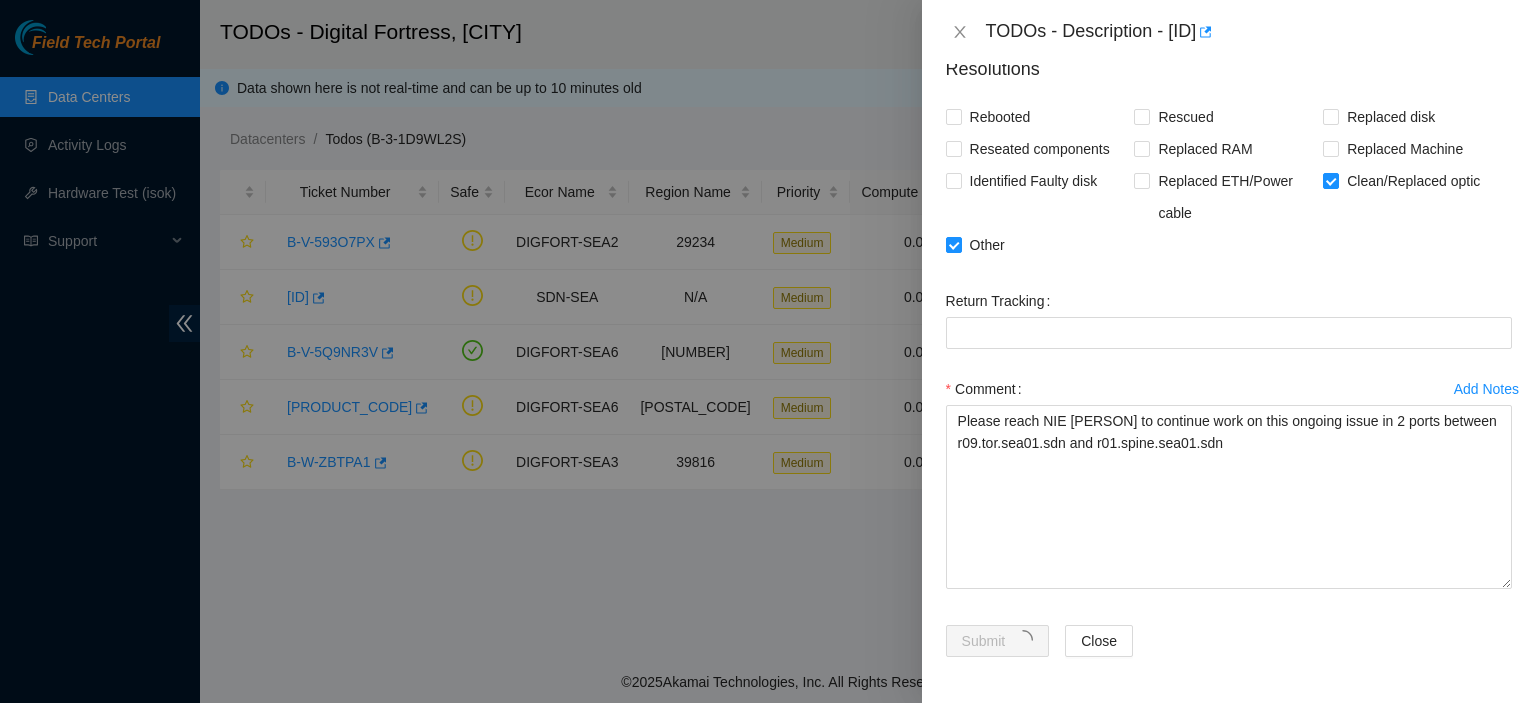 scroll, scrollTop: 0, scrollLeft: 0, axis: both 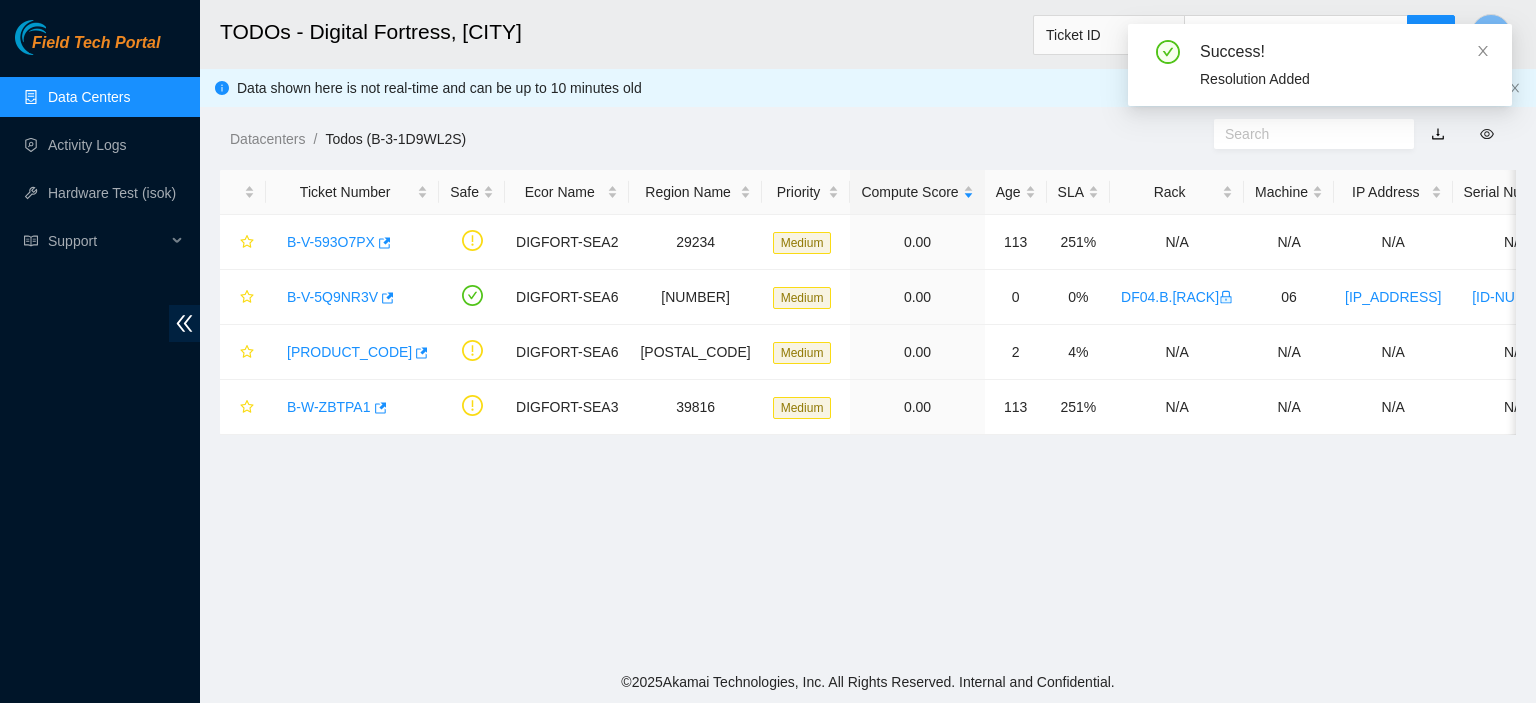 click on "TODOs - Digital Fortress, [CITY]  Ticket ID K Data shown here is not real-time and can be up to 10 minutes old Datacenters / Todos (B-3-1D9WL2S) / Ticket Number Safe Ecor Name Region Name Priority Compute Score Age SLA Rack Machine IP Address Serial Number Server Type   B-V-593O7PX DIGFORT-SEA2 29234 Medium 0.00 113 251% N/A N/A N/A N/A N/A   B-V-5Q9NR3V DIGFORT-SEA6 45129 Medium 0.00 0 0% [RACK_NUMBER]  06 [IP_ADDRESS] [SERIAL_NUMBER] Ciara 1x4-Bison NVME-I Server {Fan-Crown HS-Dynatron}{Rev C}   B-W-11PHEIZ DIGFORT-SEA6 46024 Medium 0.00 2 4% N/A N/A N/A N/A N/A   B-W-ZBTPA1 DIGFORT-SEA3 39816 Medium 0.00 113 251% N/A N/A N/A N/A N/A" at bounding box center [868, 330] 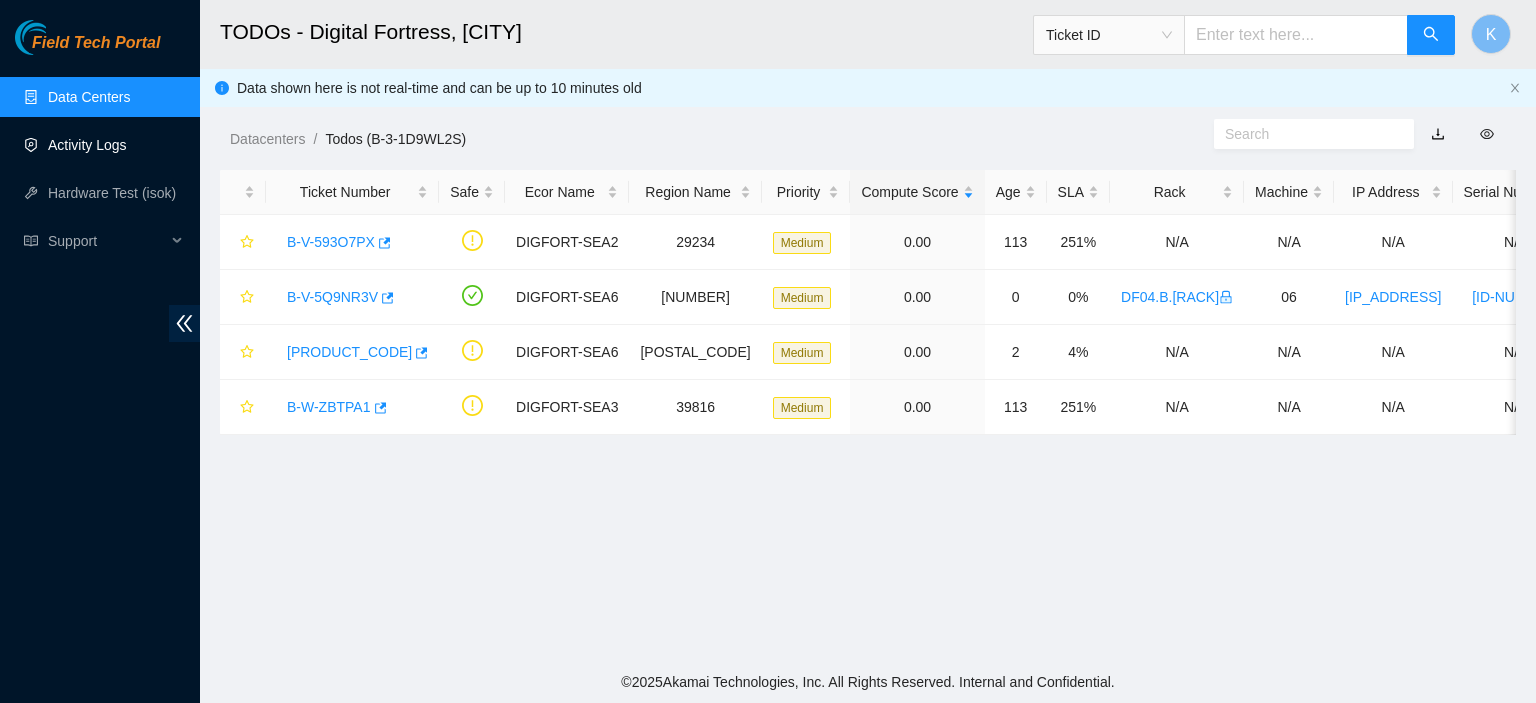 click on "Activity Logs" at bounding box center [87, 145] 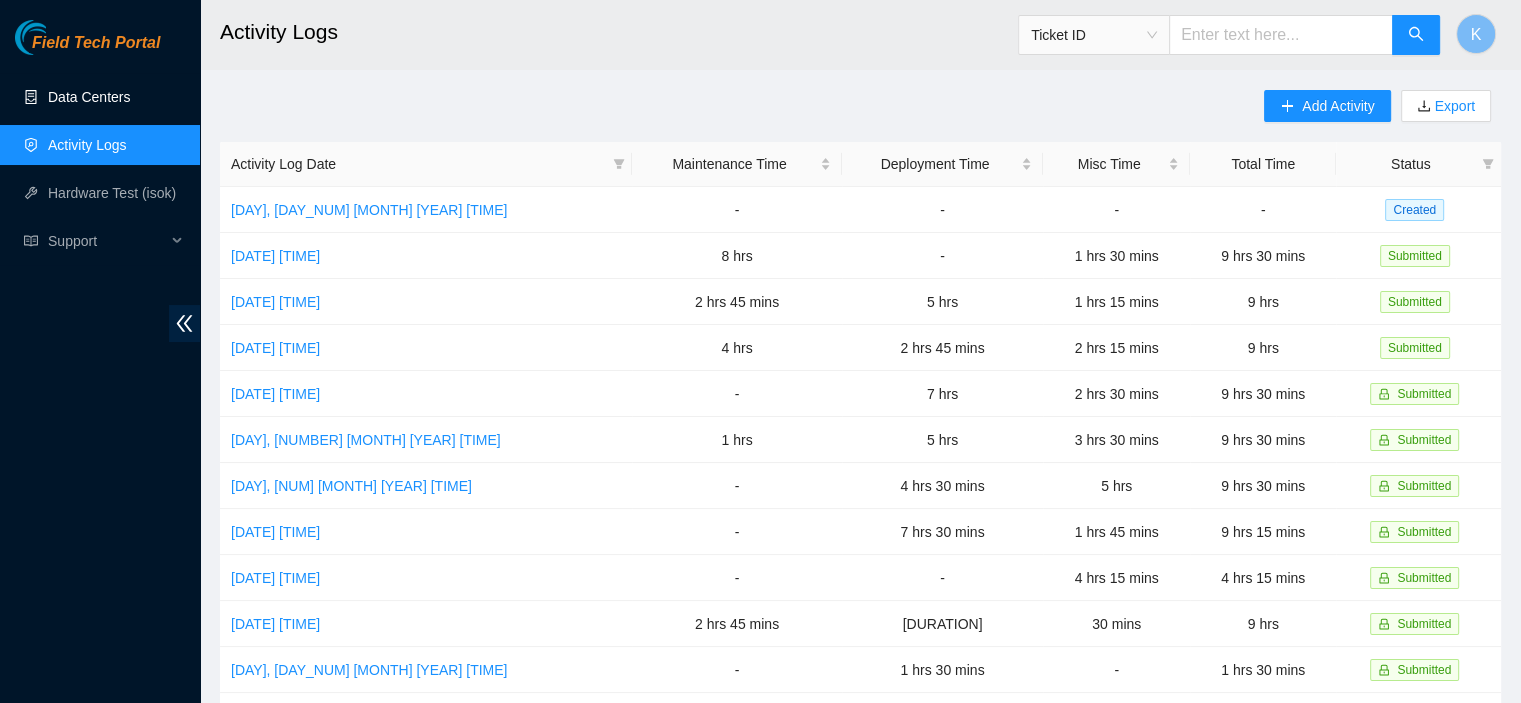click on "Data Centers" at bounding box center (89, 97) 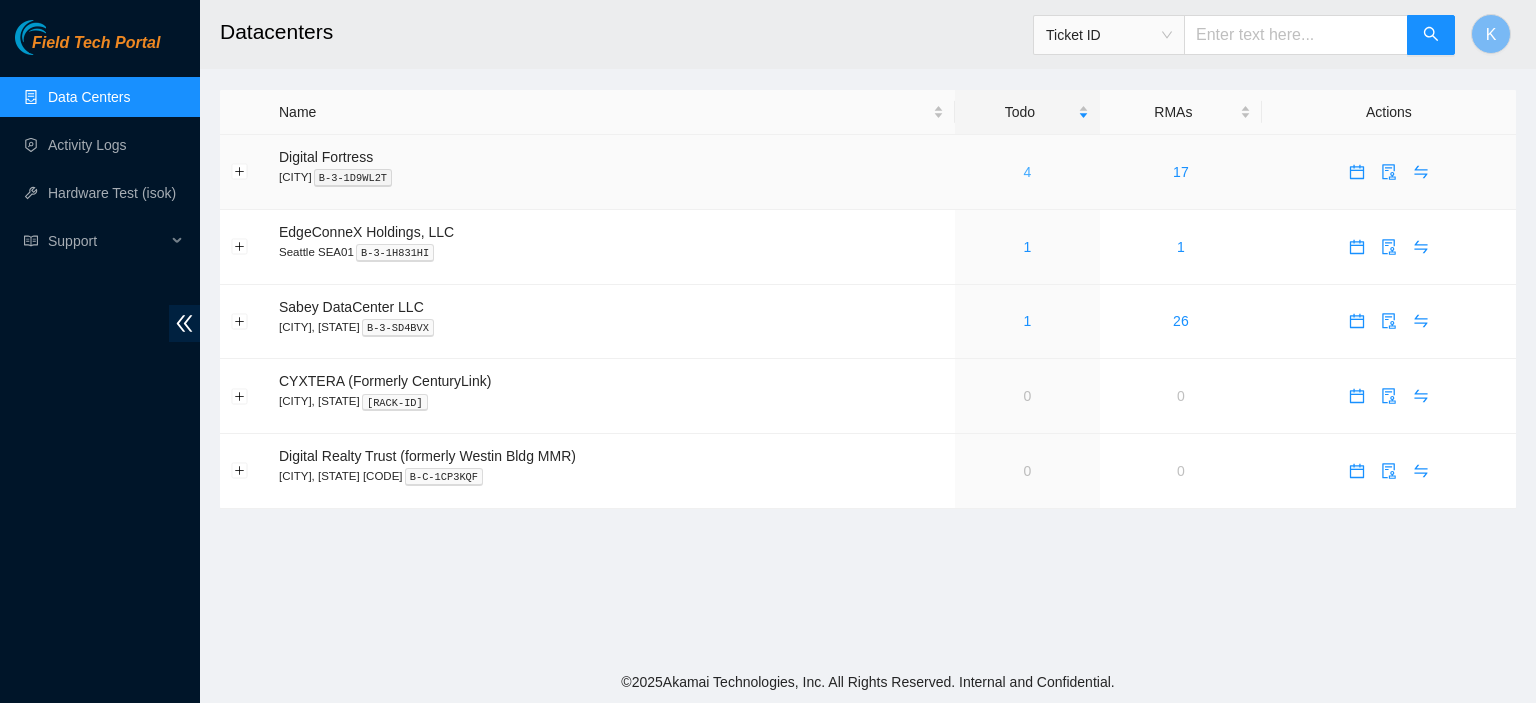 click on "4" at bounding box center [1028, 172] 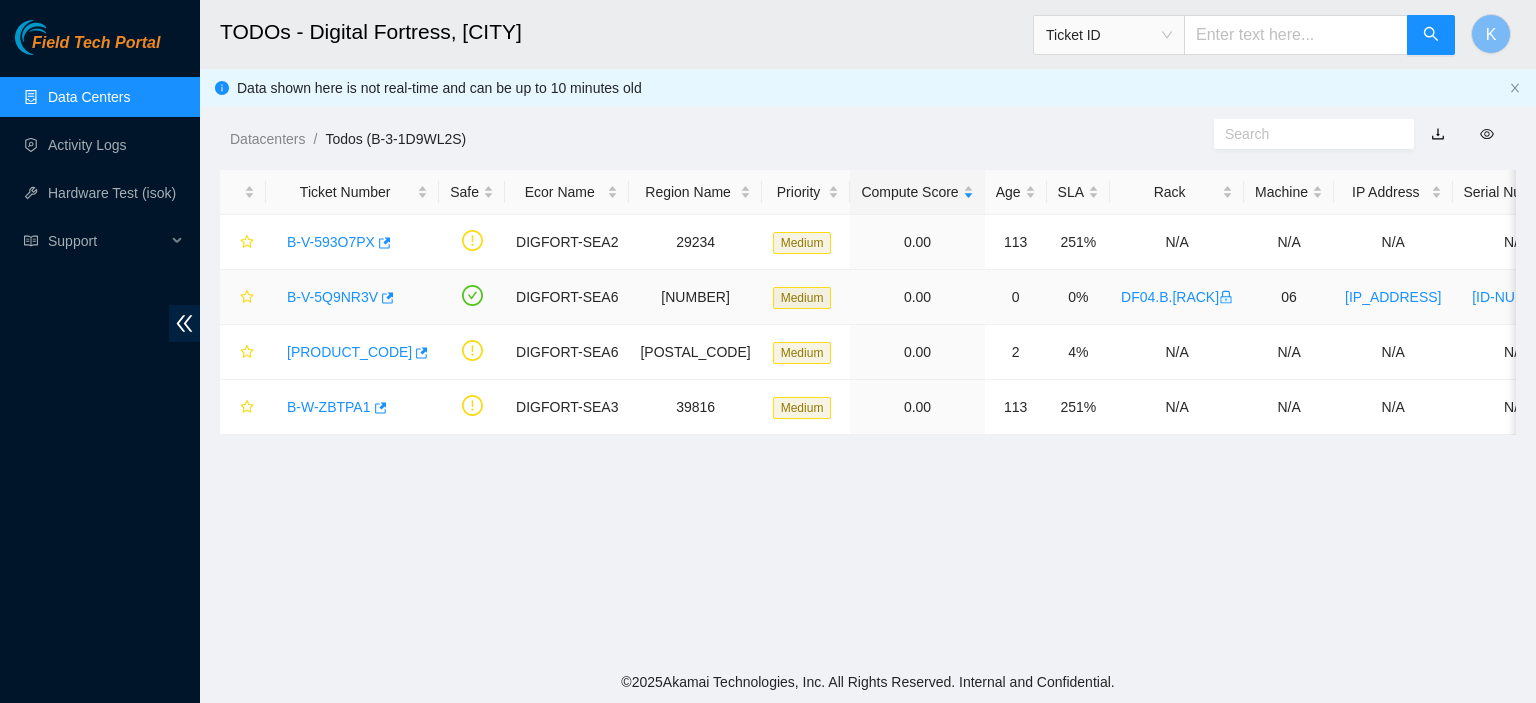 click on "B-V-5Q9NR3V" at bounding box center [332, 297] 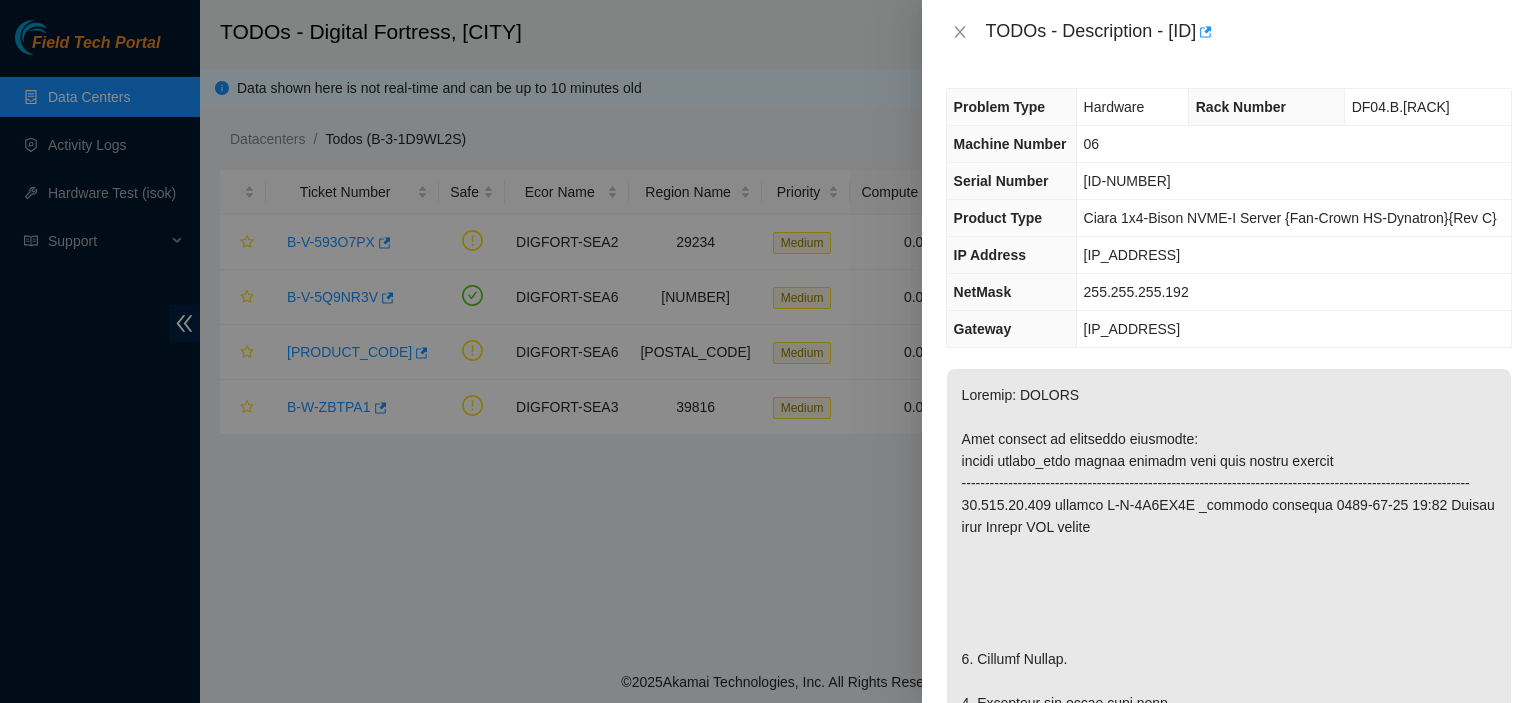 click at bounding box center (1229, 967) 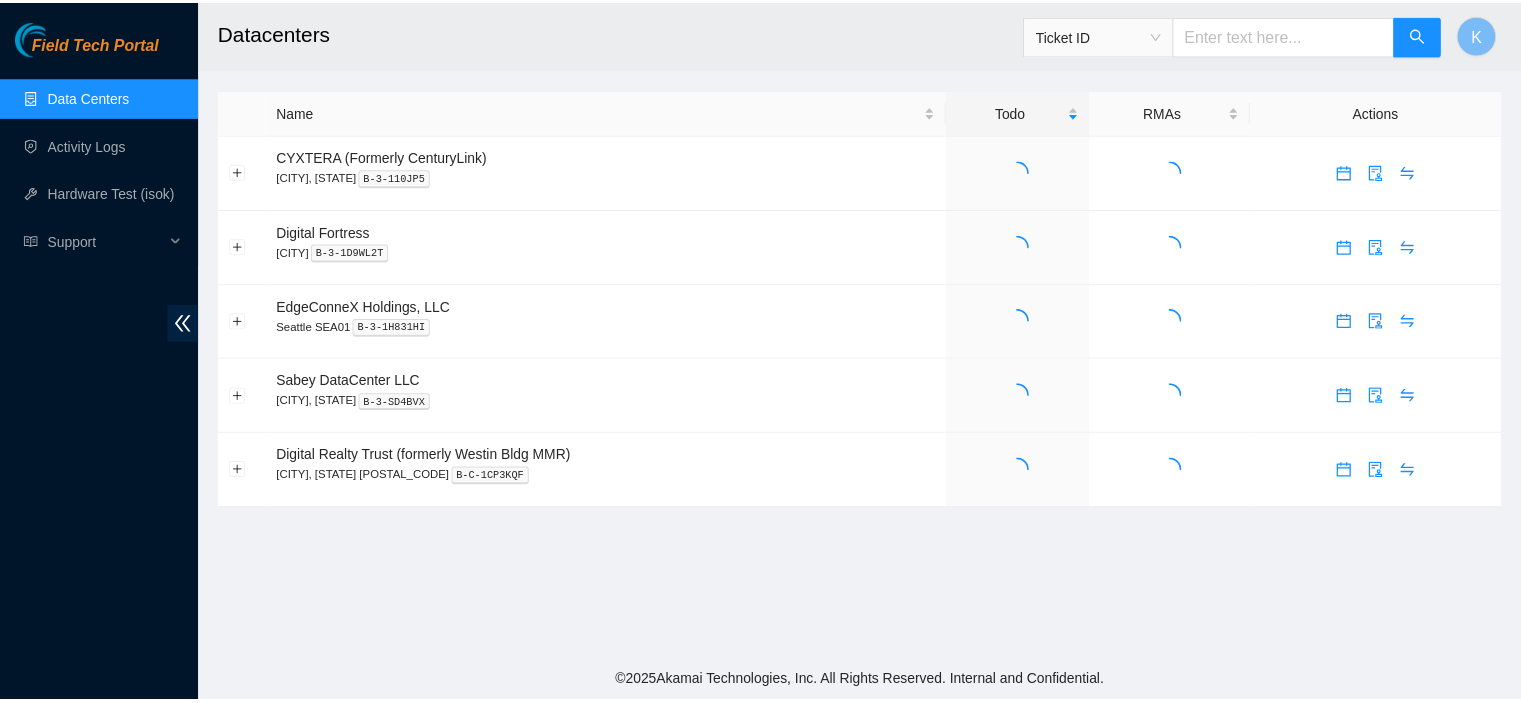 scroll, scrollTop: 0, scrollLeft: 0, axis: both 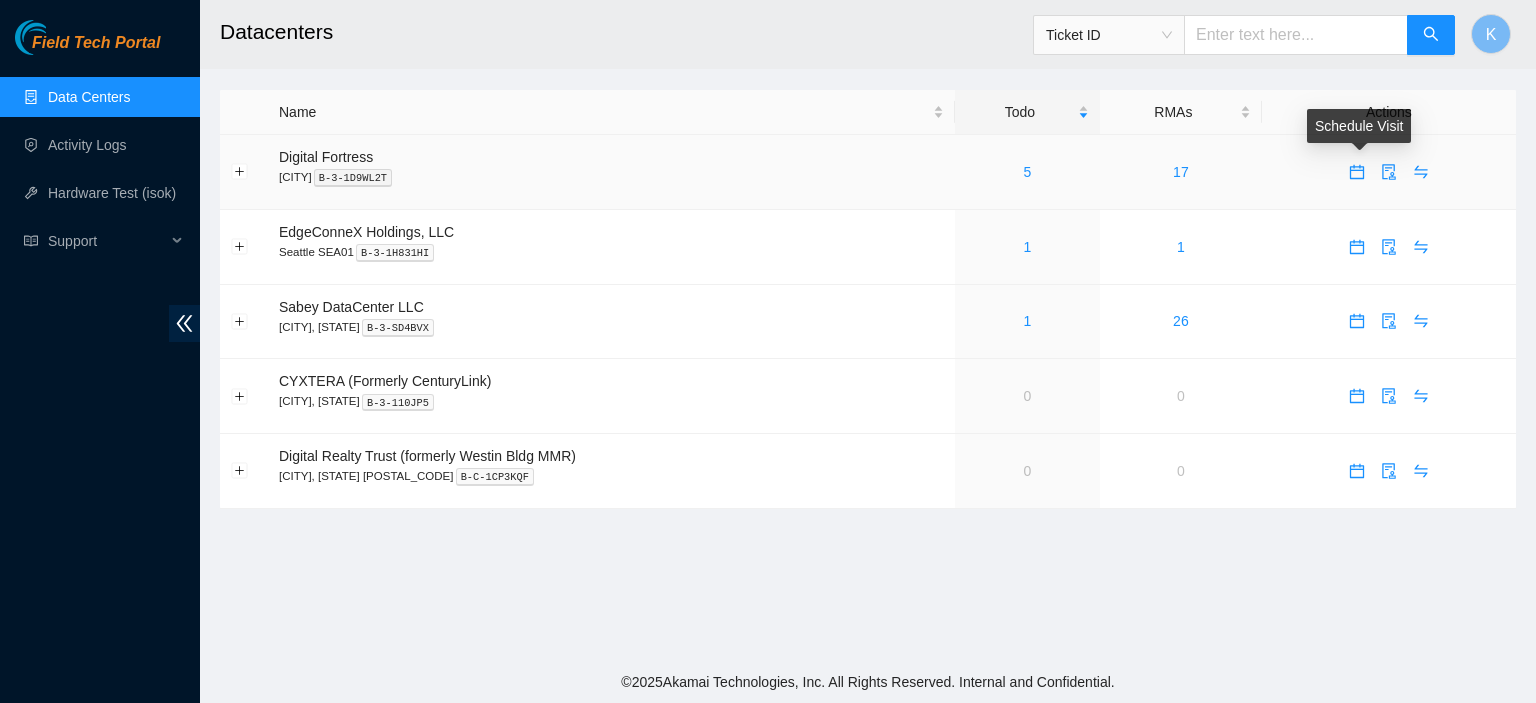 click 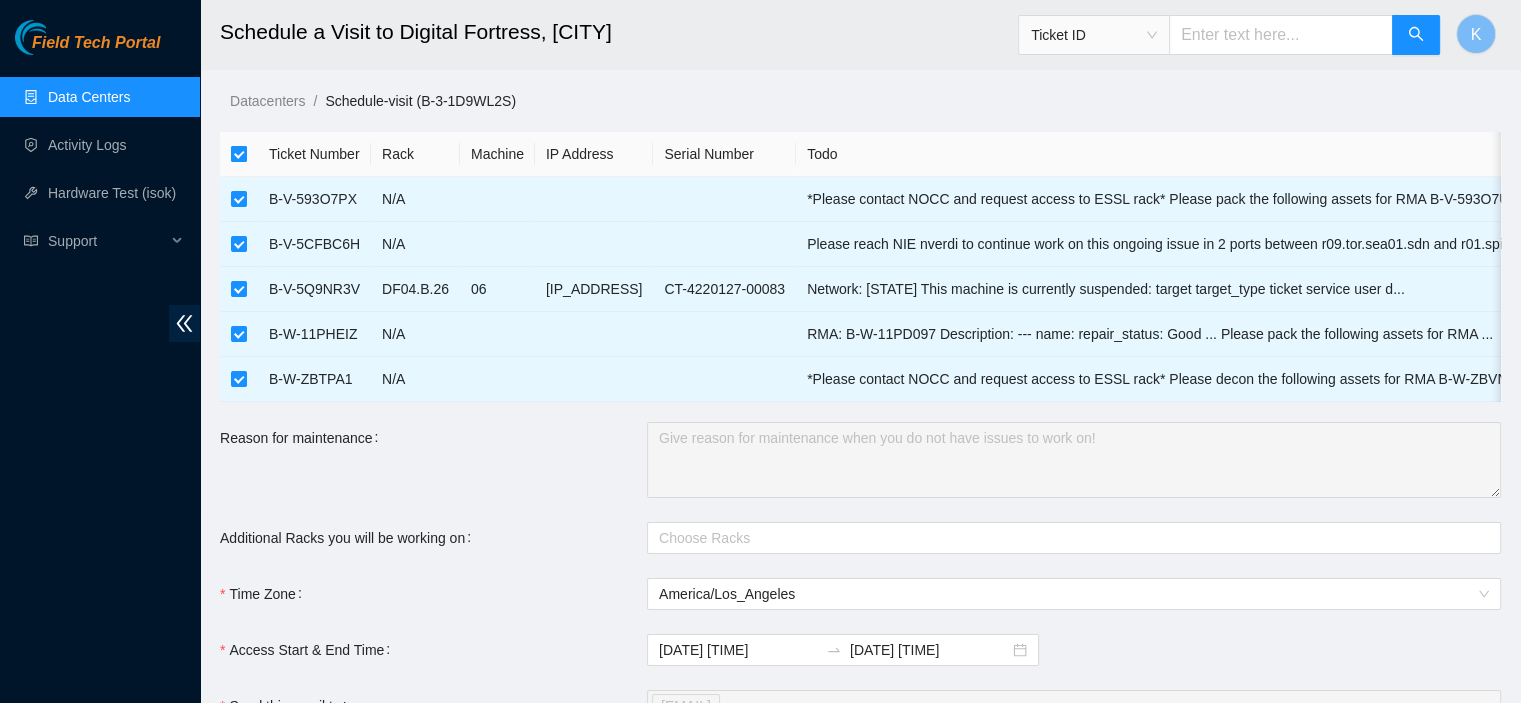 click at bounding box center [239, 154] 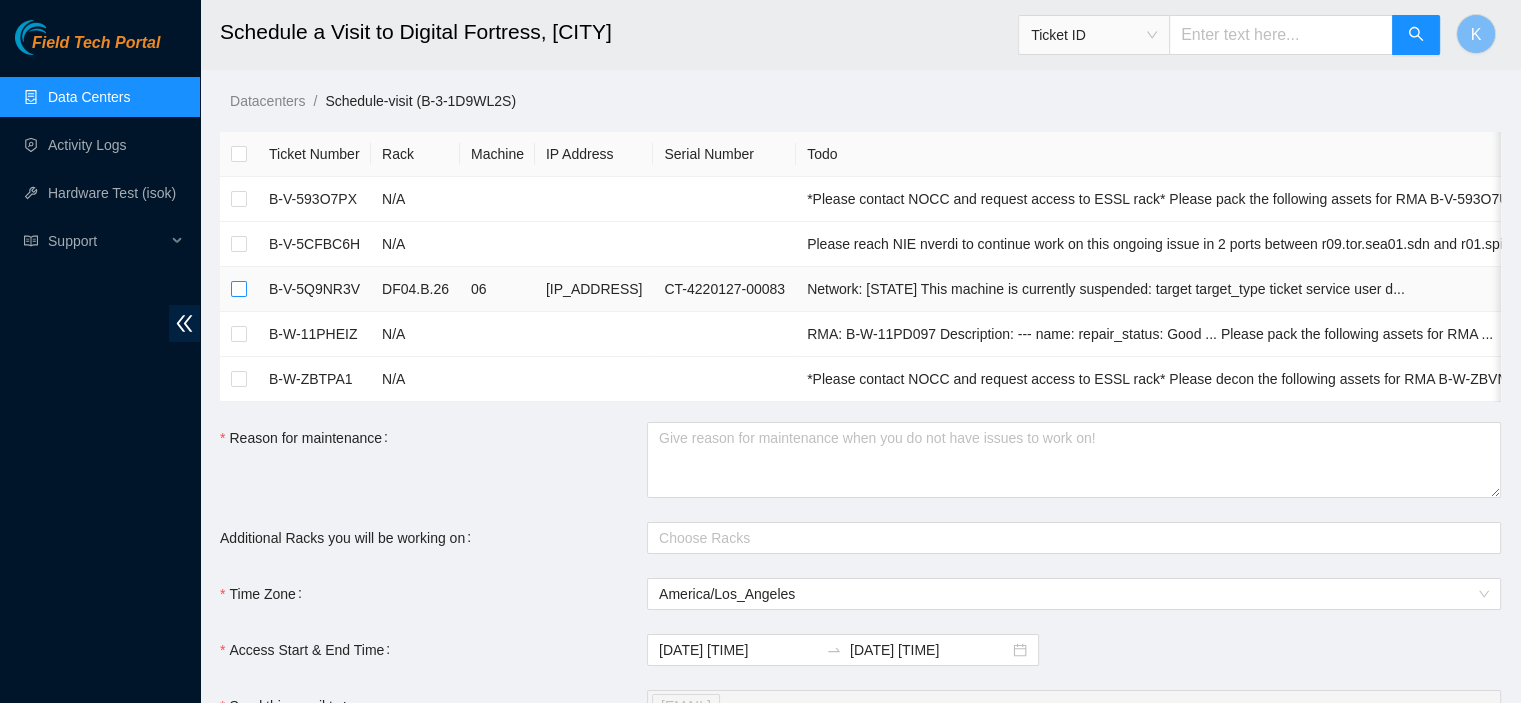click at bounding box center [239, 289] 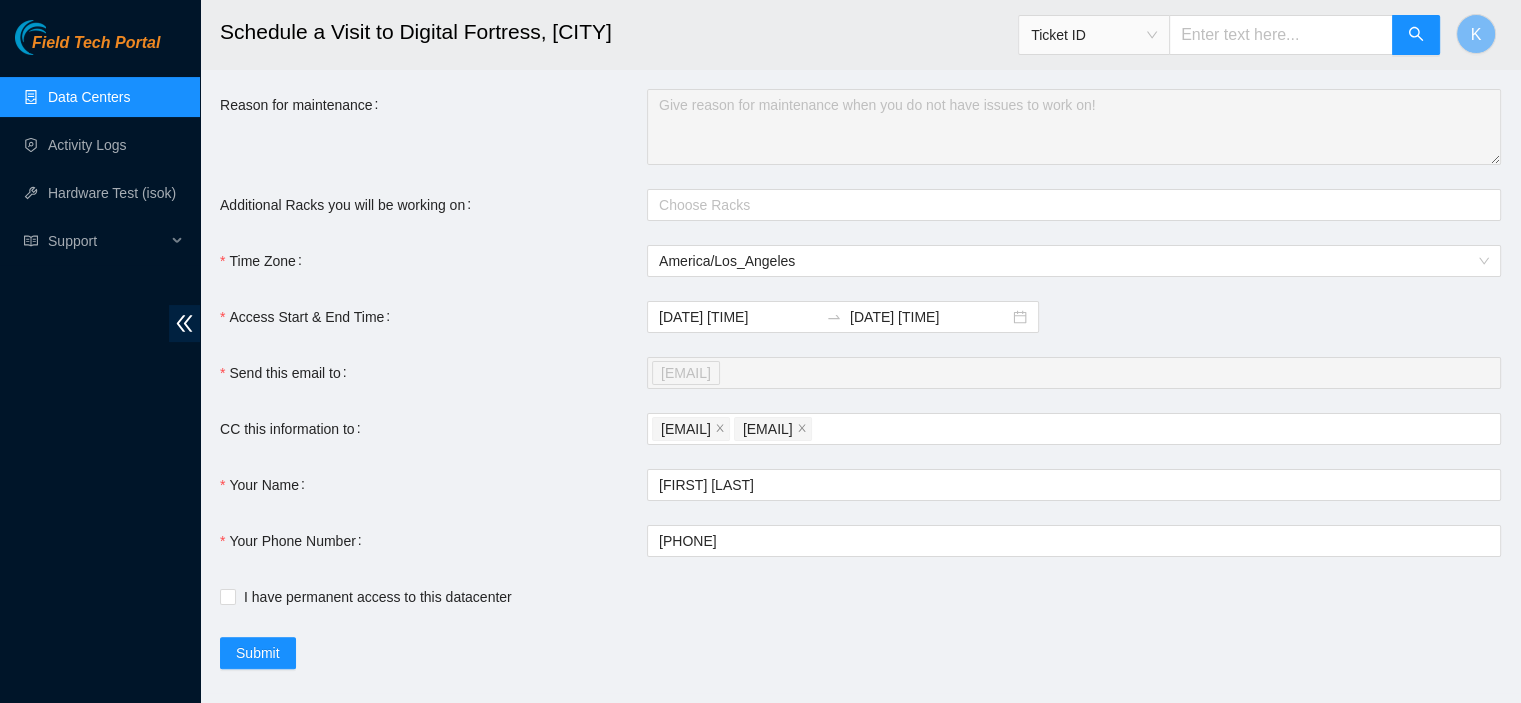 scroll, scrollTop: 338, scrollLeft: 0, axis: vertical 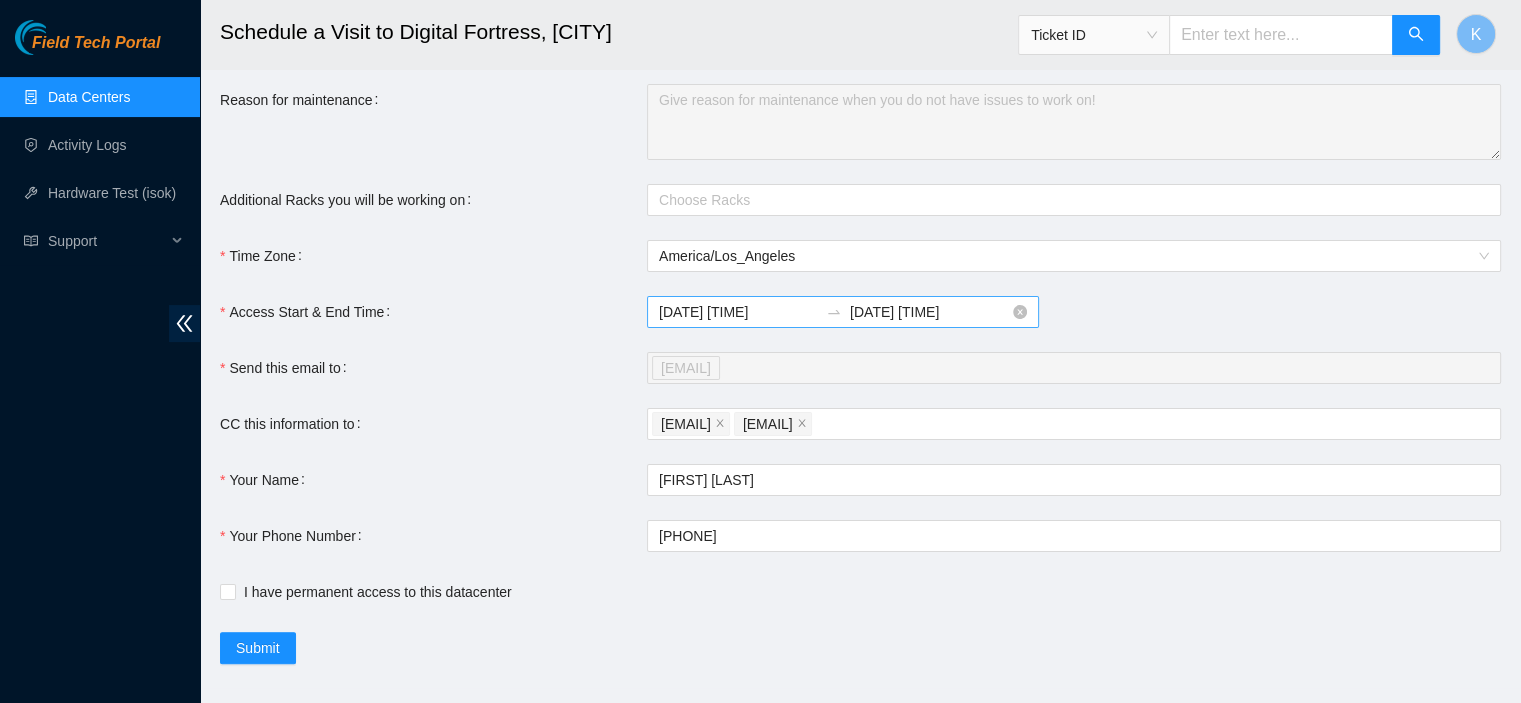 click on "2025-07-17 10:24" at bounding box center (738, 312) 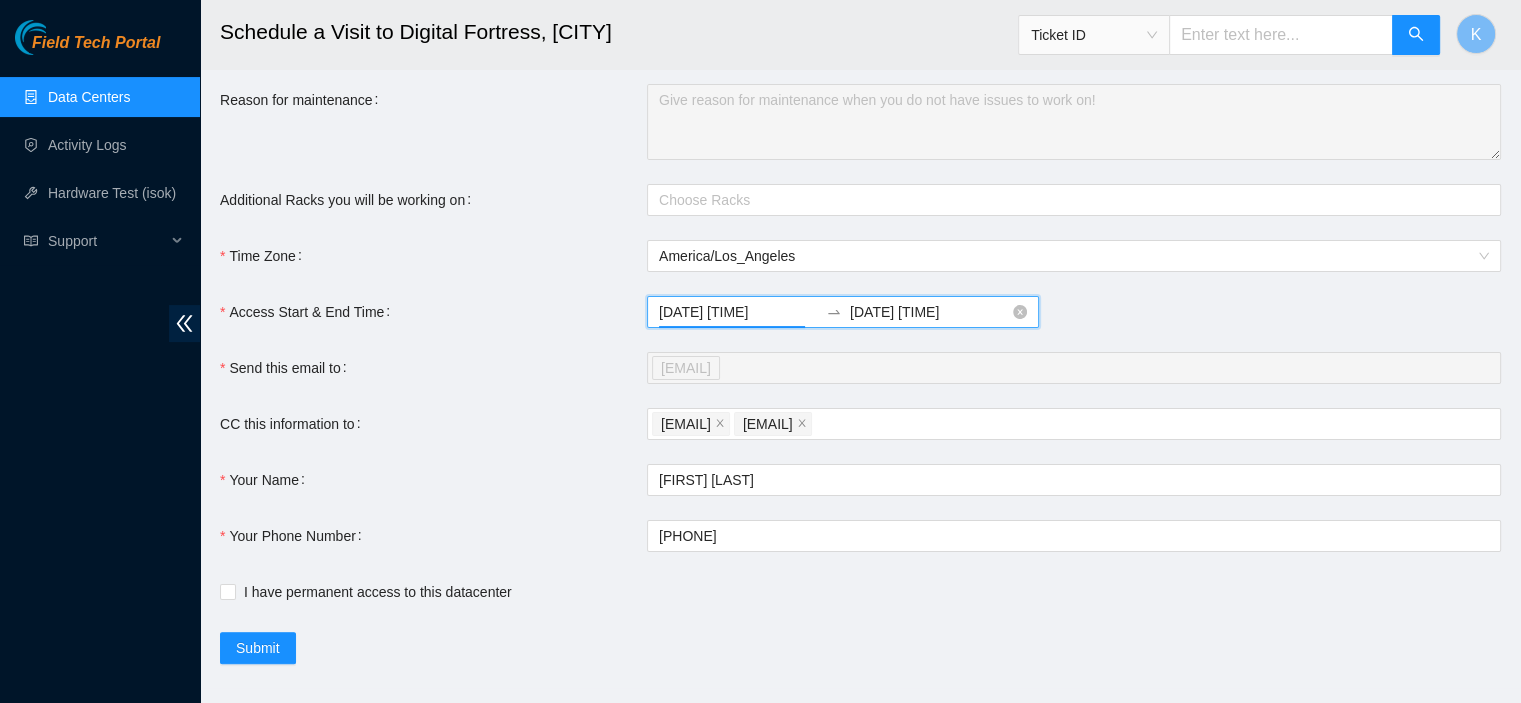 scroll, scrollTop: 280, scrollLeft: 0, axis: vertical 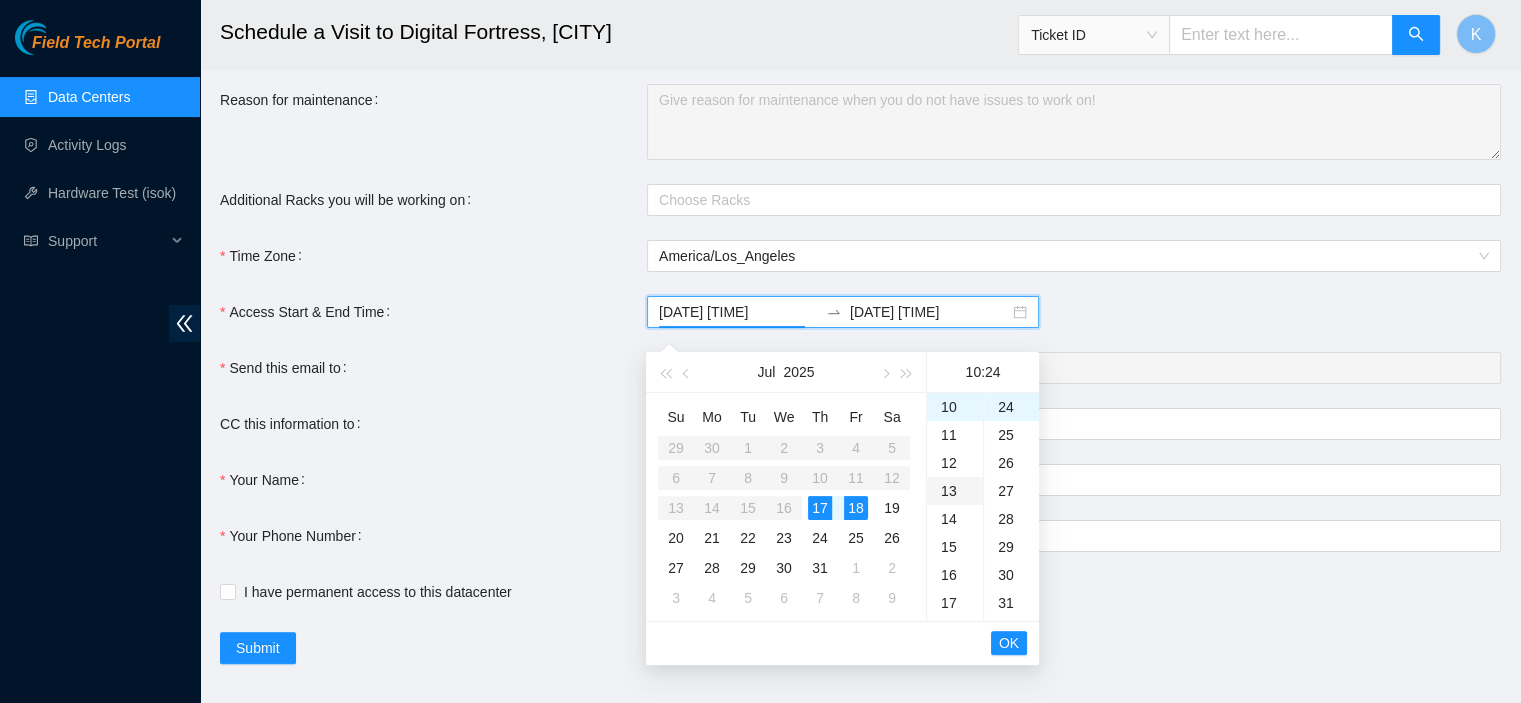click on "13" at bounding box center [955, 491] 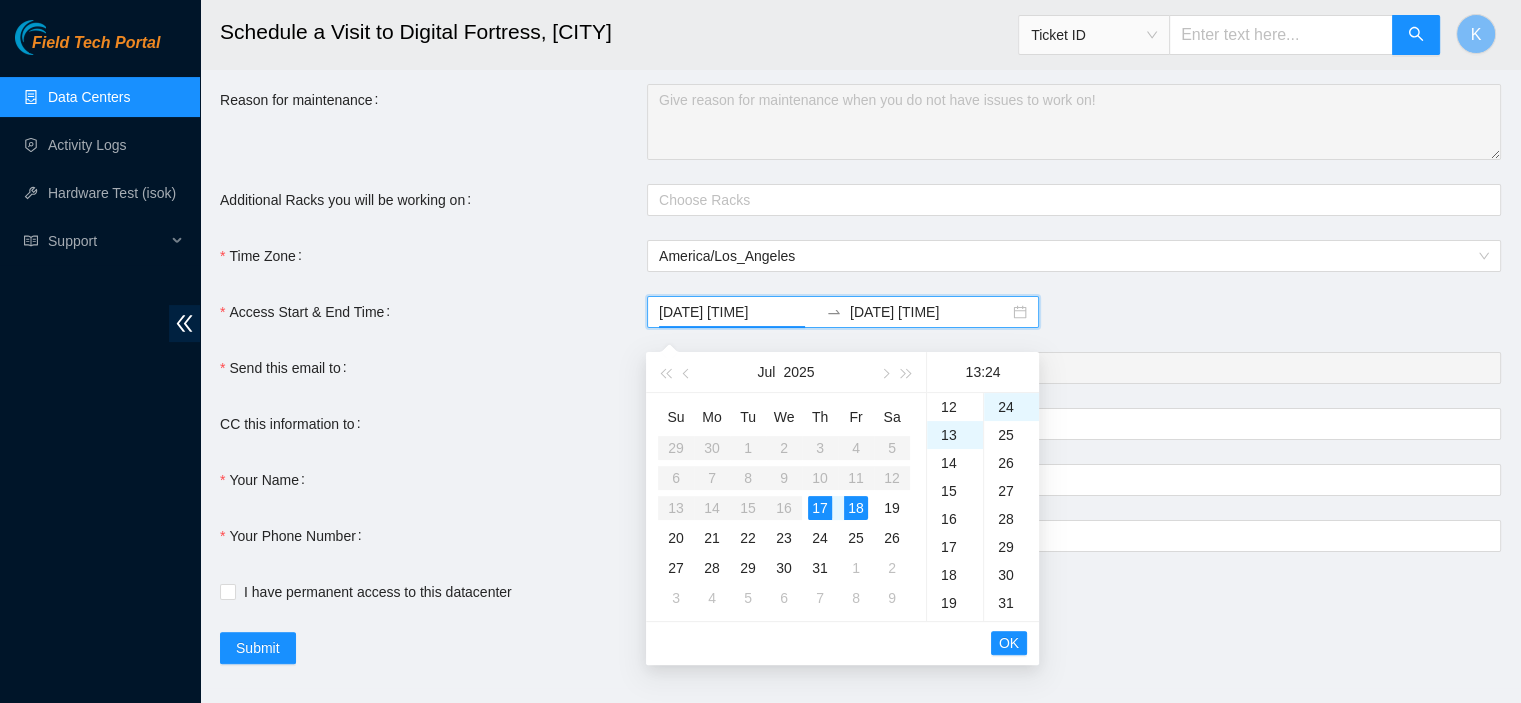 scroll, scrollTop: 364, scrollLeft: 0, axis: vertical 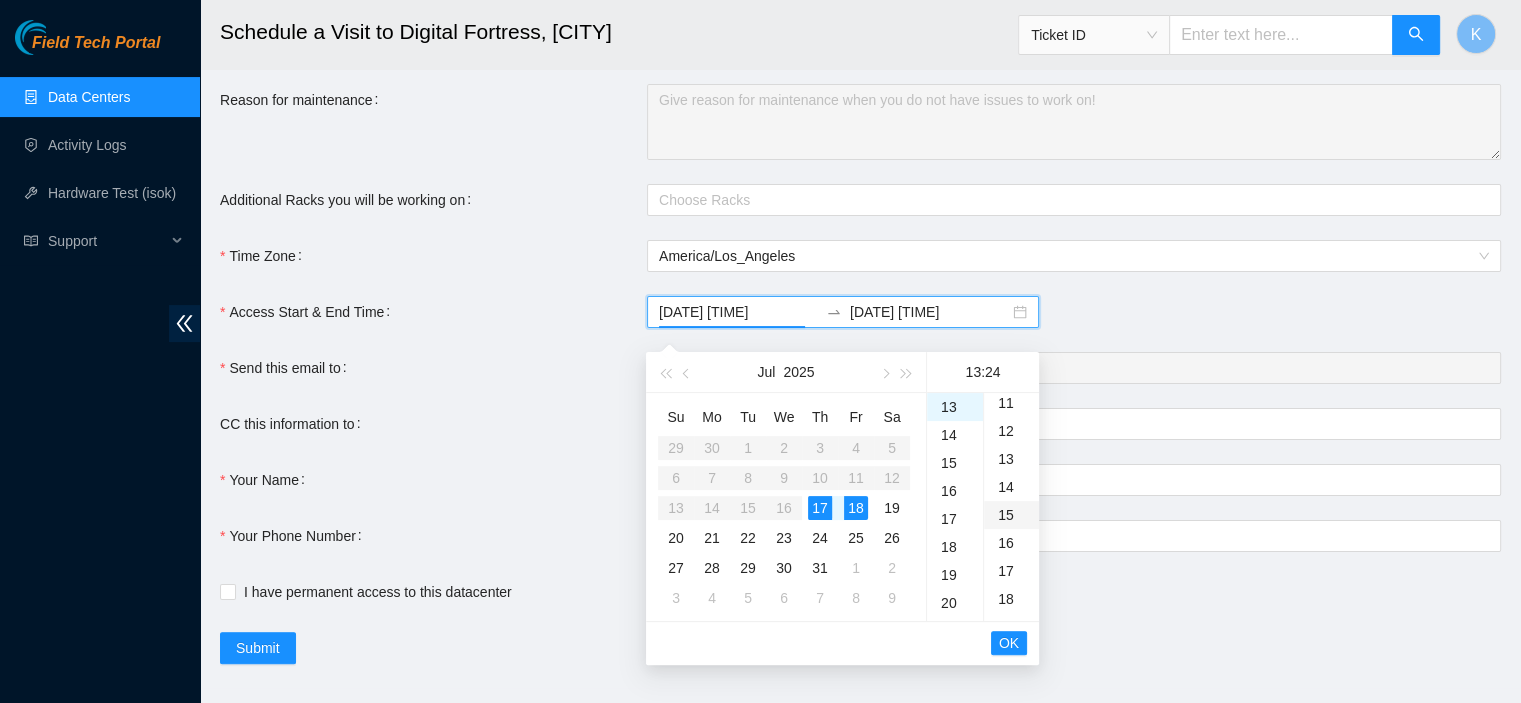 click on "15" at bounding box center [1011, 515] 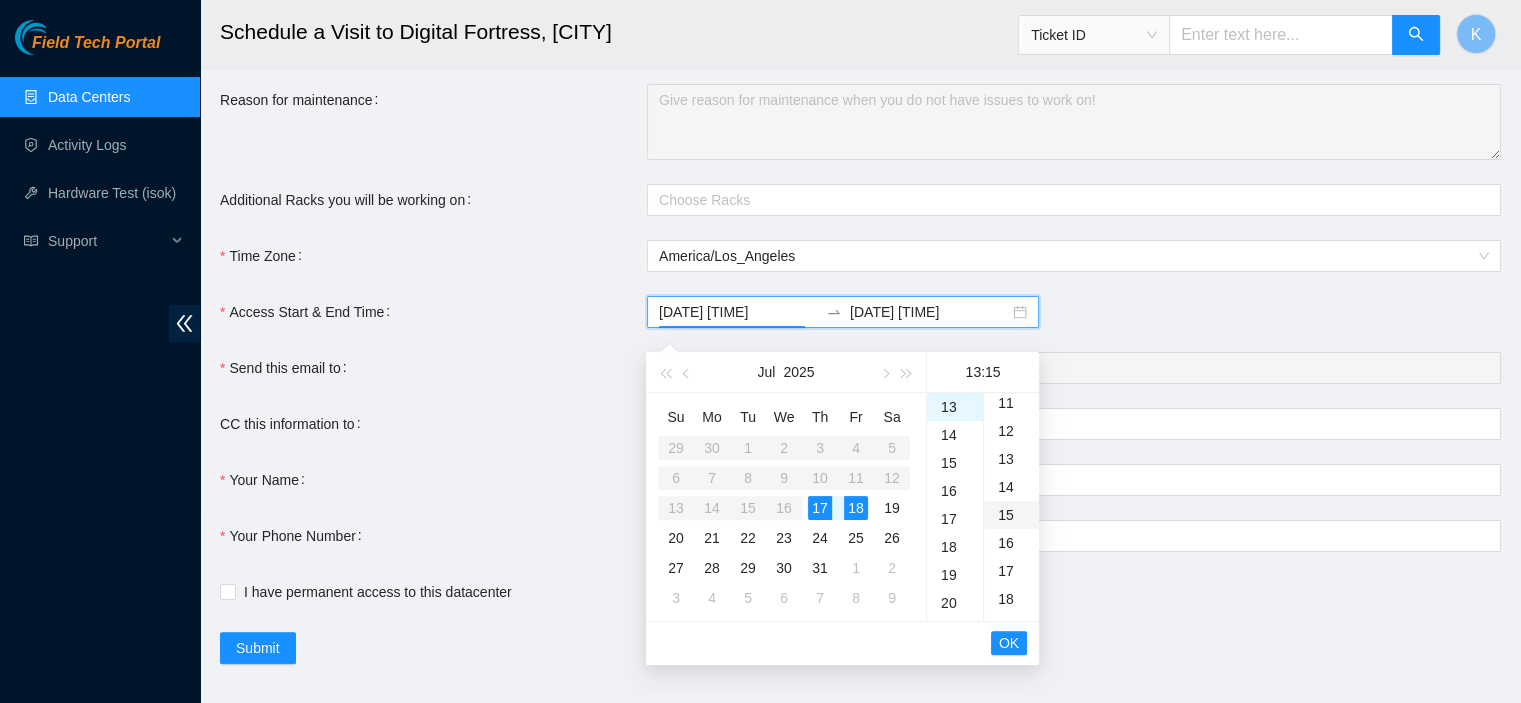 scroll, scrollTop: 420, scrollLeft: 0, axis: vertical 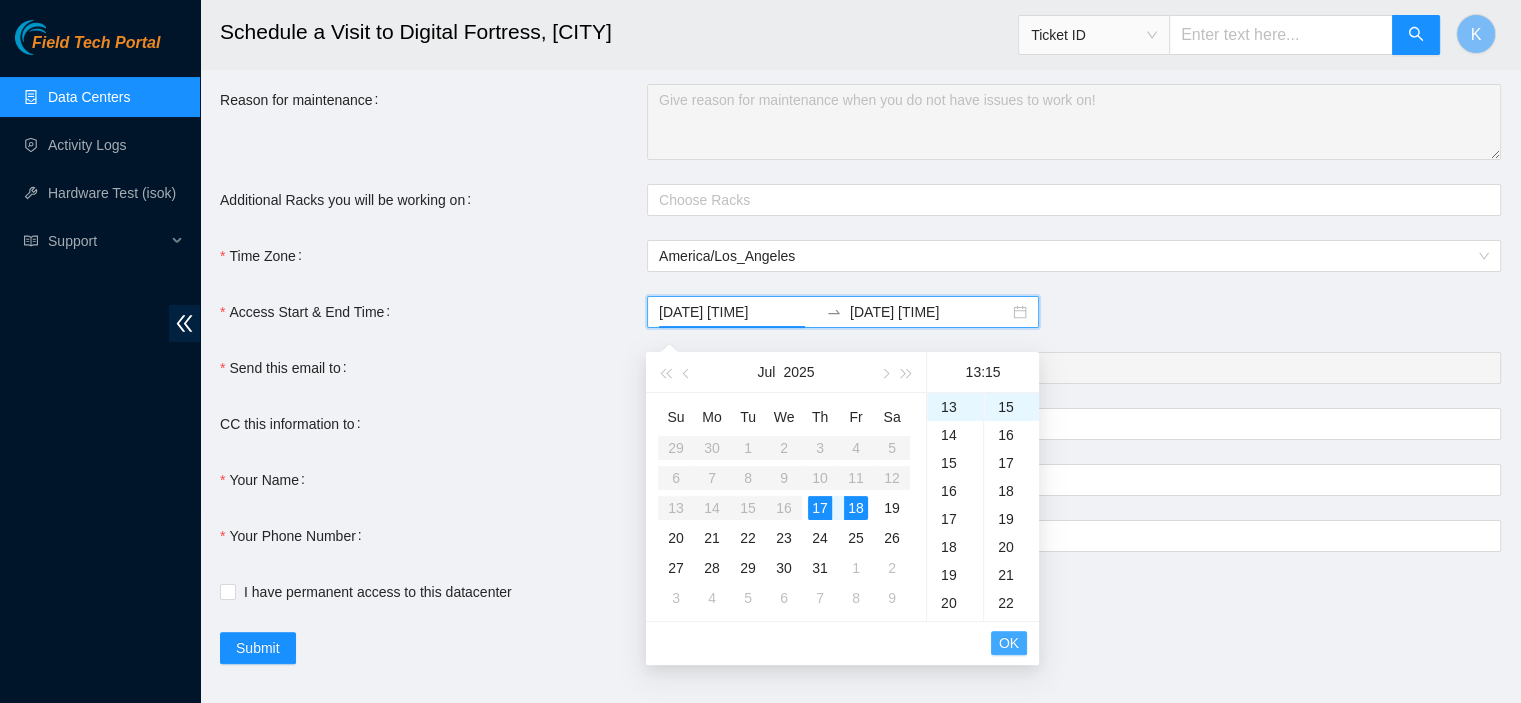 click on "OK" at bounding box center (1009, 643) 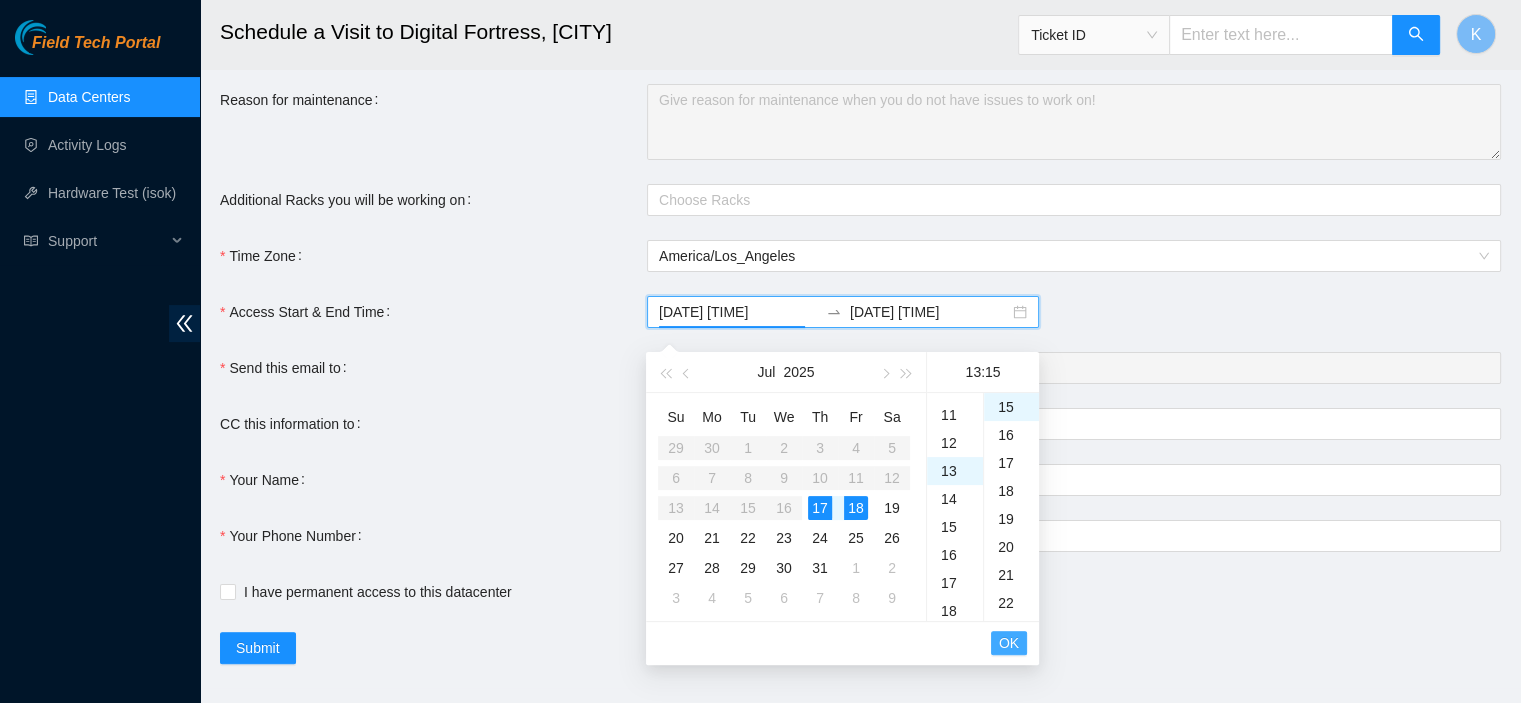 scroll, scrollTop: 588, scrollLeft: 0, axis: vertical 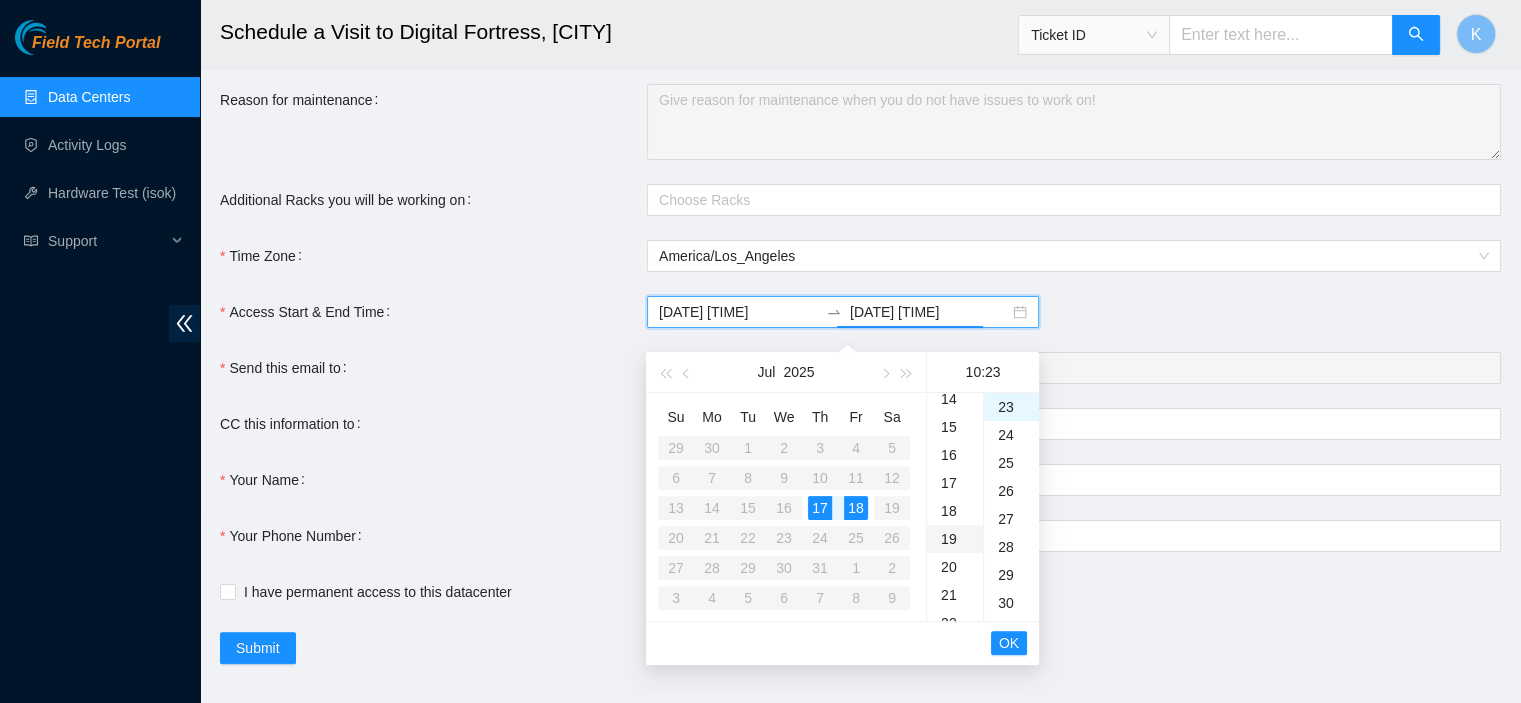 click on "19" at bounding box center [955, 539] 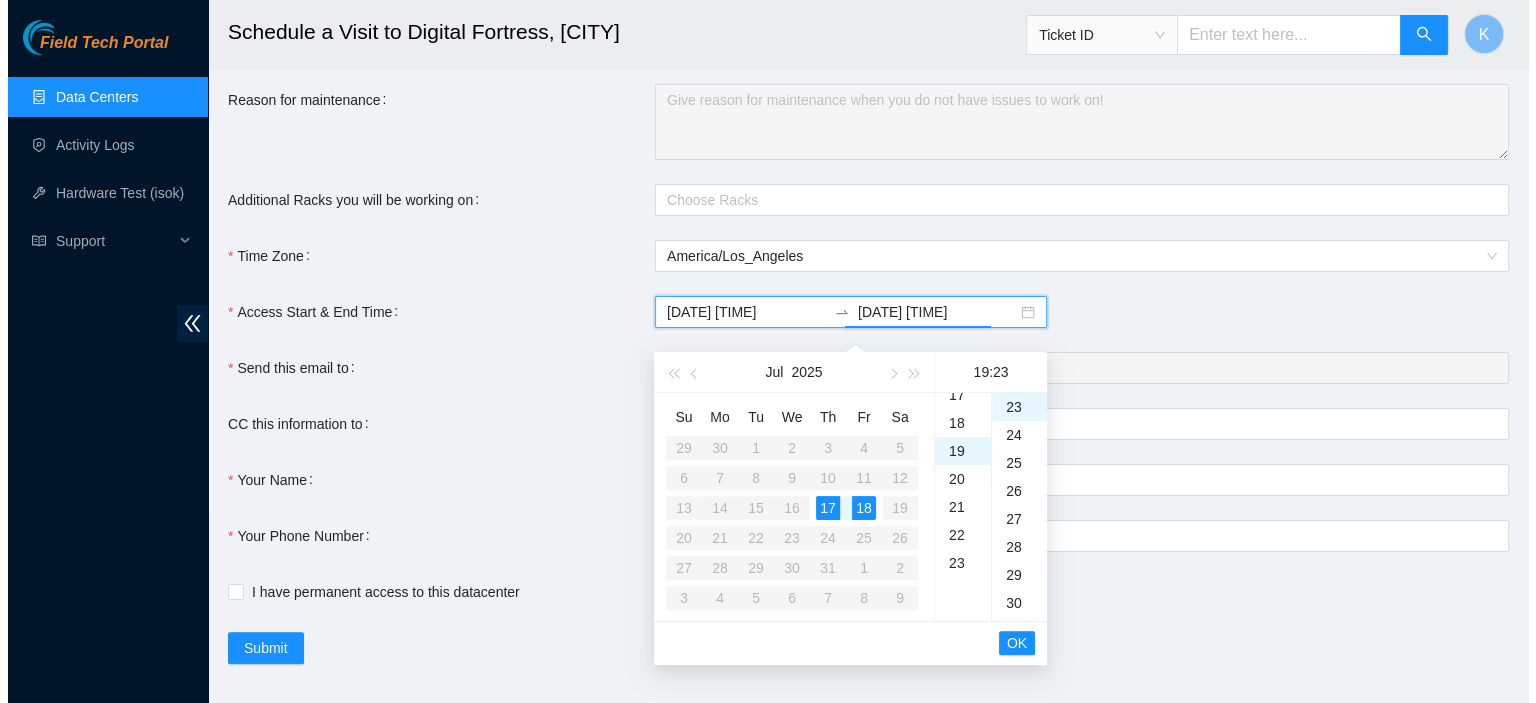 scroll, scrollTop: 532, scrollLeft: 0, axis: vertical 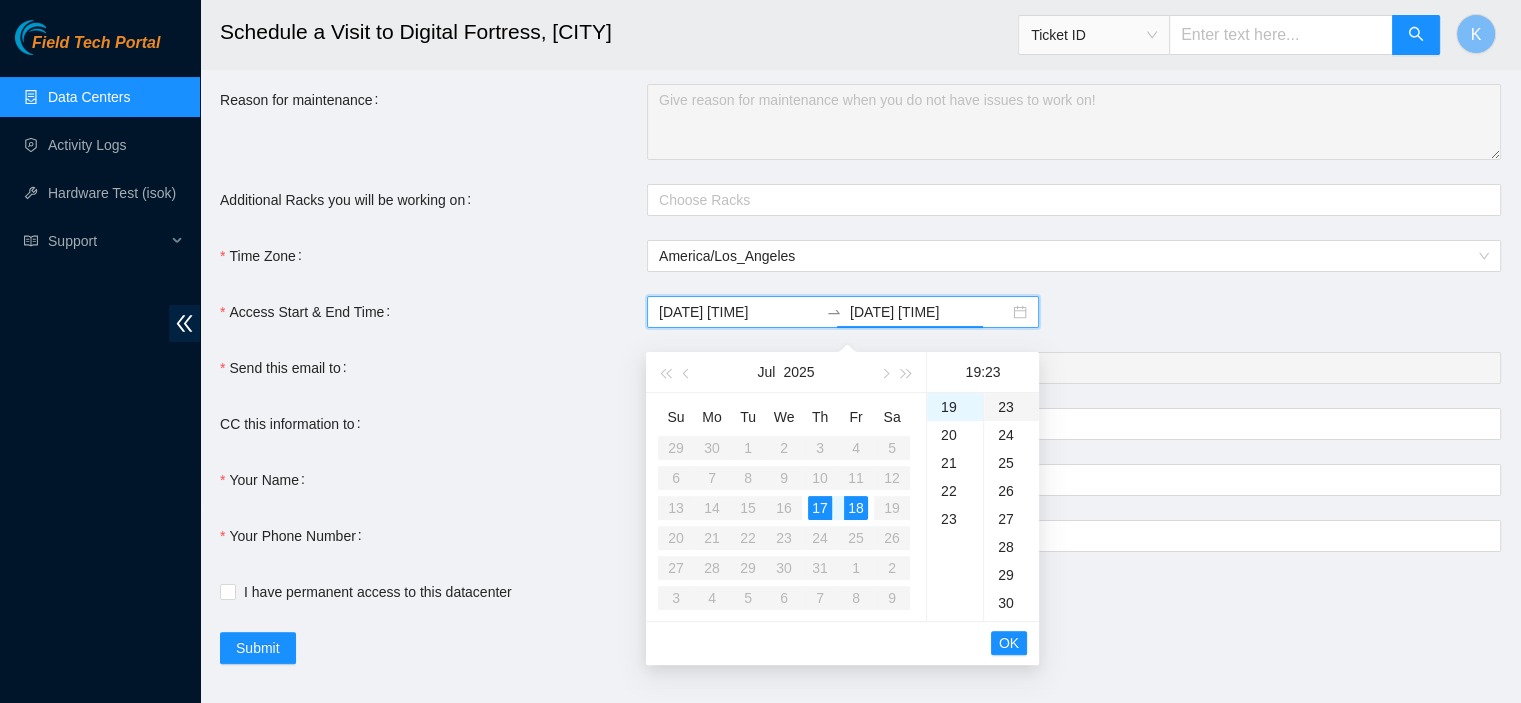 click on "23" at bounding box center [1011, 407] 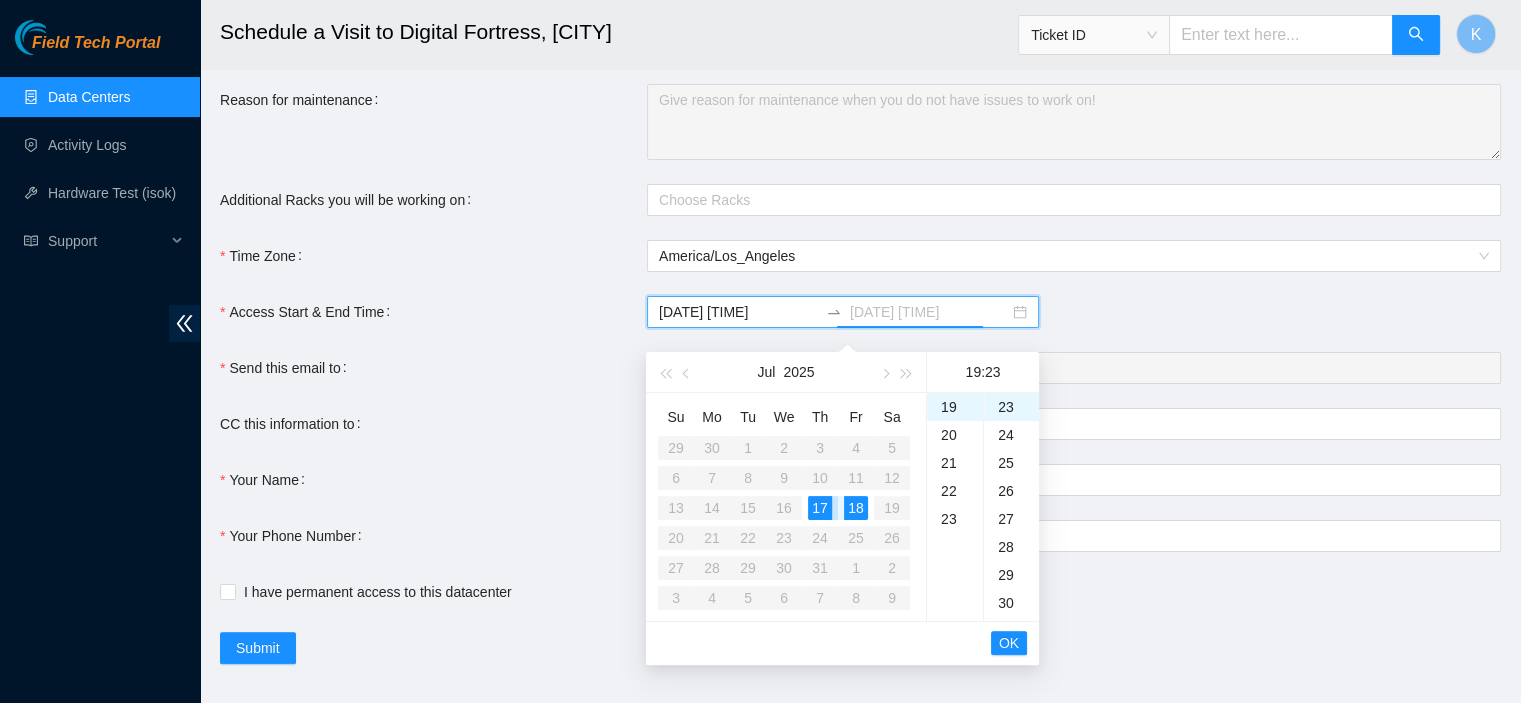 click on "17" at bounding box center (820, 508) 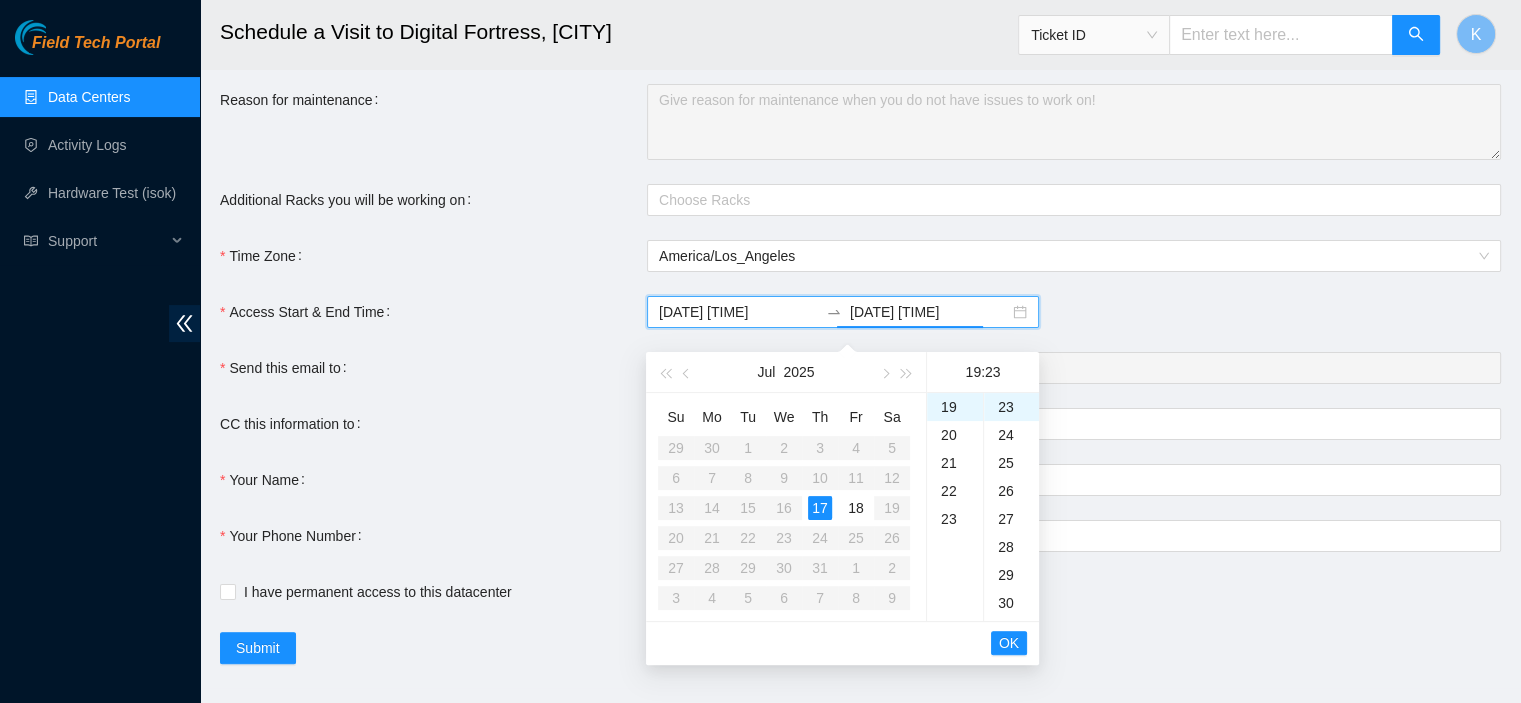 type on "2025-07-17 19:23" 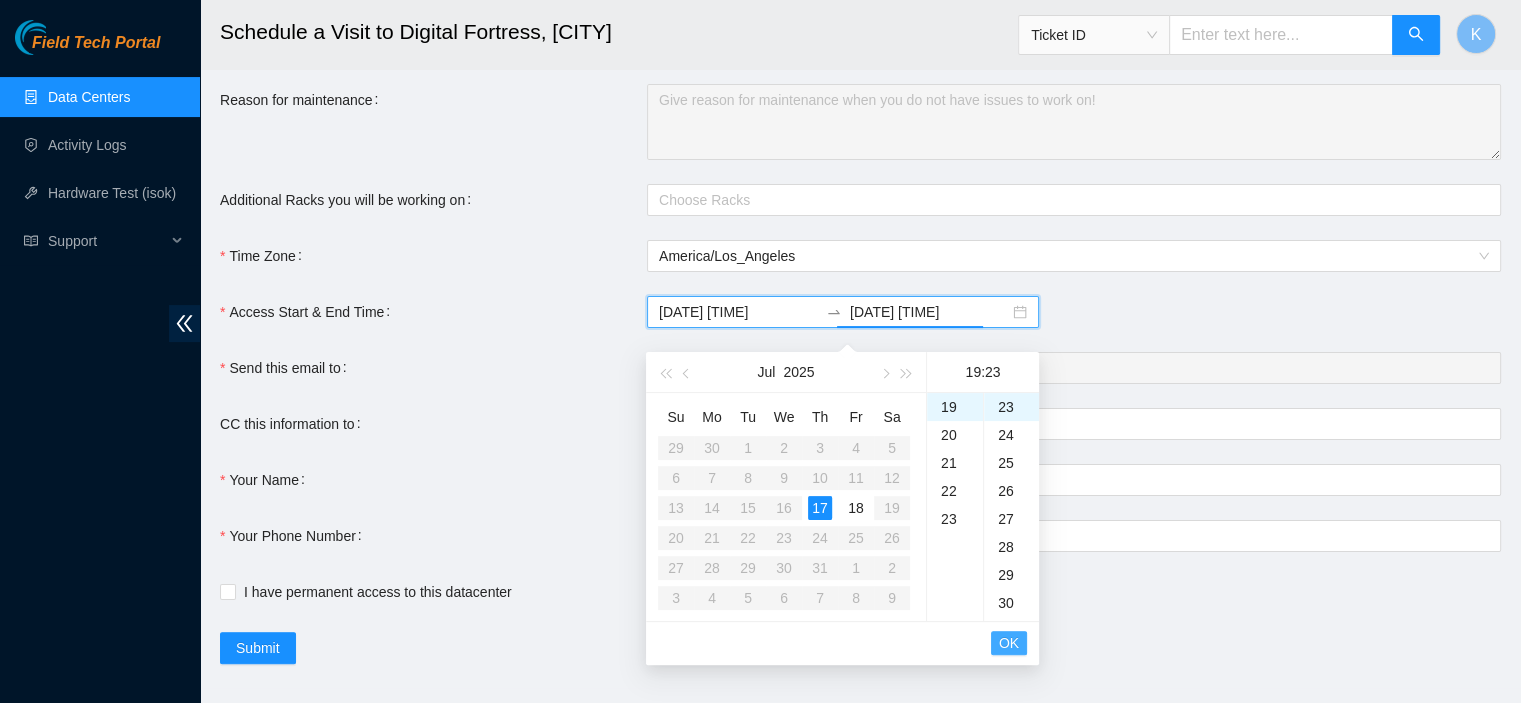 click on "OK" at bounding box center [1009, 643] 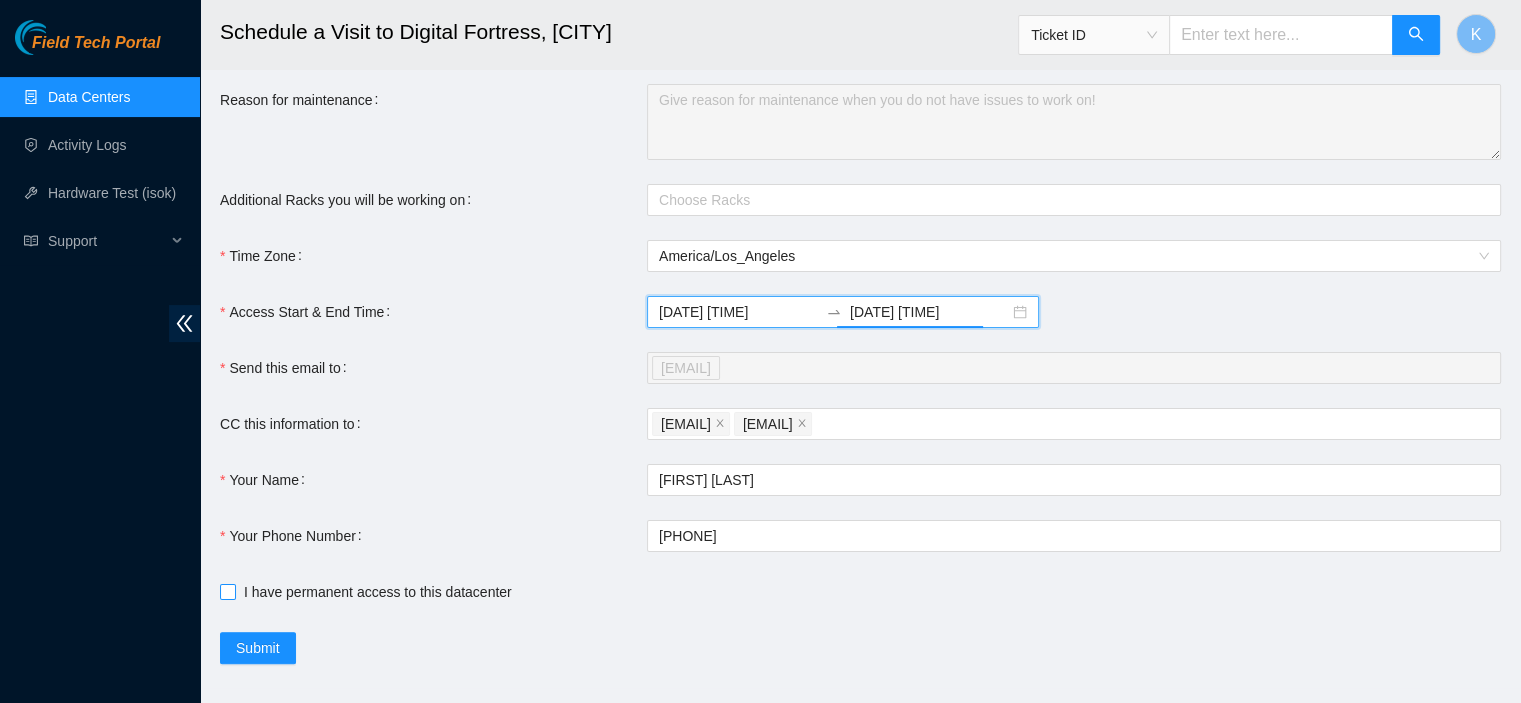 click on "I have permanent access to this datacenter" at bounding box center (227, 591) 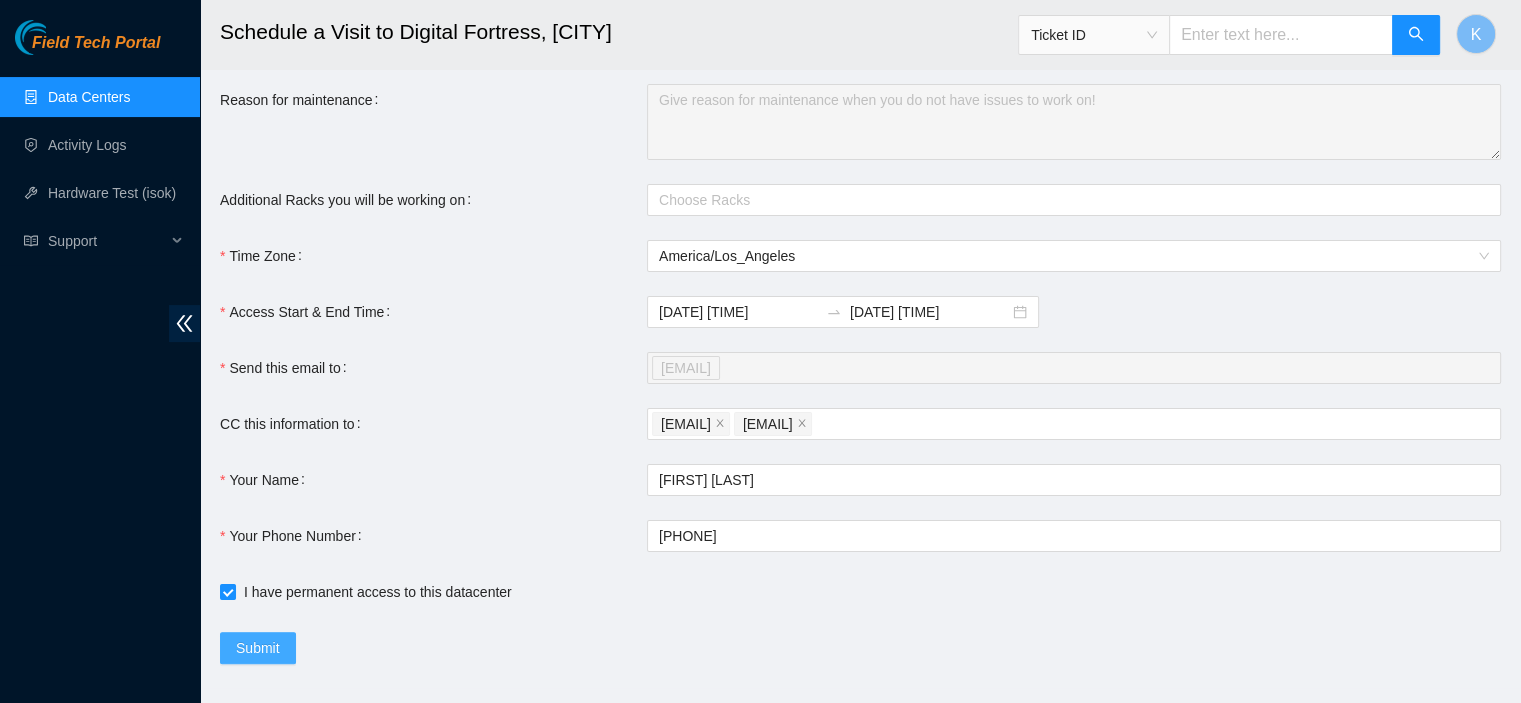 click on "Submit" at bounding box center [258, 648] 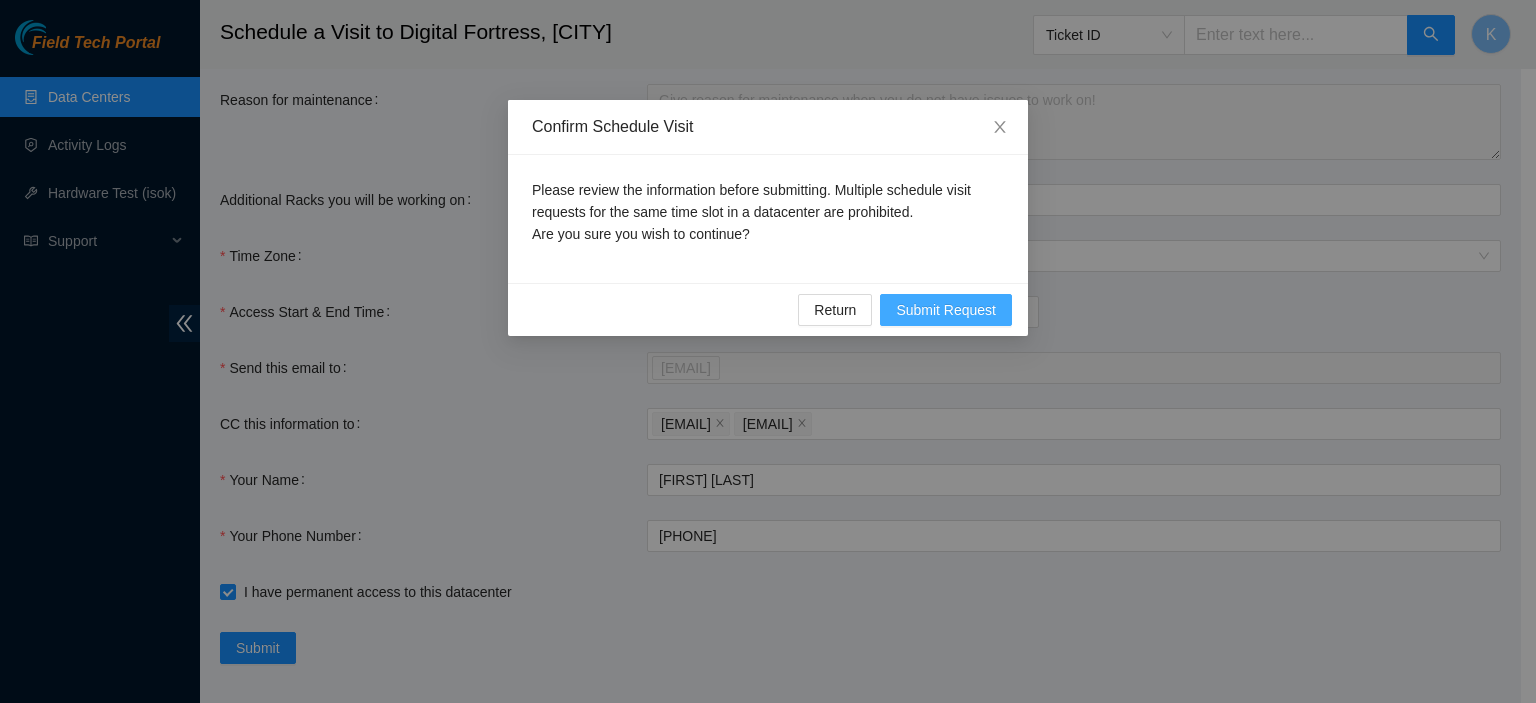 click on "Submit Request" at bounding box center [946, 310] 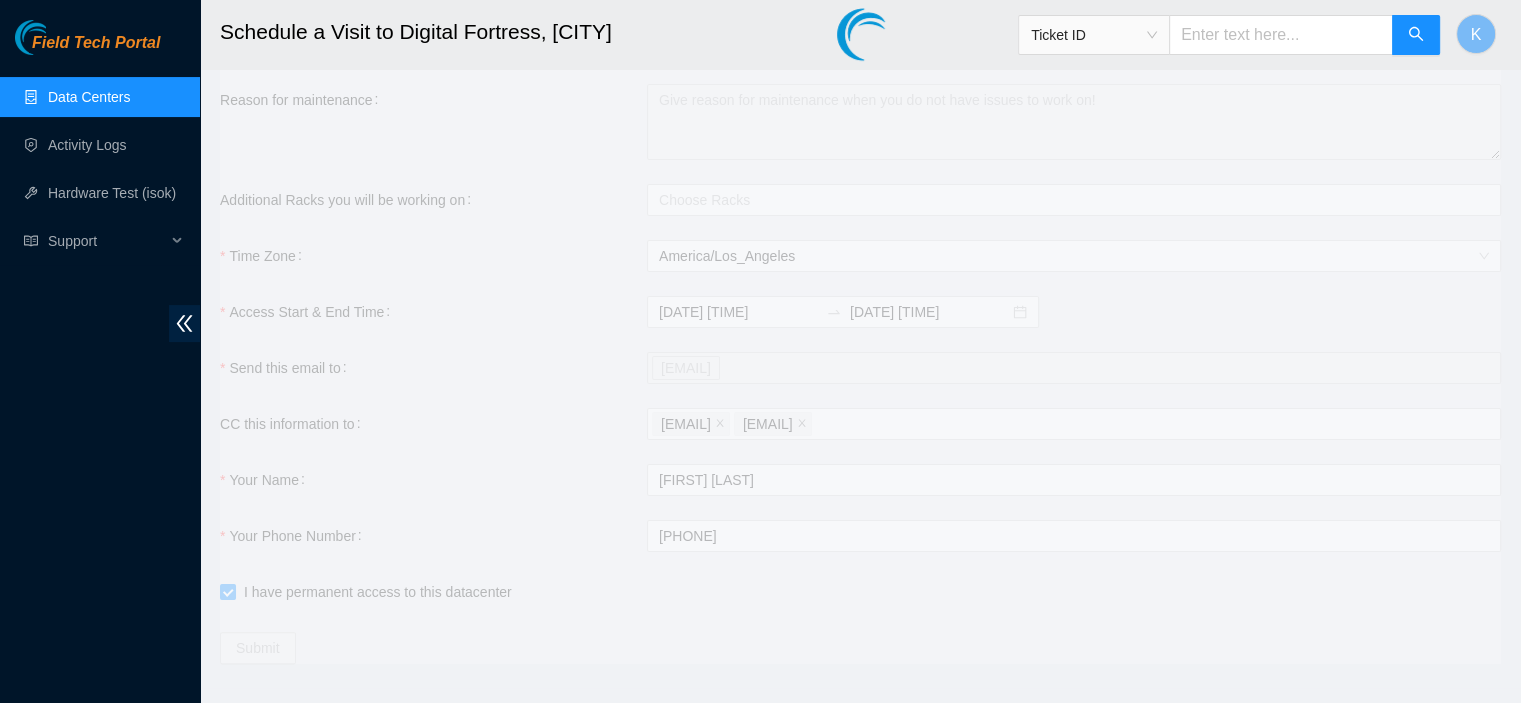 type on "2025-07-17 10:24" 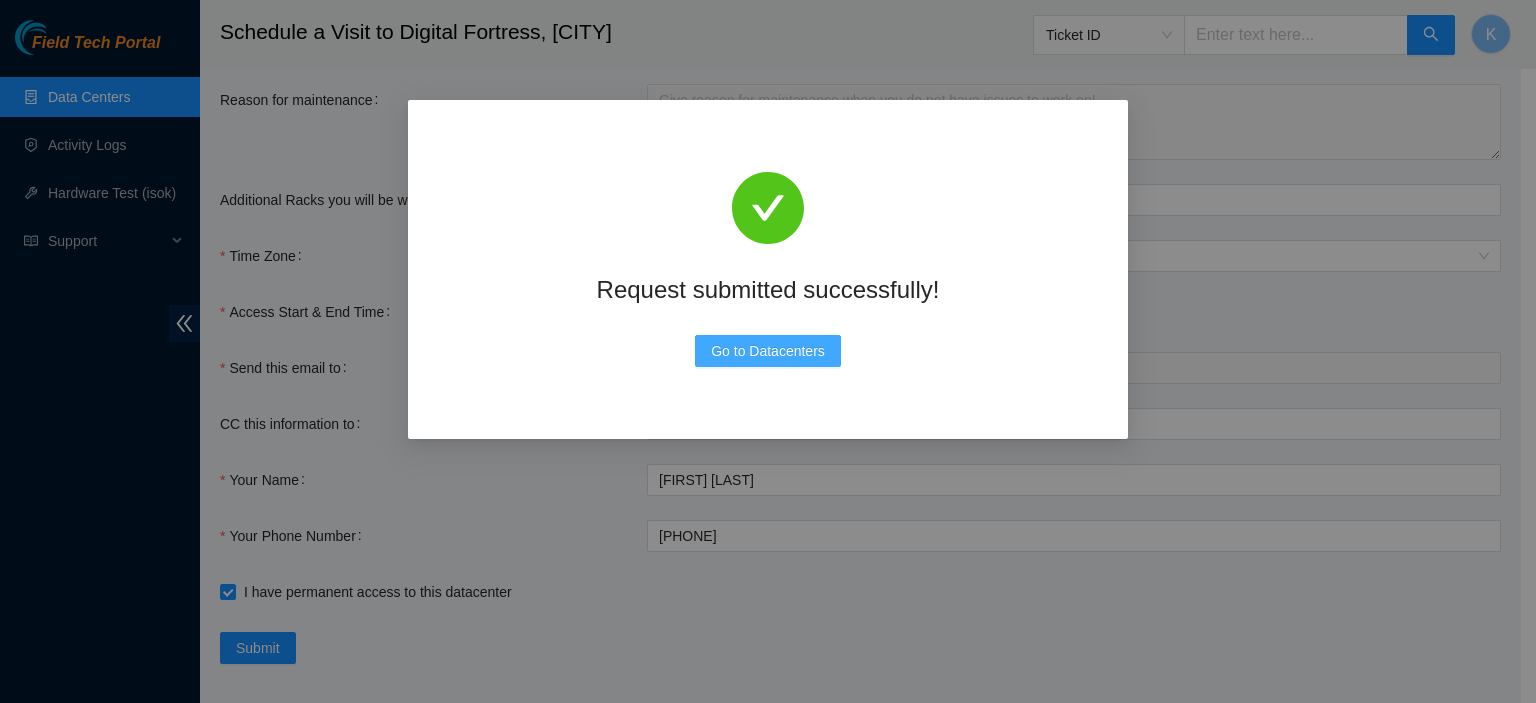click on "Go to Datacenters" at bounding box center (768, 351) 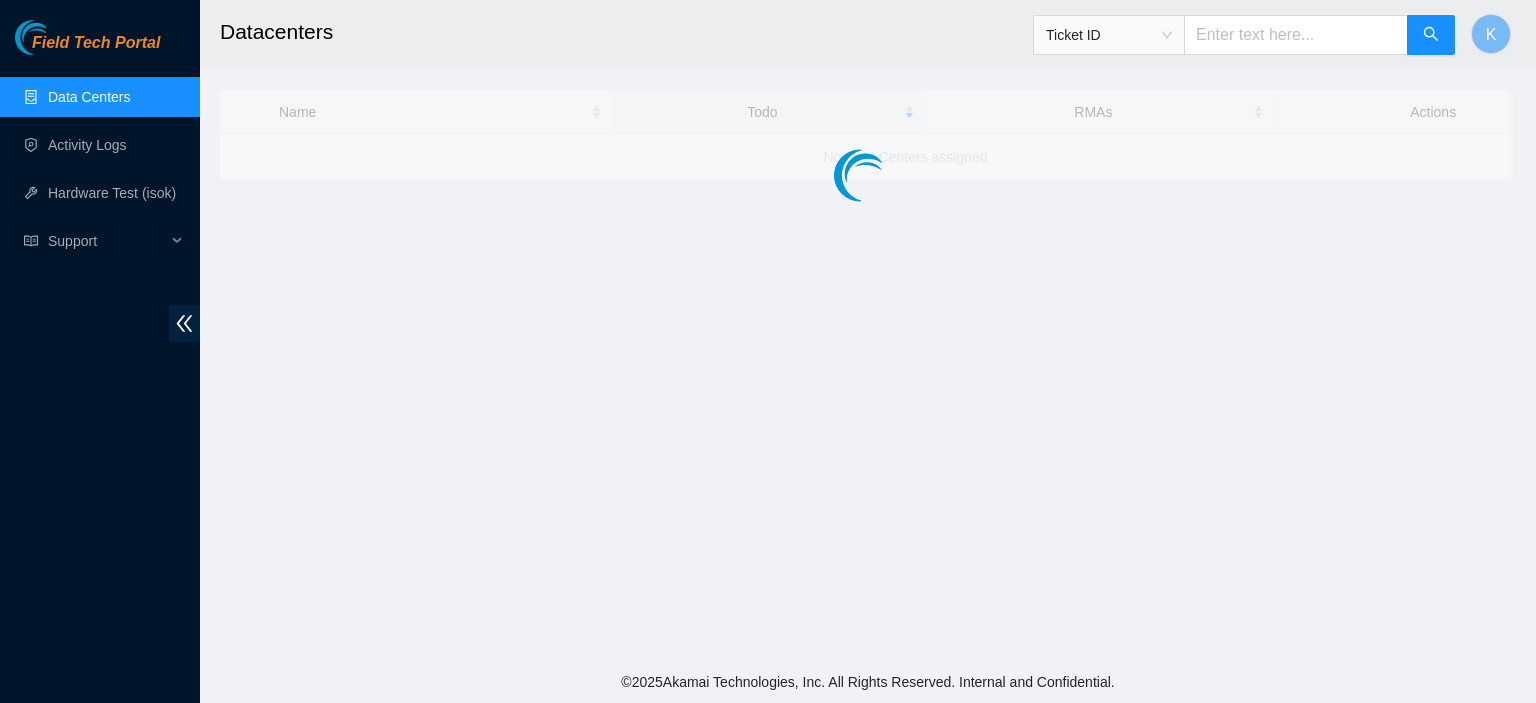 scroll, scrollTop: 0, scrollLeft: 0, axis: both 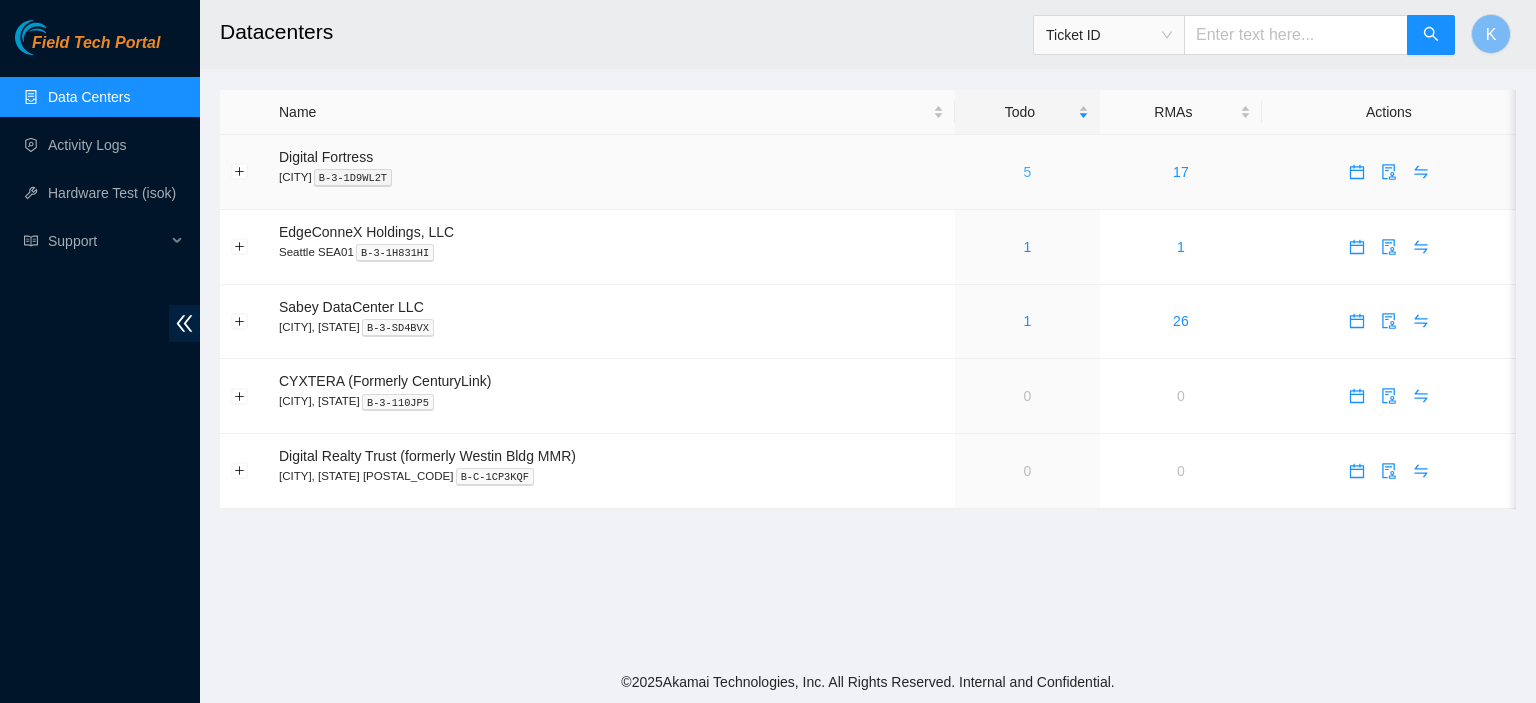click on "5" at bounding box center (1028, 172) 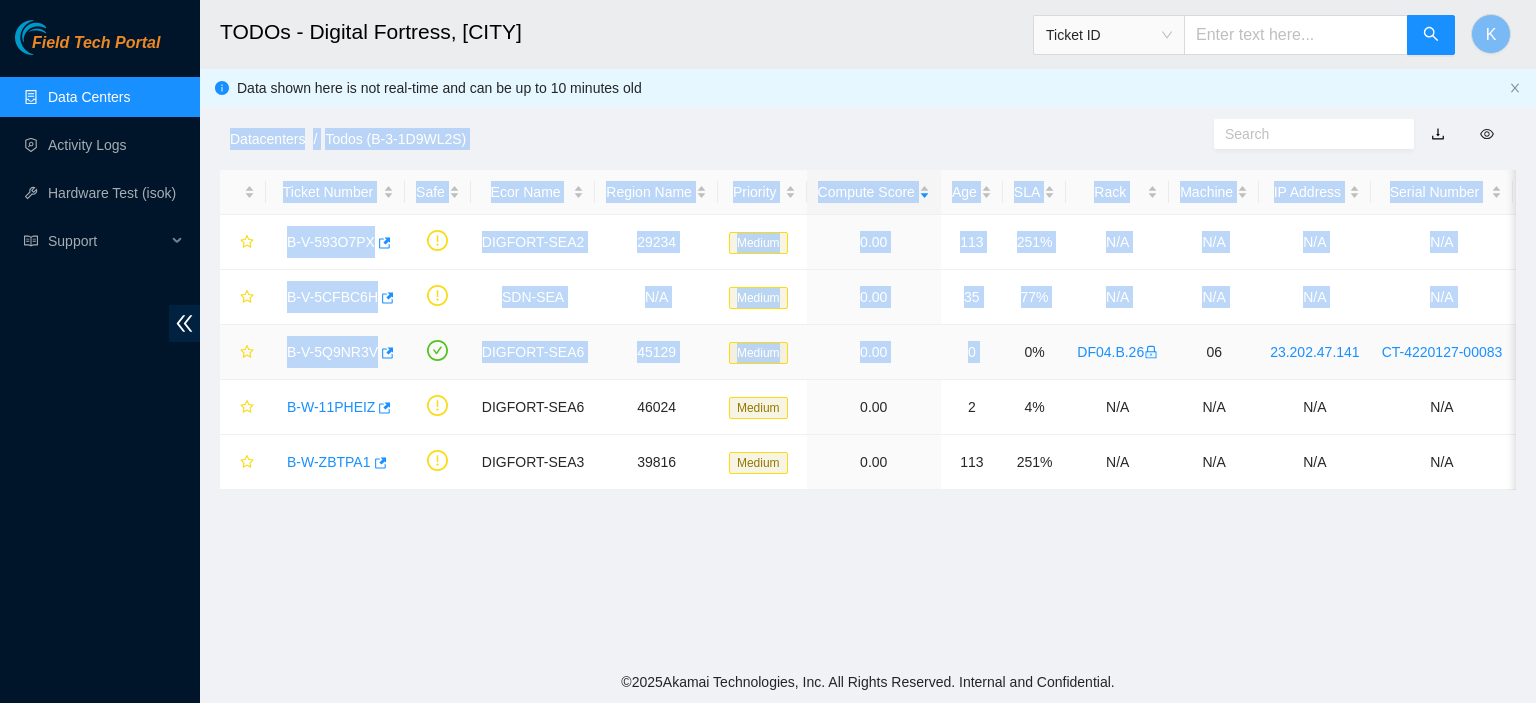 drag, startPoint x: 1004, startPoint y: 356, endPoint x: 1244, endPoint y: 86, distance: 361.24783 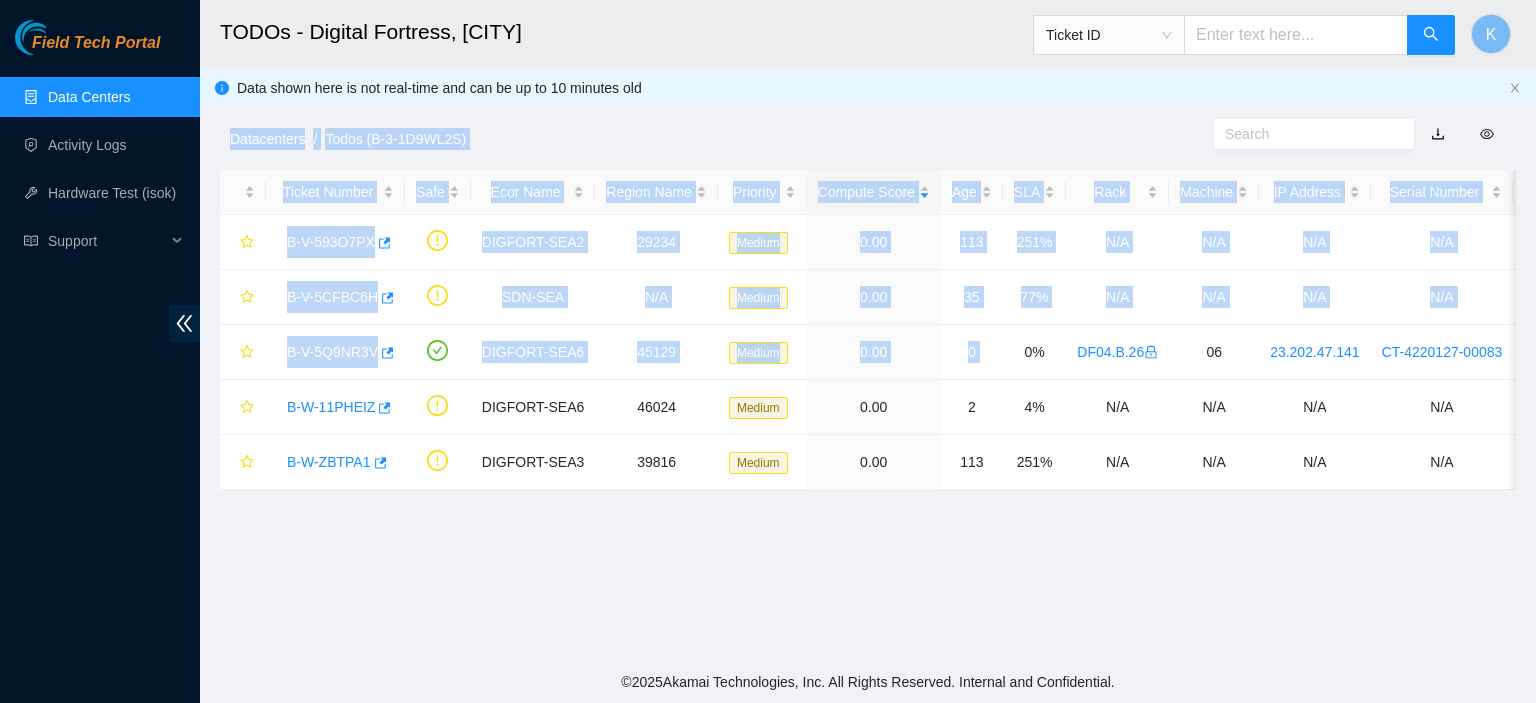 click on "TODOs - Digital Fortress, [CITY] Ticket ID K Data shown here is not real-time and can be up to 10 minutes old Datacenters / Todos (B-3-1D9WL2S) / Ticket Number Safe Ecor Name Region Name Priority Compute Score Age SLA Rack Machine IP Address Serial Number Server Type B-V-593O7PX DIGFORT-SEA2 29234 Medium 0.00 113 251% N/A N/A N/A N/A N/A B-V-5CFBC6H SDN-SEA N/A Medium 0.00 35 77% N/A N/A N/A N/A N/A B-V-5Q9NR3V DIGFORT-SEA6 45129 Medium 0.00 0 0% DF04.B.26 06 23.202.47.141 CT-4220127-00083 [FIRST] 1x4-Bison NVME-I Server {Fan-Crown HS-Dynatron}{Rev C} B-W-11PHEIZ DIGFORT-SEA6 46024 Medium 0.00 2 4% N/A N/A N/A N/A N/A B-W-ZBTPA1 DIGFORT-SEA3 39816 Medium 0.00 113 251% N/A N/A N/A N/A N/A" at bounding box center [868, 330] 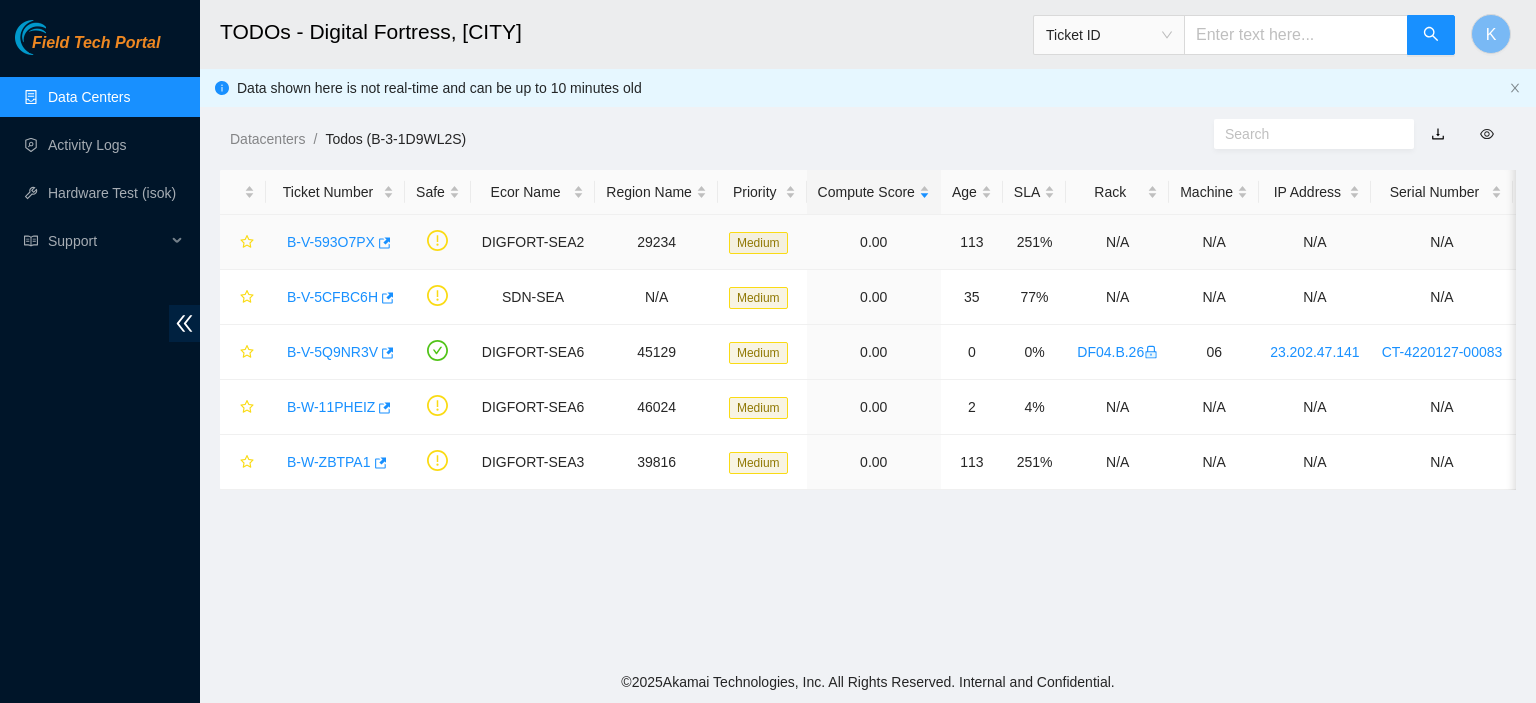 click on "B-V-593O7PX" at bounding box center (331, 242) 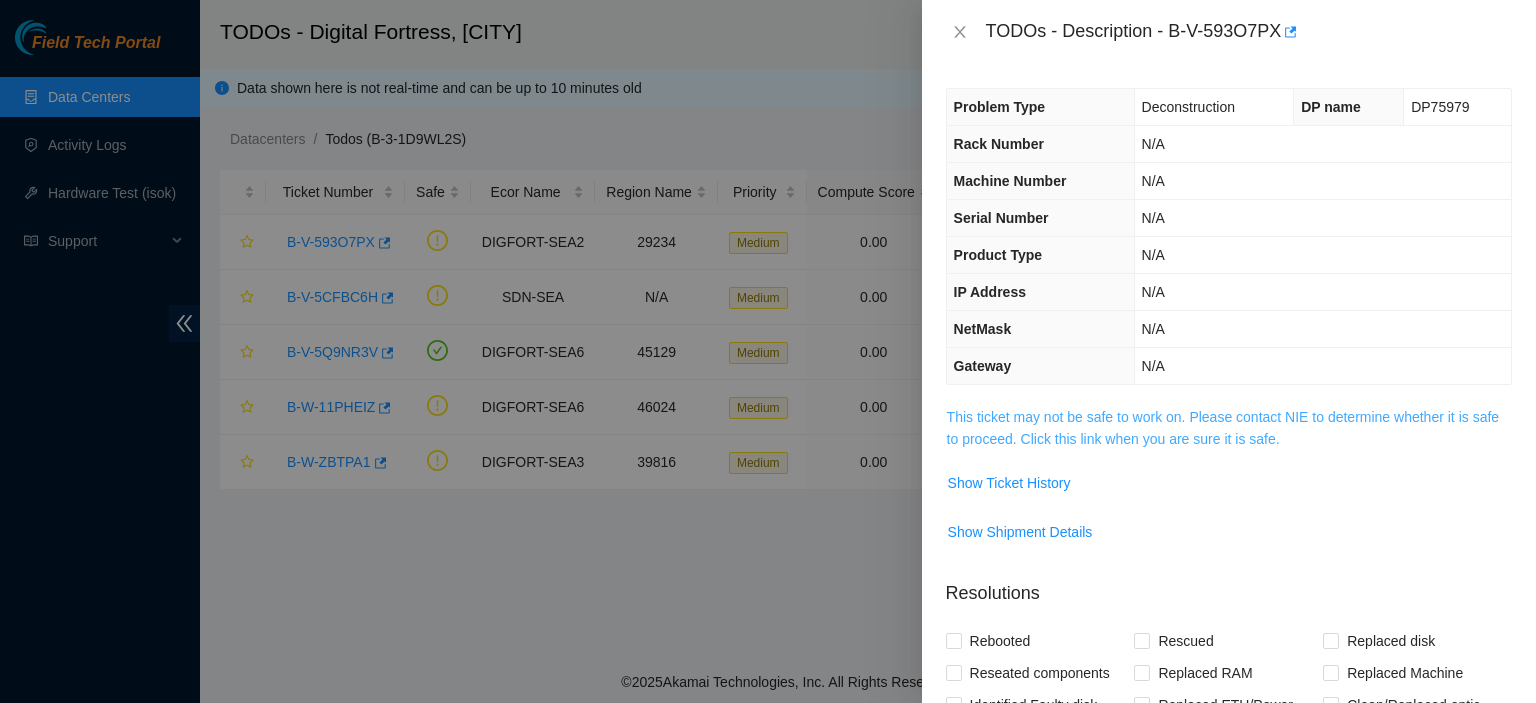 click on "This ticket may not be safe to work on. Please contact NIE to determine whether it is safe to proceed. Click this link when you are sure it is safe." at bounding box center [1223, 428] 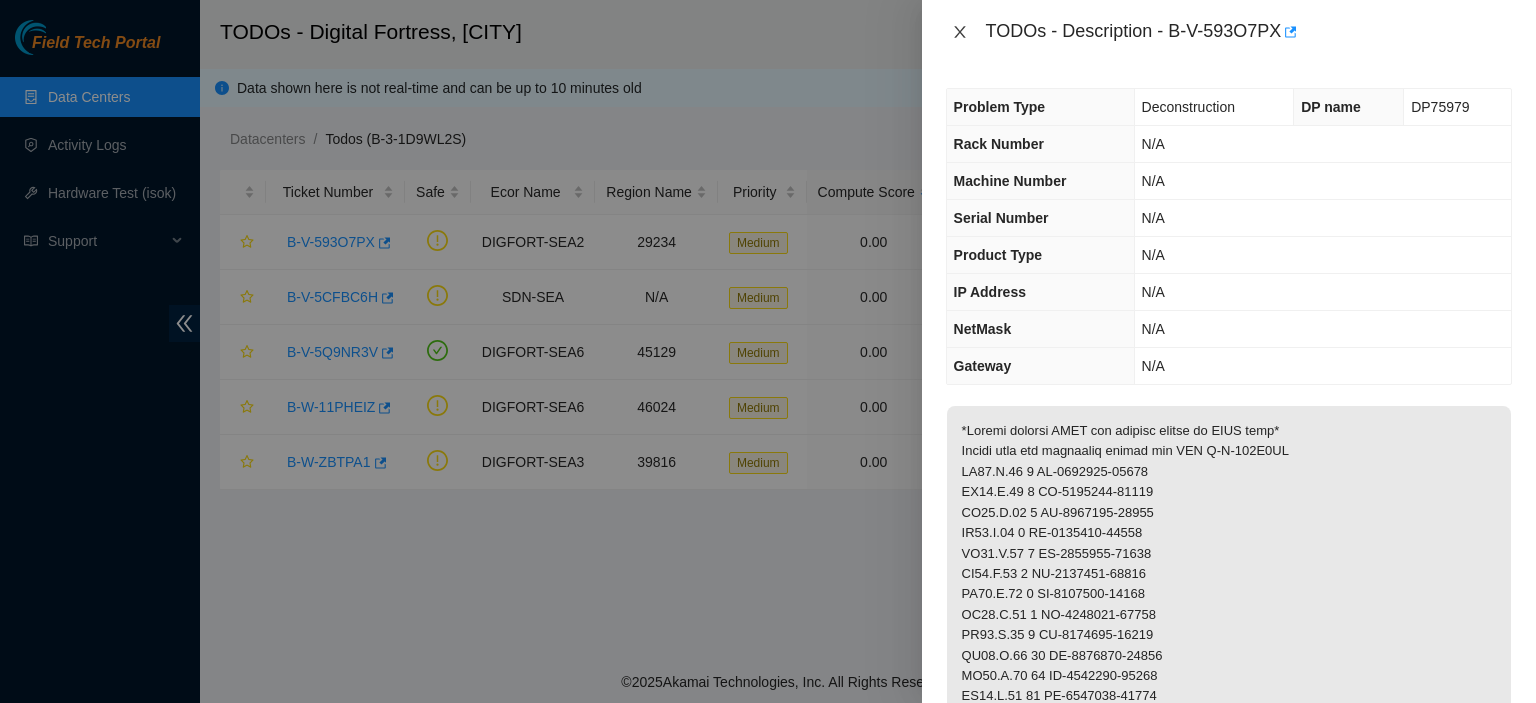 click 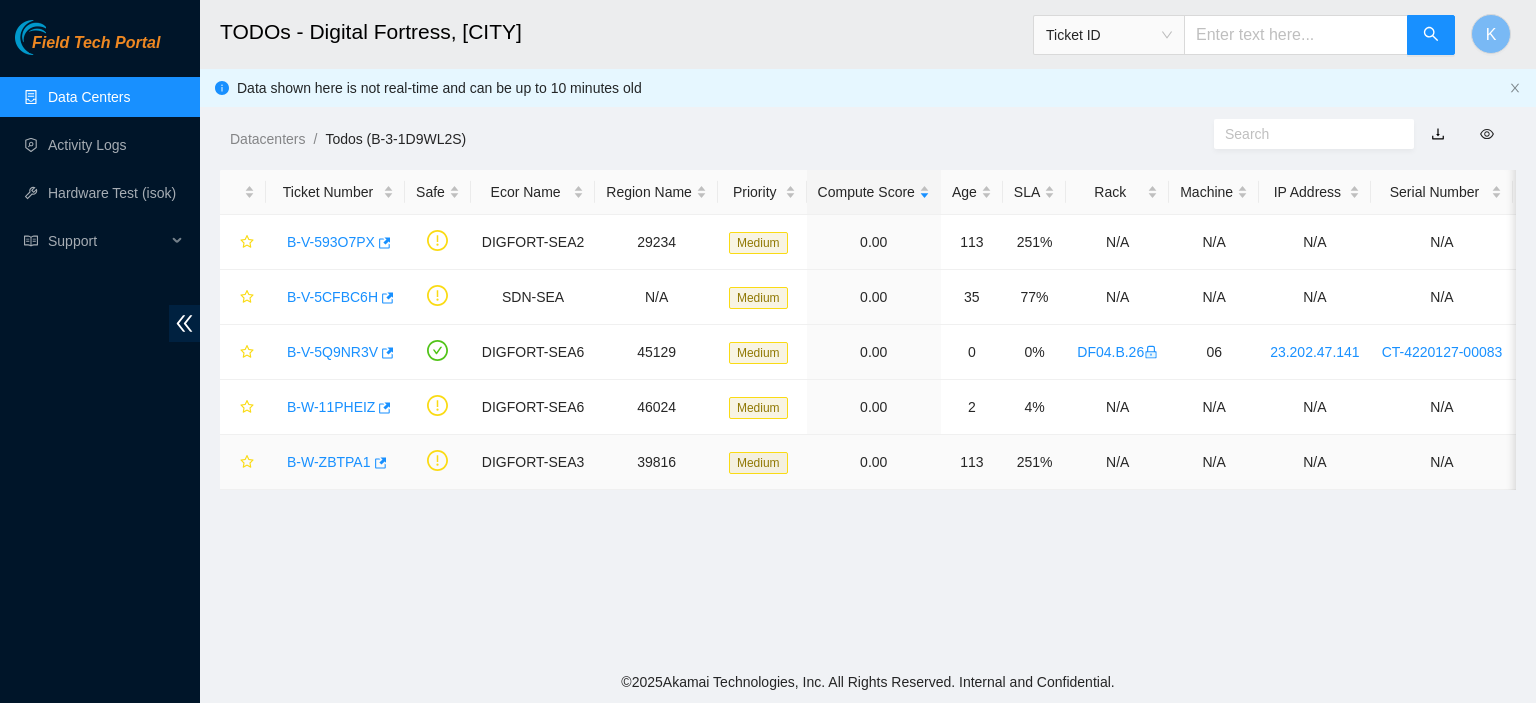 click on "B-W-ZBTPA1" at bounding box center [335, 462] 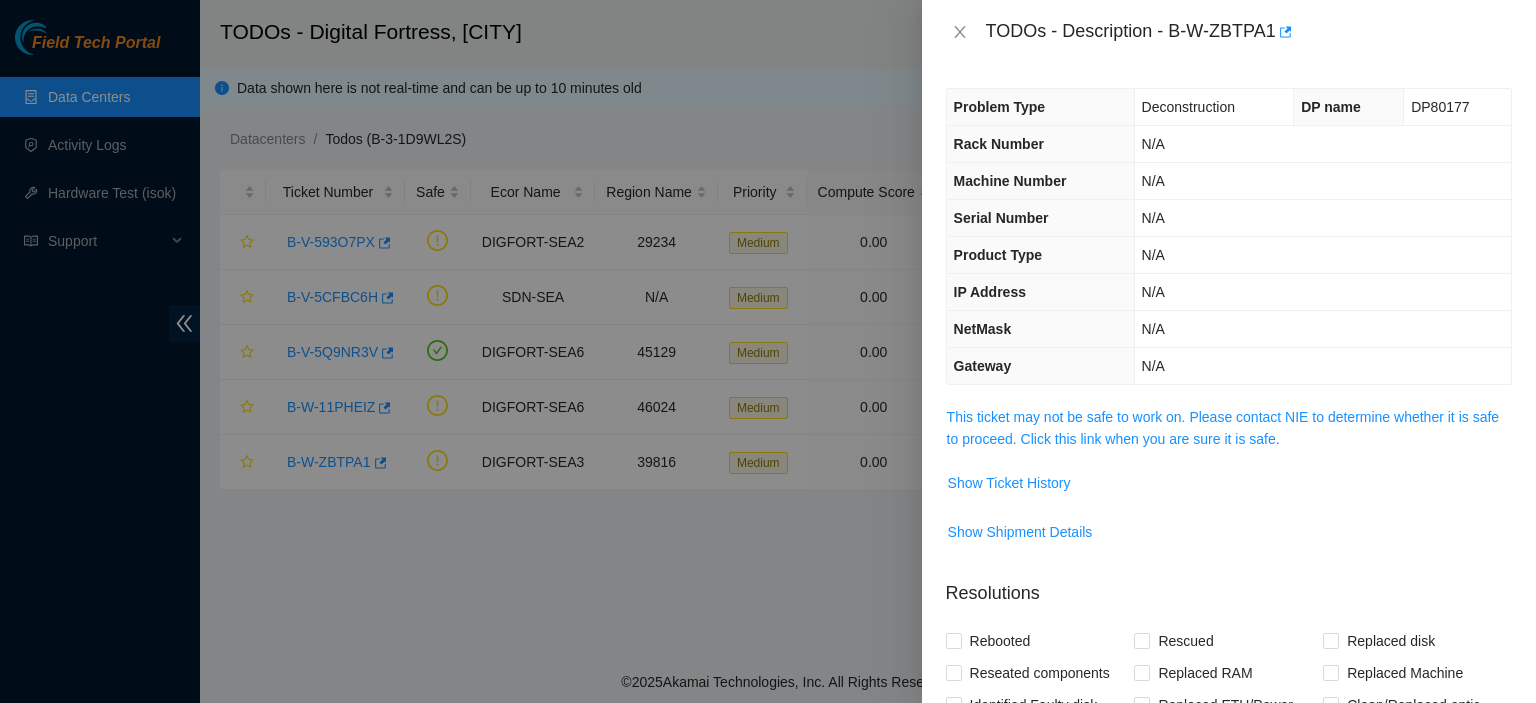 click on "This ticket may not be safe to work on. Please contact NIE to determine whether it is safe to proceed. Click this link when you are sure it is safe." at bounding box center [1229, 428] 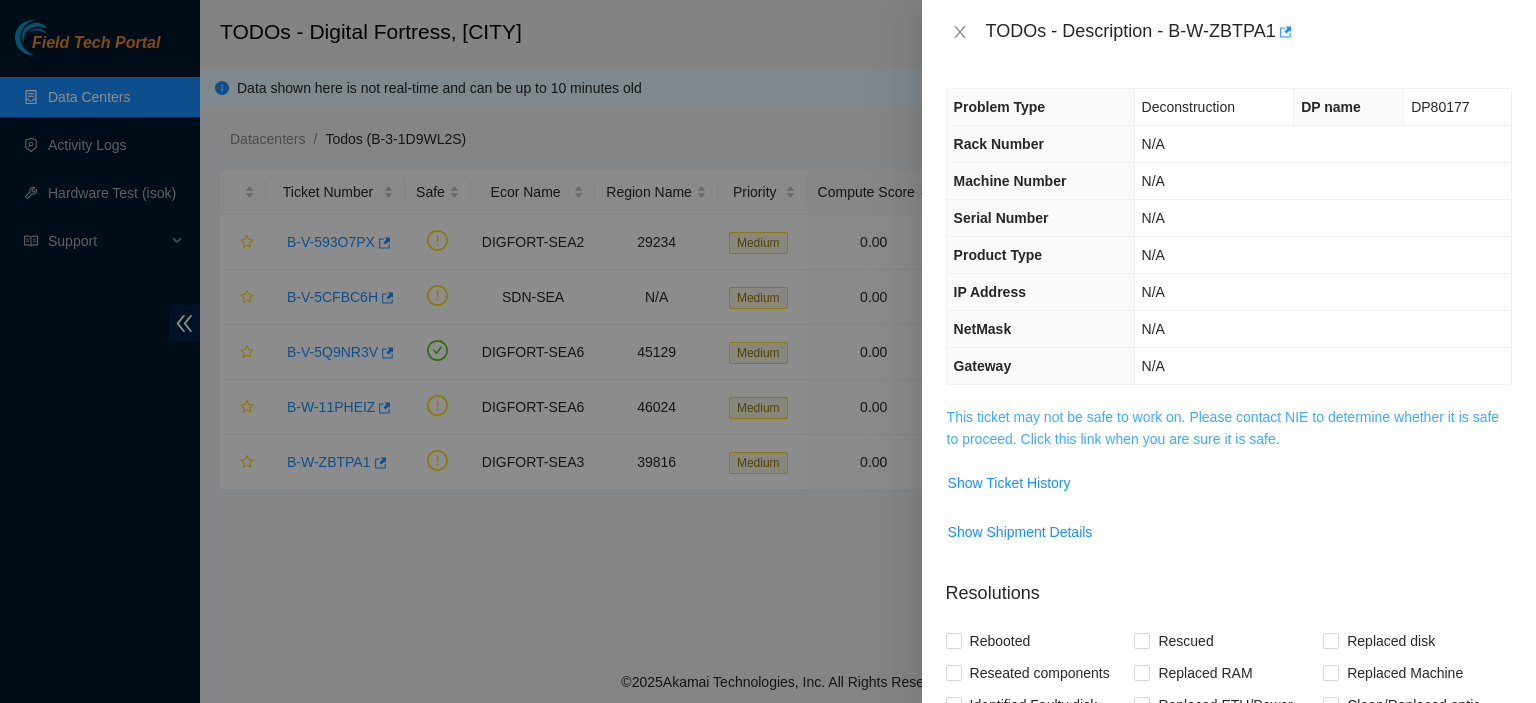 click on "This ticket may not be safe to work on. Please contact NIE to determine whether it is safe to proceed. Click this link when you are sure it is safe." at bounding box center [1223, 428] 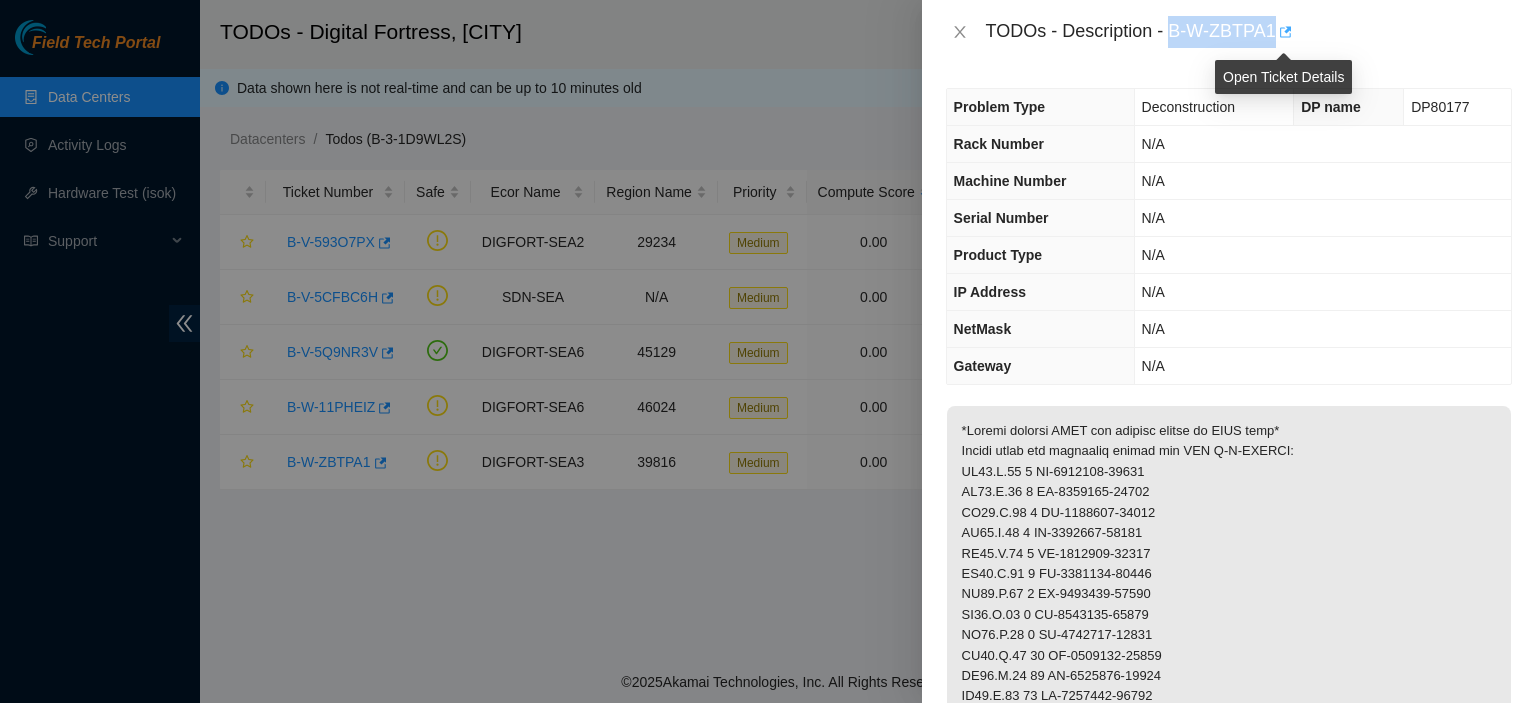 drag, startPoint x: 1169, startPoint y: 31, endPoint x: 1276, endPoint y: 32, distance: 107.00467 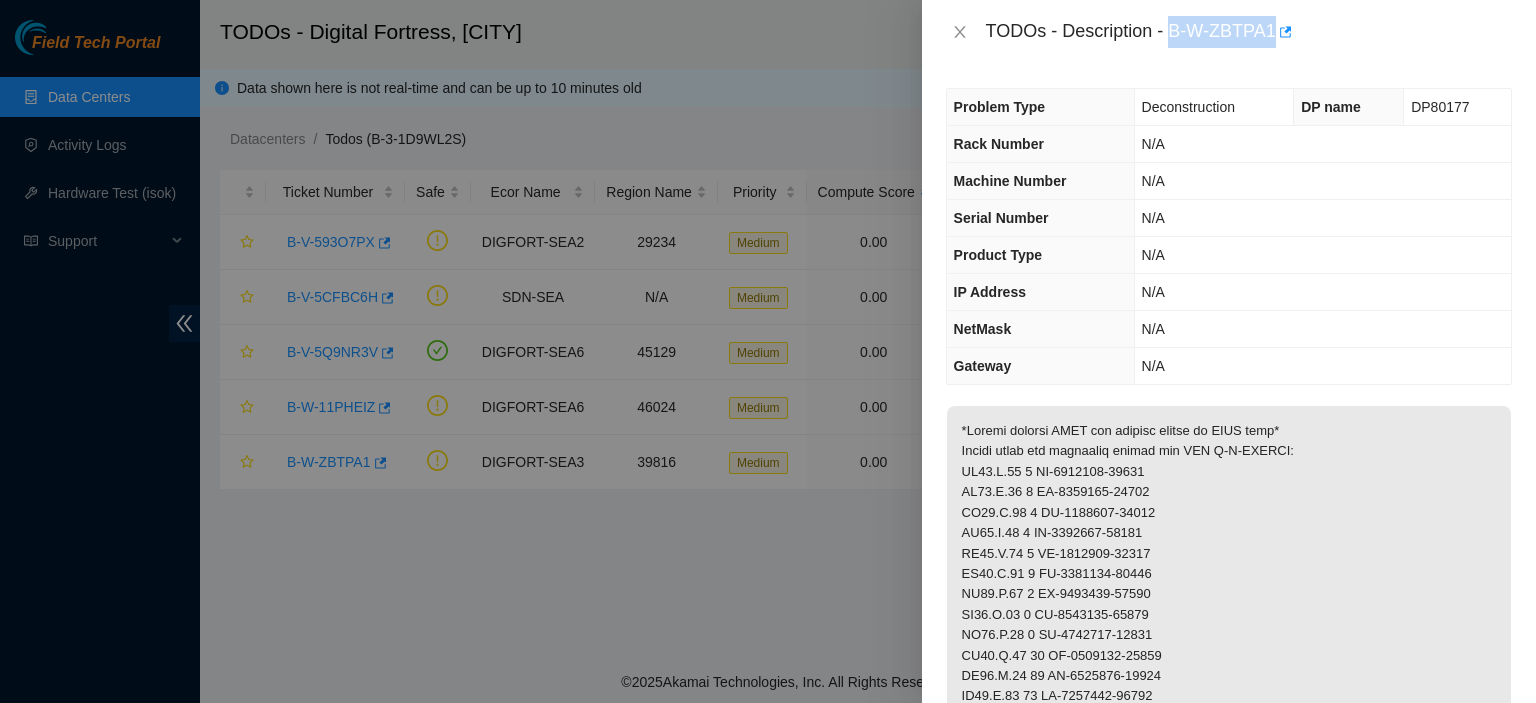 scroll, scrollTop: 559, scrollLeft: 0, axis: vertical 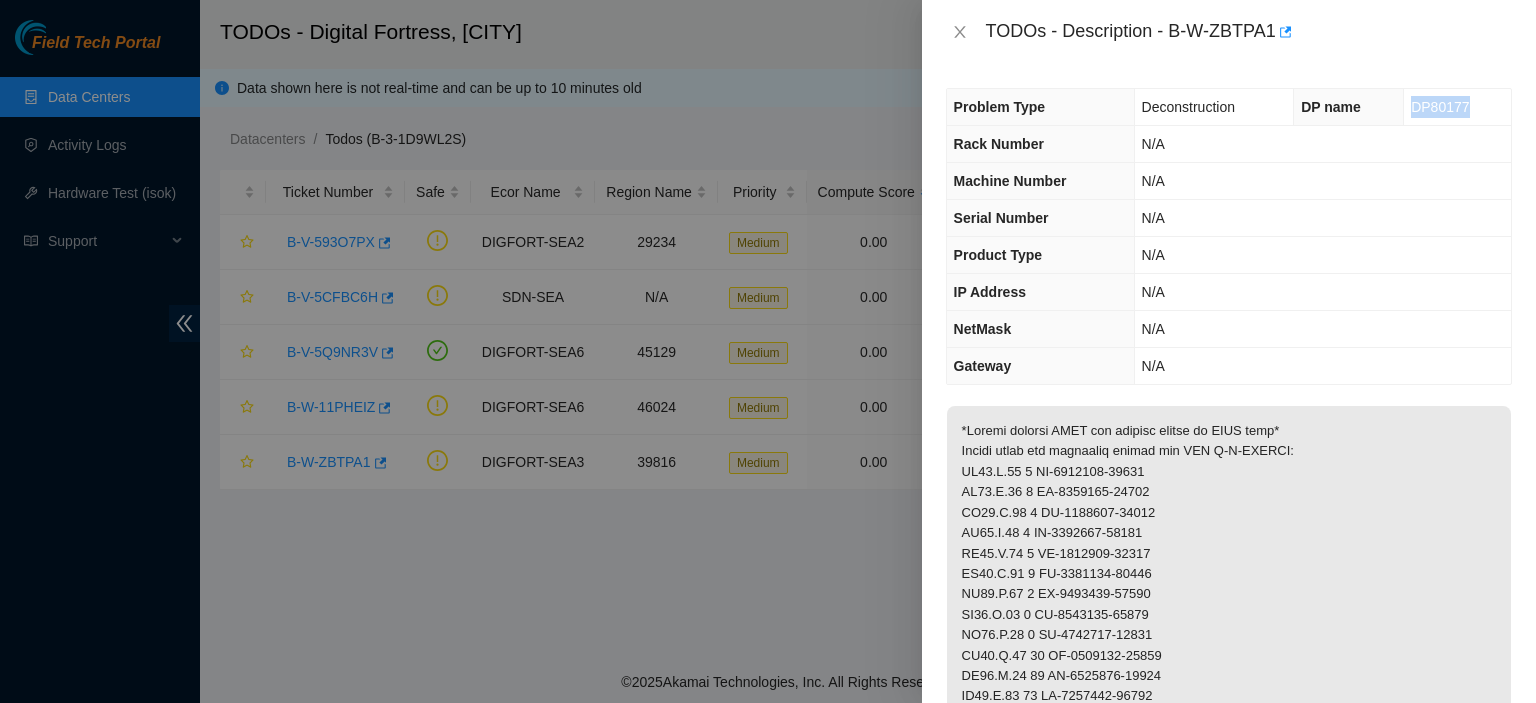 drag, startPoint x: 1482, startPoint y: 111, endPoint x: 1382, endPoint y: 110, distance: 100.005 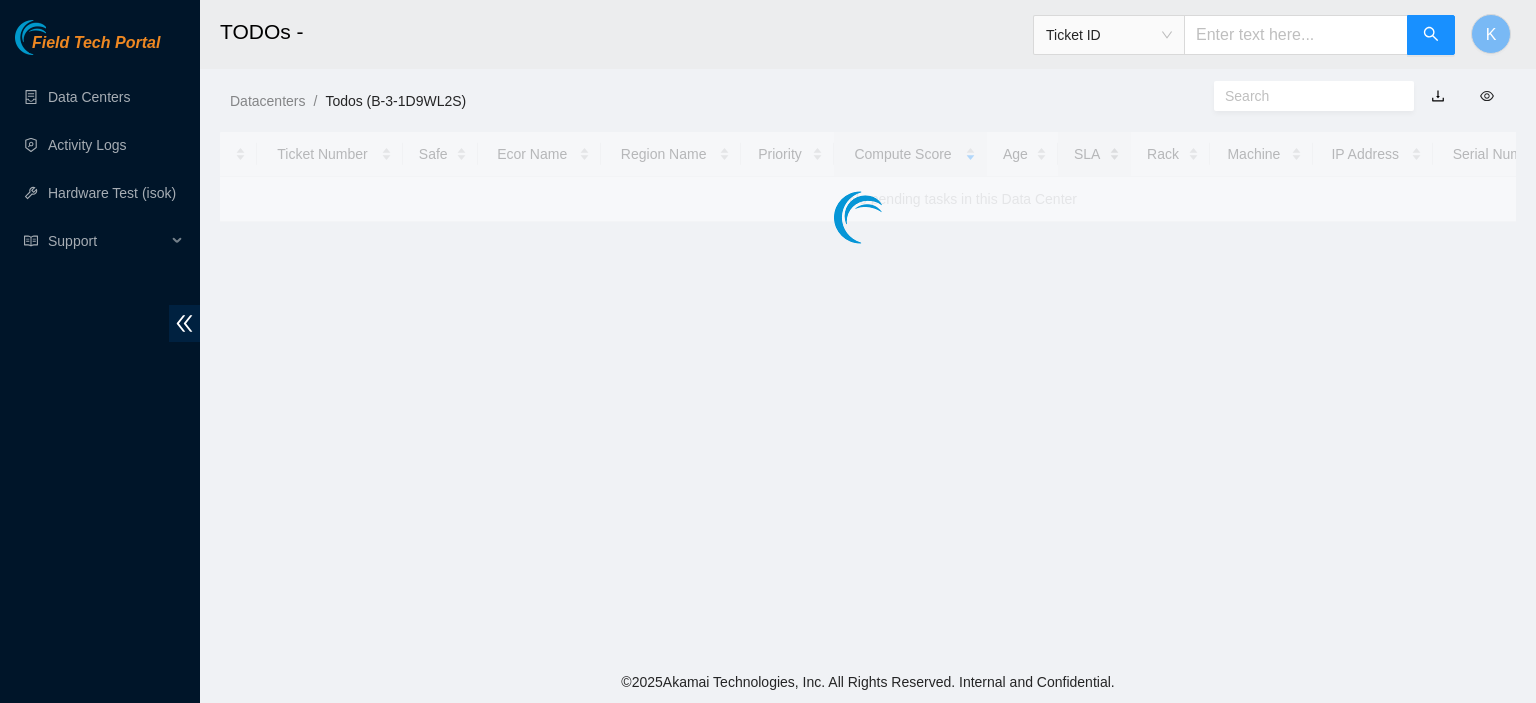 scroll, scrollTop: 0, scrollLeft: 0, axis: both 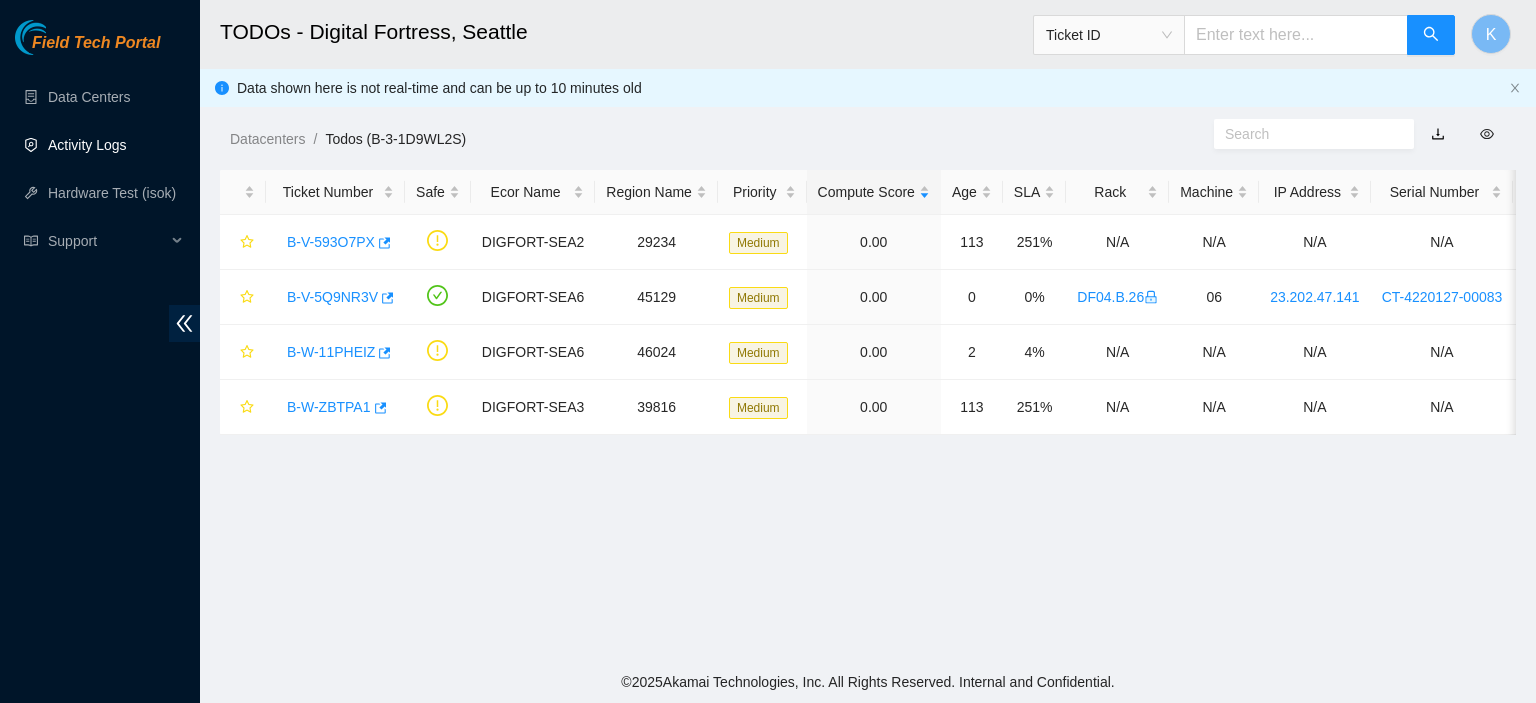 click on "Activity Logs" at bounding box center [87, 145] 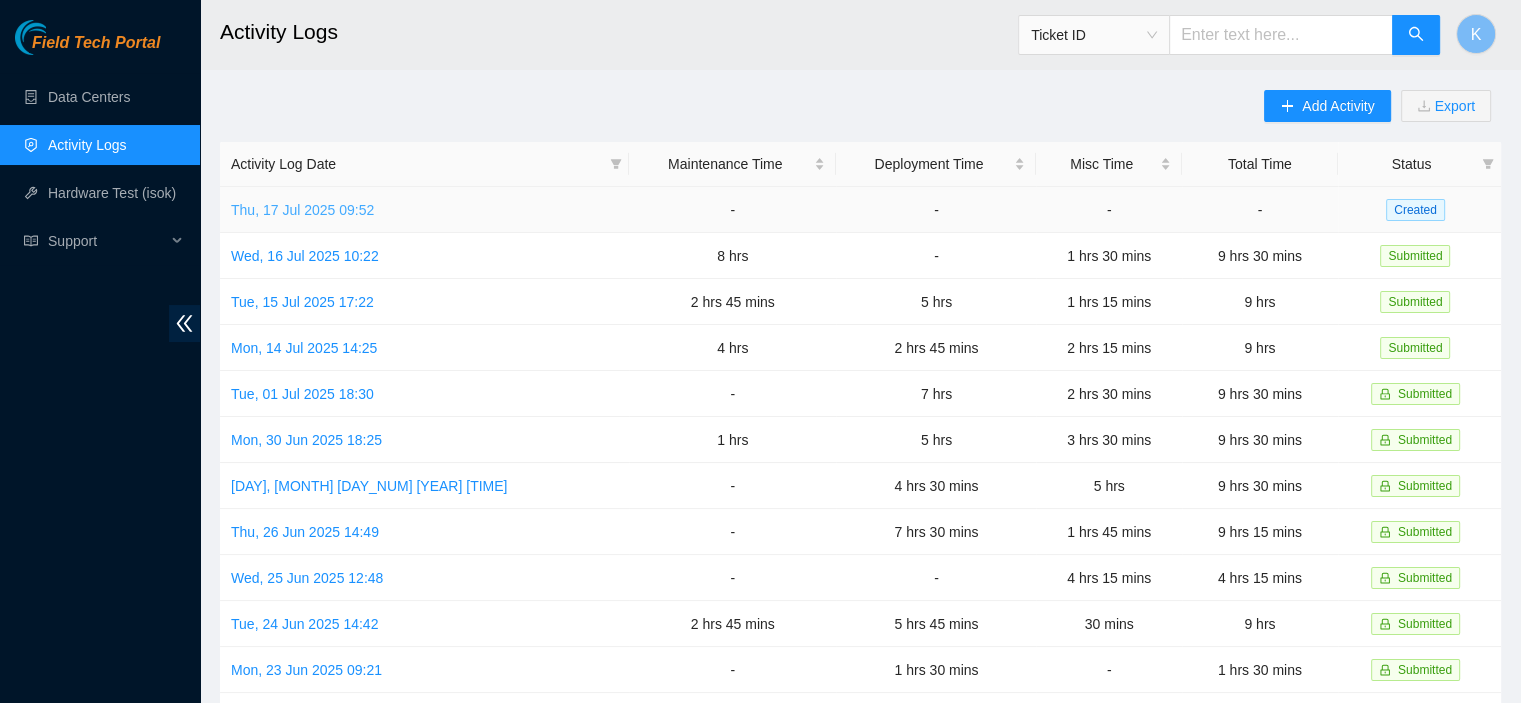click on "Thu, 17 Jul 2025 09:52" at bounding box center [302, 210] 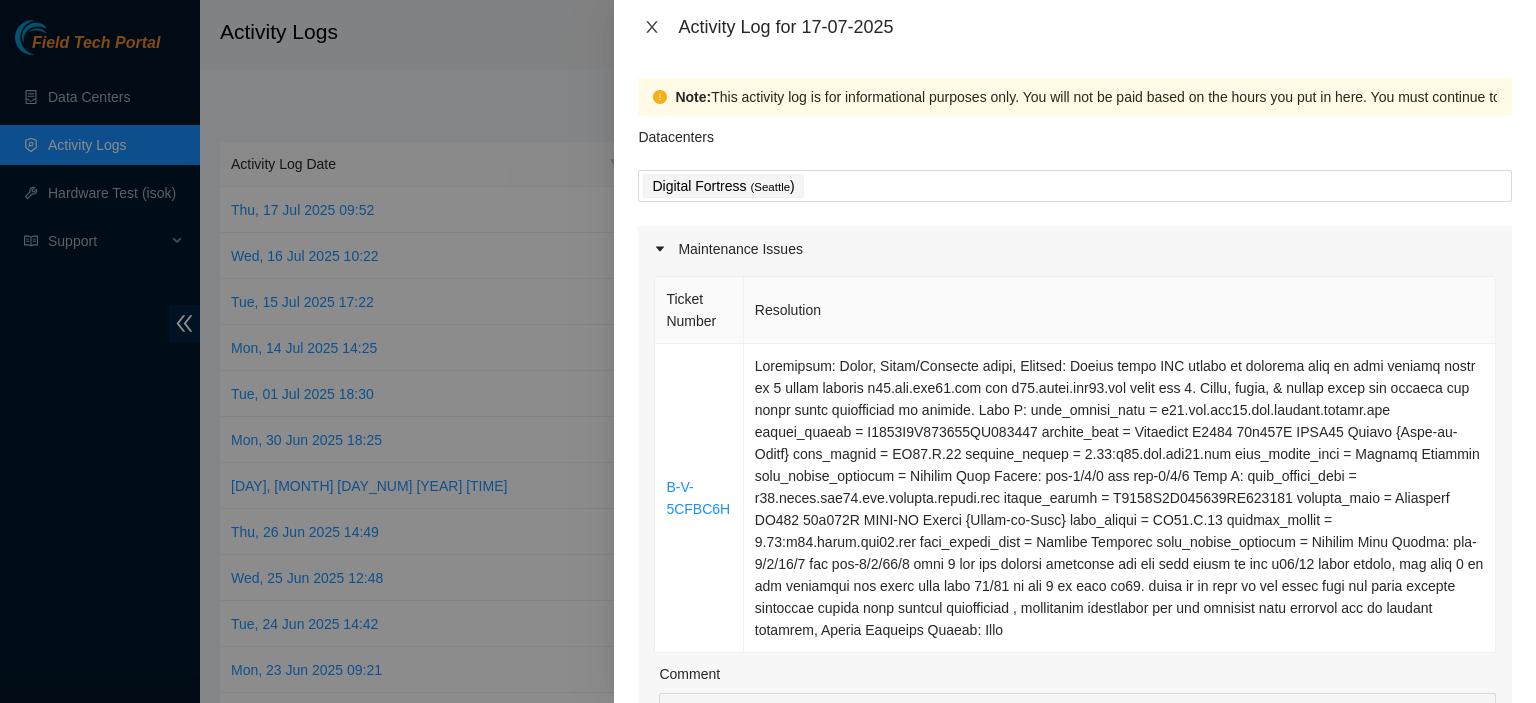click at bounding box center (652, 27) 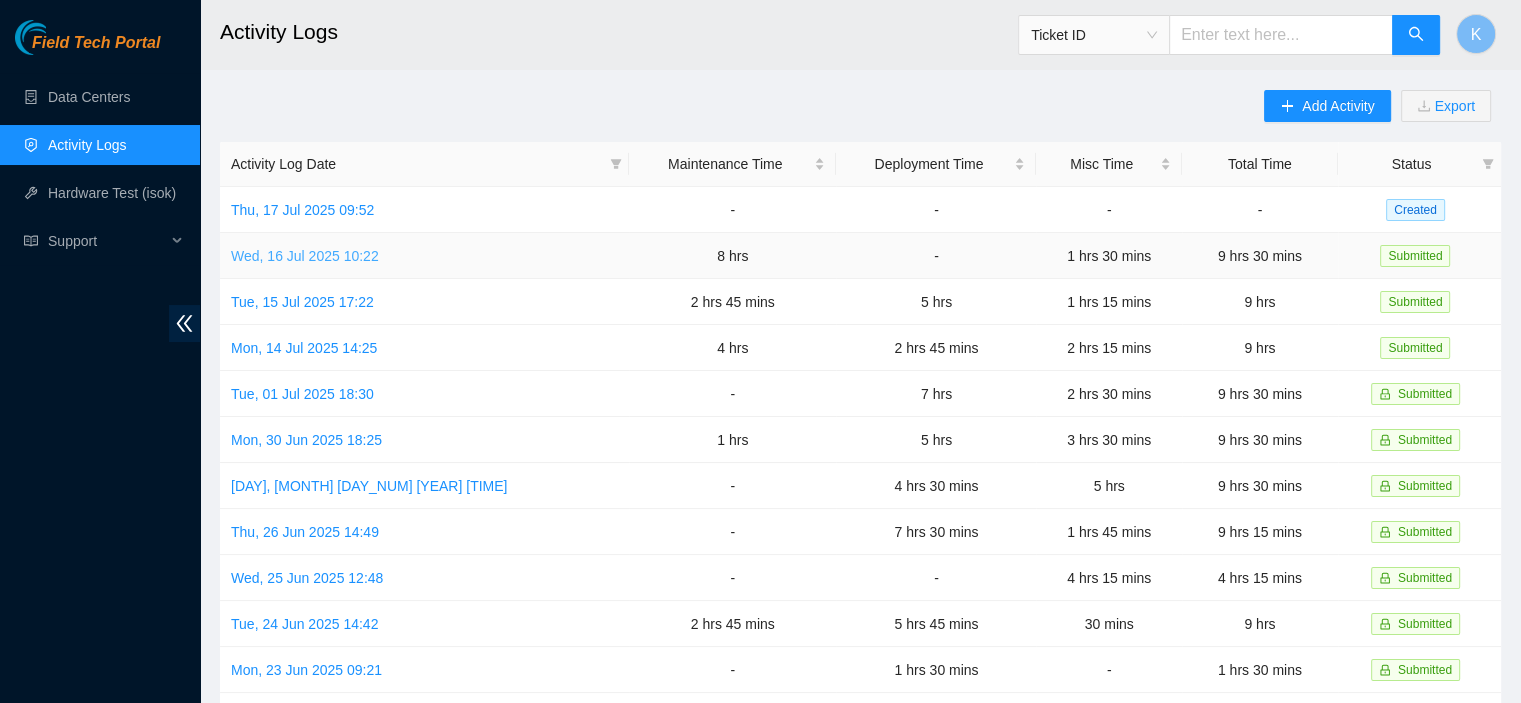 click on "Wed, 16 Jul 2025 10:22" at bounding box center [305, 256] 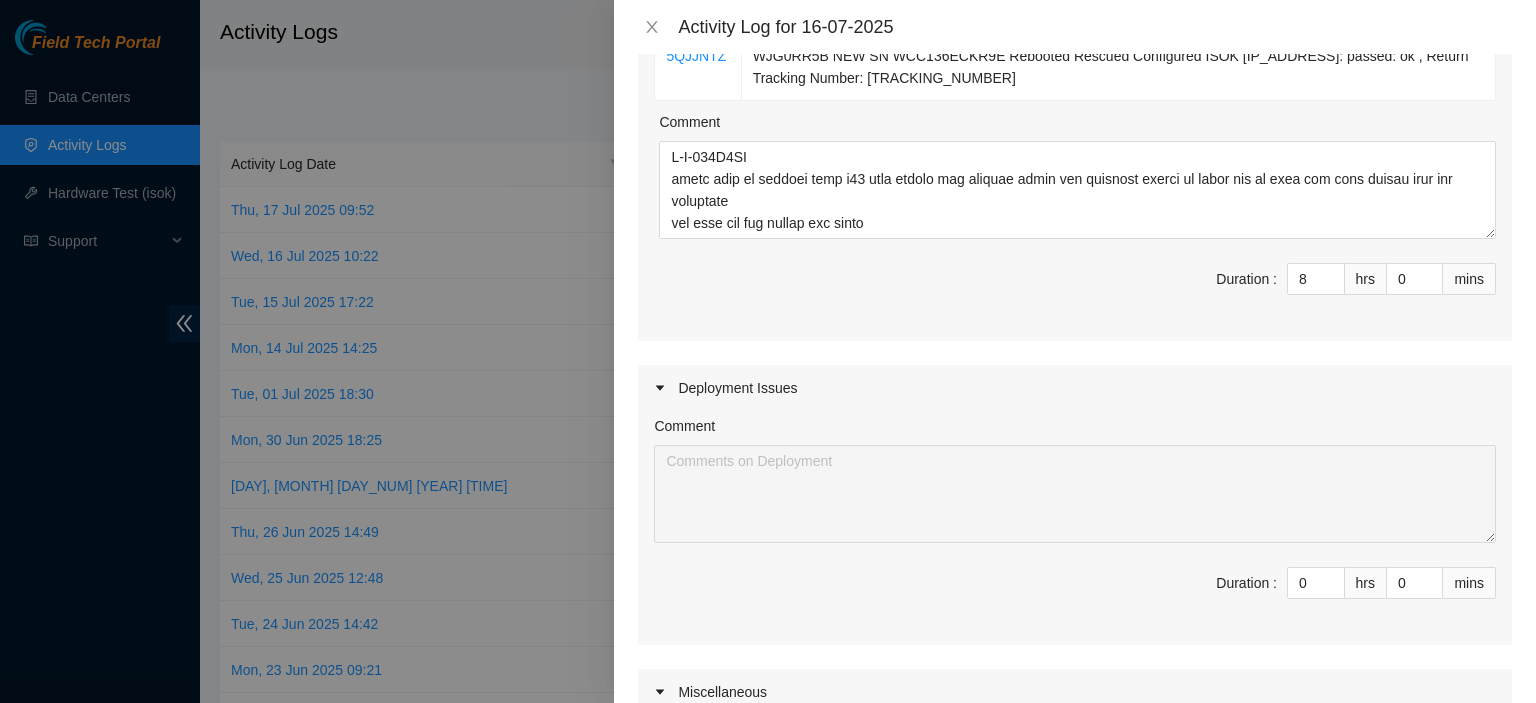 scroll, scrollTop: 1049, scrollLeft: 0, axis: vertical 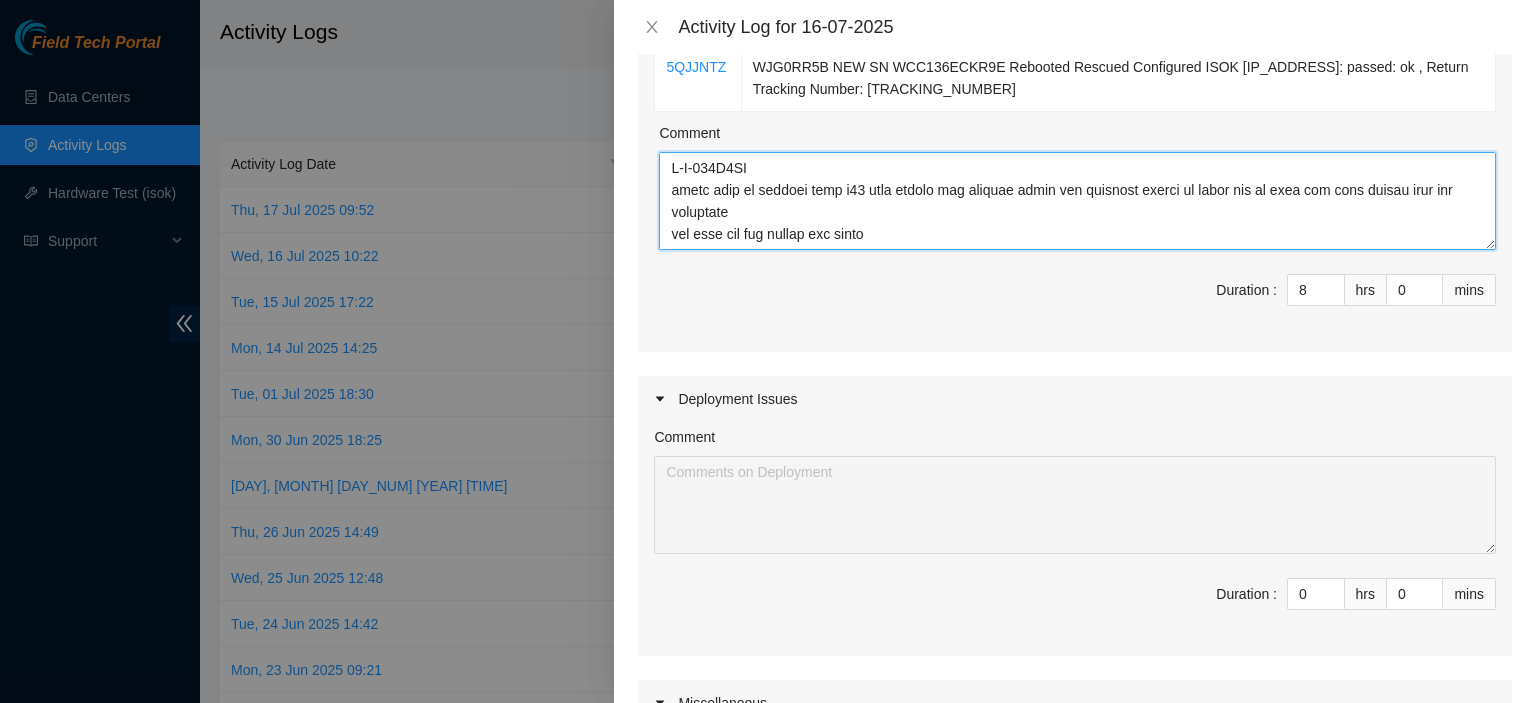 click on "Comment" at bounding box center (1077, 201) 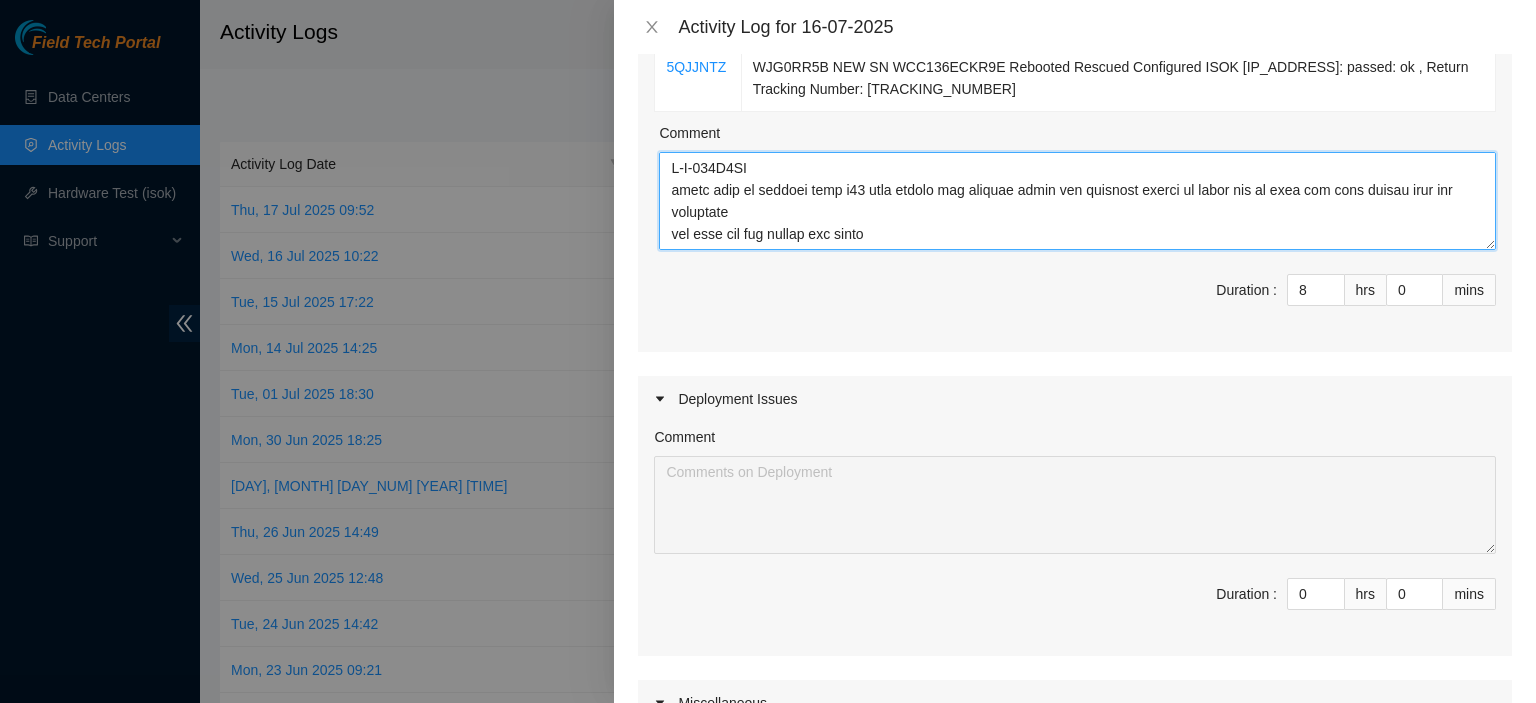 click on "Comment" at bounding box center (1077, 201) 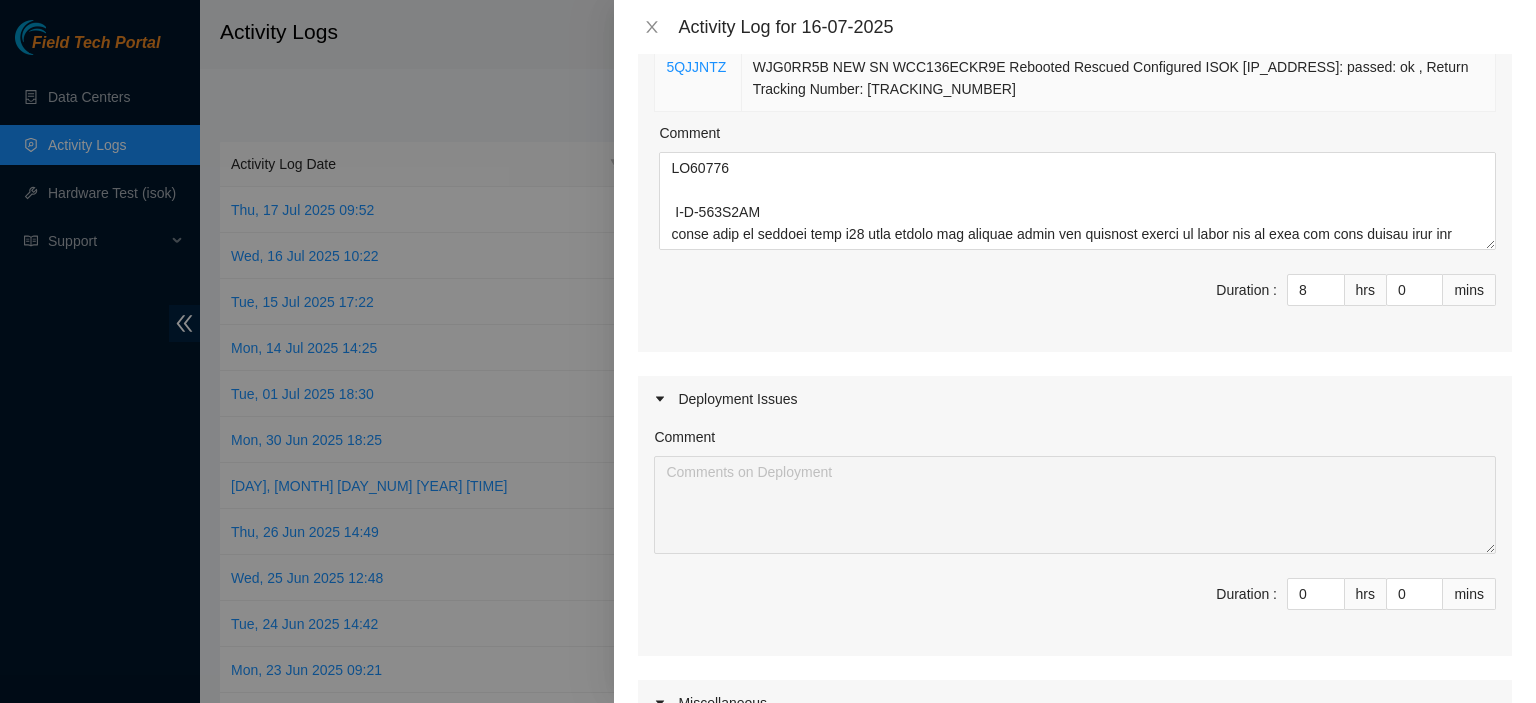 click on "Resolution: Replaced disk, Rescued, Rebooted, Comment: [EMAIL] -
[NAME] has completed your request (B-V-5QJJNTZ)
Message from [NAME]:
B-V-5QJJNTZ: Safe after 30 minutes
Shutdown Server
Replace Drive(s): WJG0RR5B
NEW SN WCC136ECKR9E
Rebooted
Rescued
Configured
ISOK
[IP_ADDRESS]: passed: ok
, Return Tracking Number: [TRACKING_NUMBER]" at bounding box center (1119, 56) 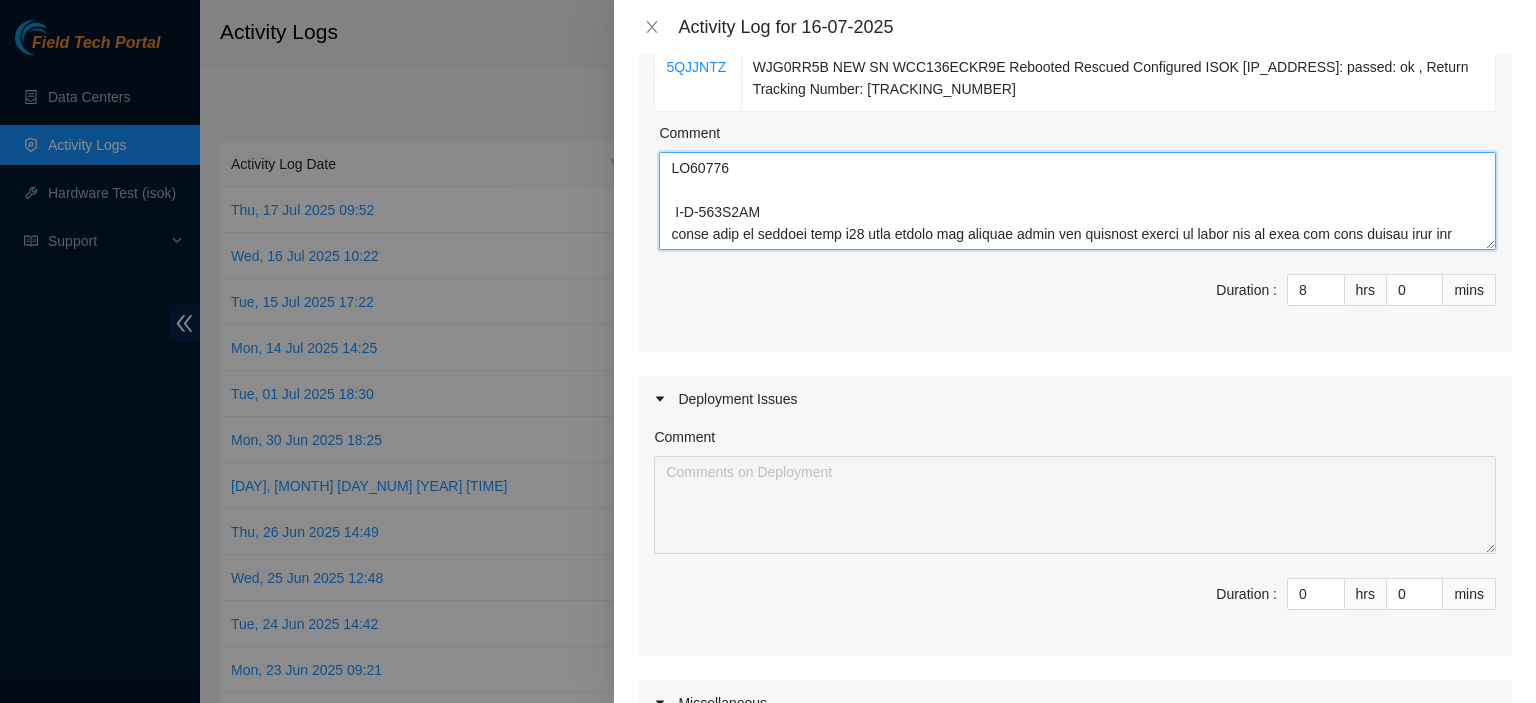 click on "Comment" at bounding box center [1077, 201] 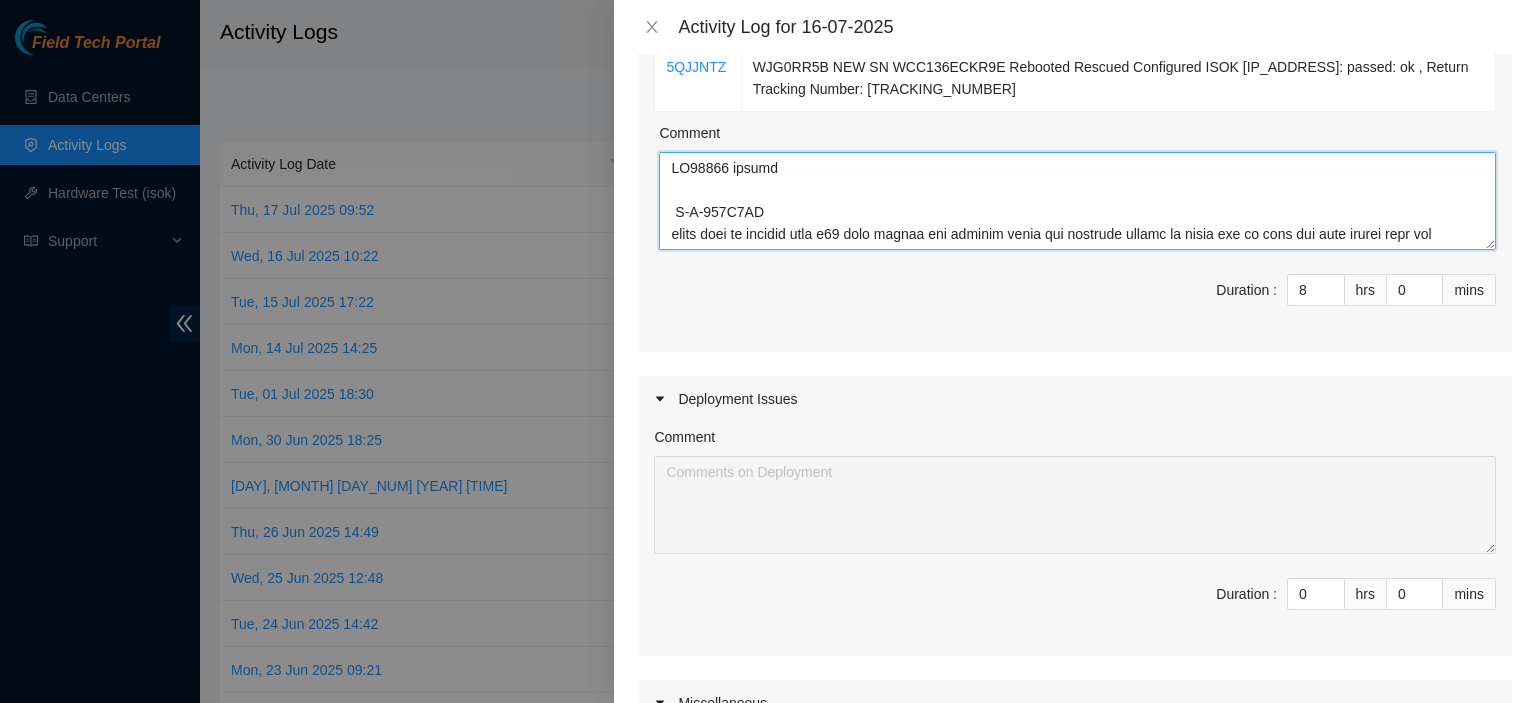 drag, startPoint x: 851, startPoint y: 171, endPoint x: 957, endPoint y: 231, distance: 121.80312 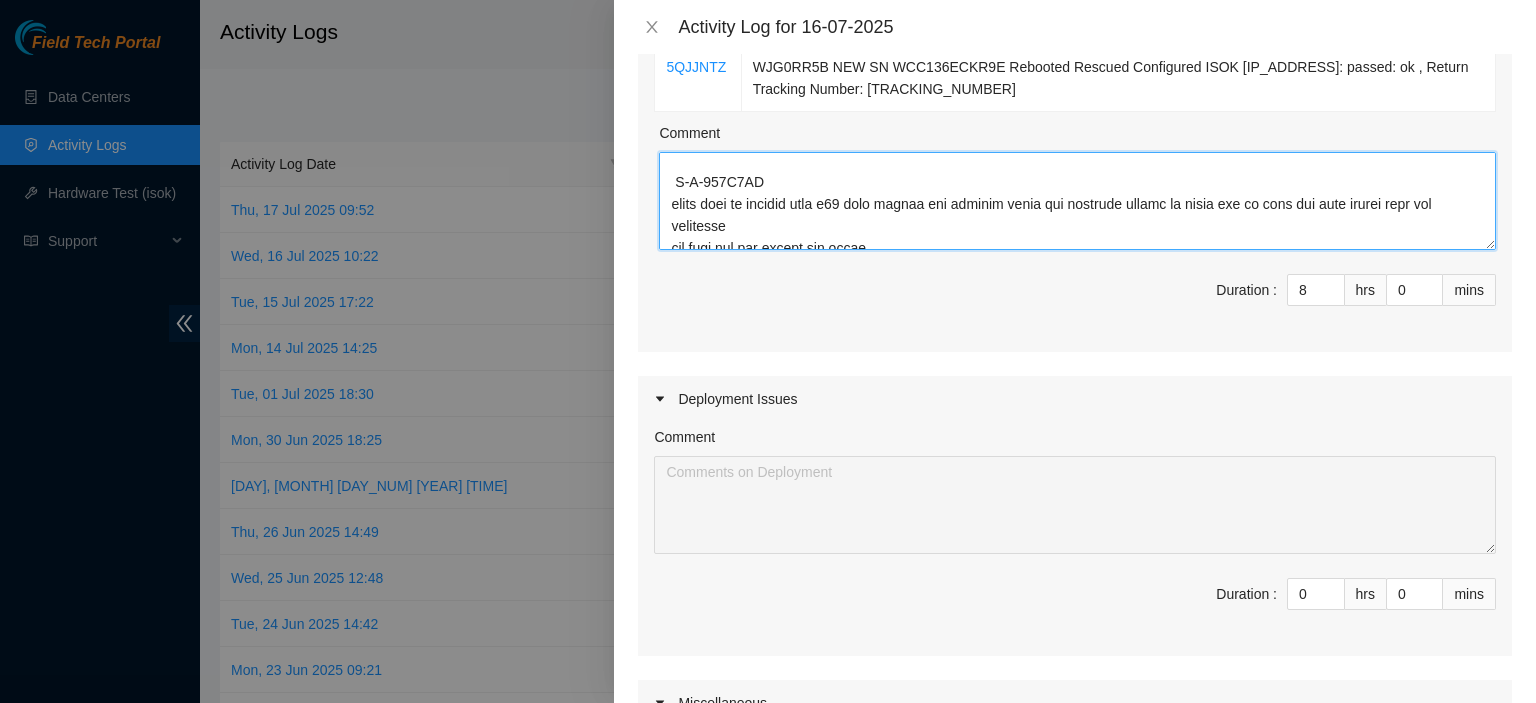type on "DP80177 opened
B-V-593O7PX
moved rest of servers from g05 into office and removed rails and finished boxing up first box on this rma with bubble wrap and strapping
put away all the screws and rails
started removing cables left in racks from decons that have been occuring while i was at drt or out own
removing backing plates etc
hanging up cables removed from rack
putting away essl supplies
communications with CwA
r RMA B-V-593O7UX
removed cables from G.11
Secure Rack Access request B-W-12G0G0V
g.10 began deconning servers
access essl rack
shutdown servers
uncabled servers
[EMAIL] -
[NAME] has completed your request (B-W-12G0G0V)
Message from [NAME]:
B-W-12G0G0V:Region is deconned,closed
B-V-5CFBC6H
contacted NIE after soring out labels and fiber etc
Side A:
fqdn_router_name = r09.tor.sea01.sdn.netarch.akamai.com
serial_number = R3250B2F155306AK301045
product_name = Celestica D6040 64x100G QSFP28 Switch {Rear-to-Front}
rack_number = DF05.F.09
machine_number = 0.01:r09.tor.sea01.s..." 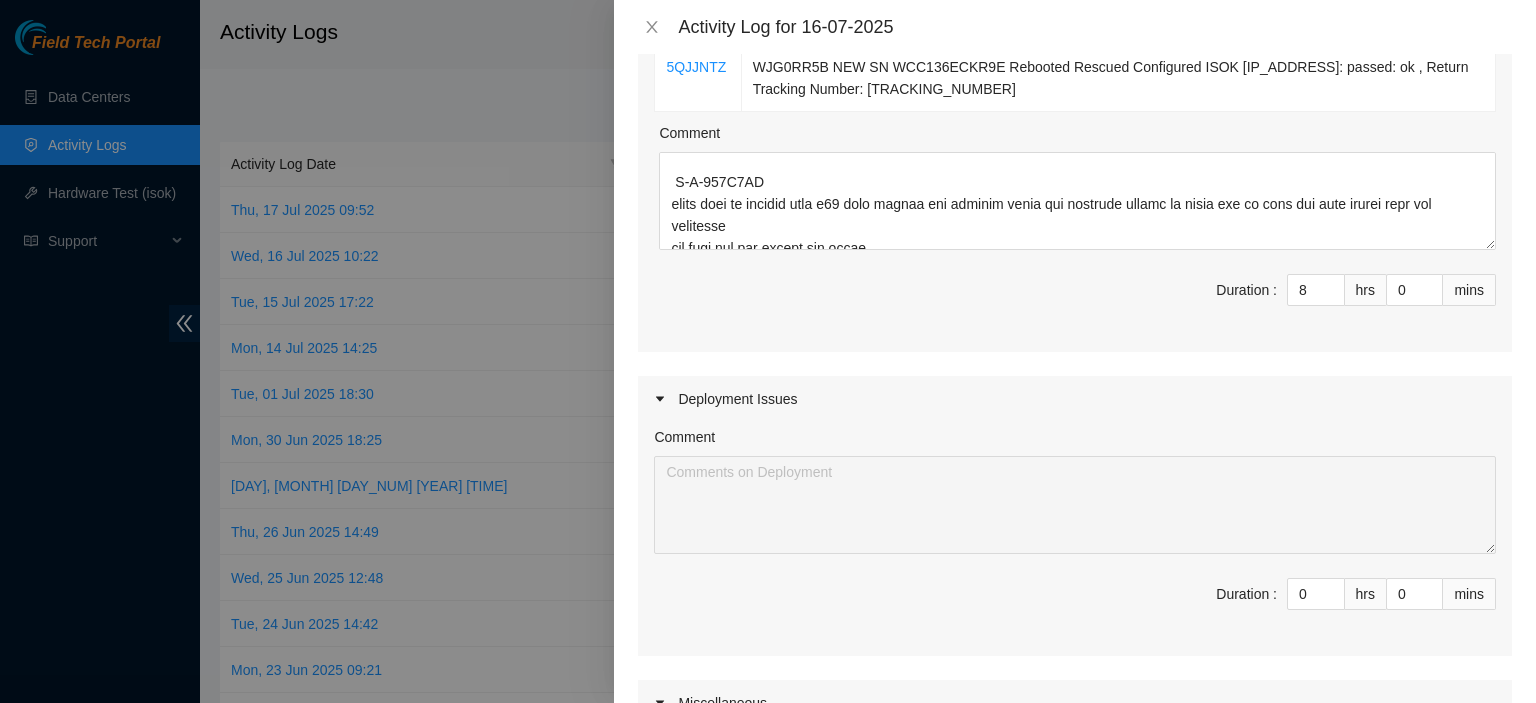 click on "Deployment Issues" at bounding box center (1075, 399) 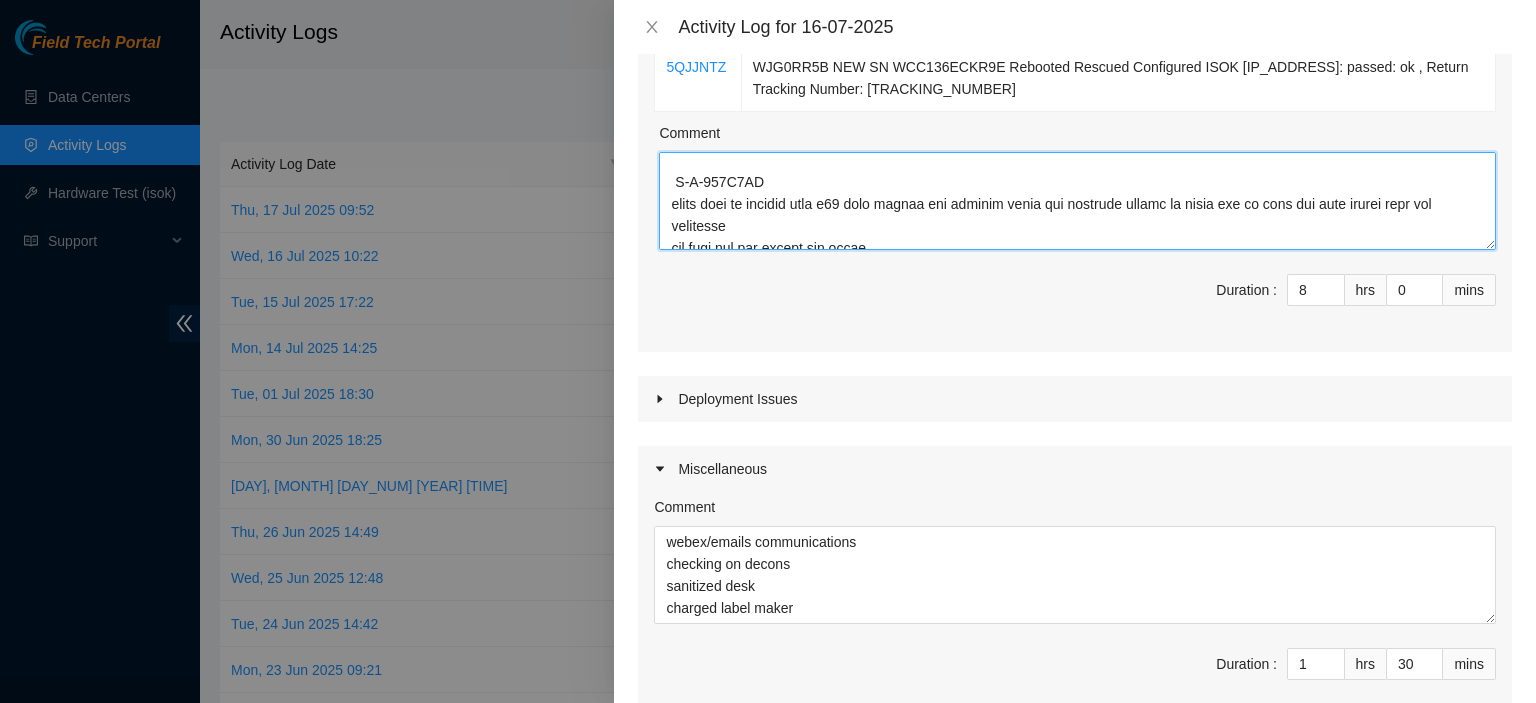 drag, startPoint x: 1206, startPoint y: 231, endPoint x: 1246, endPoint y: 271, distance: 56.568542 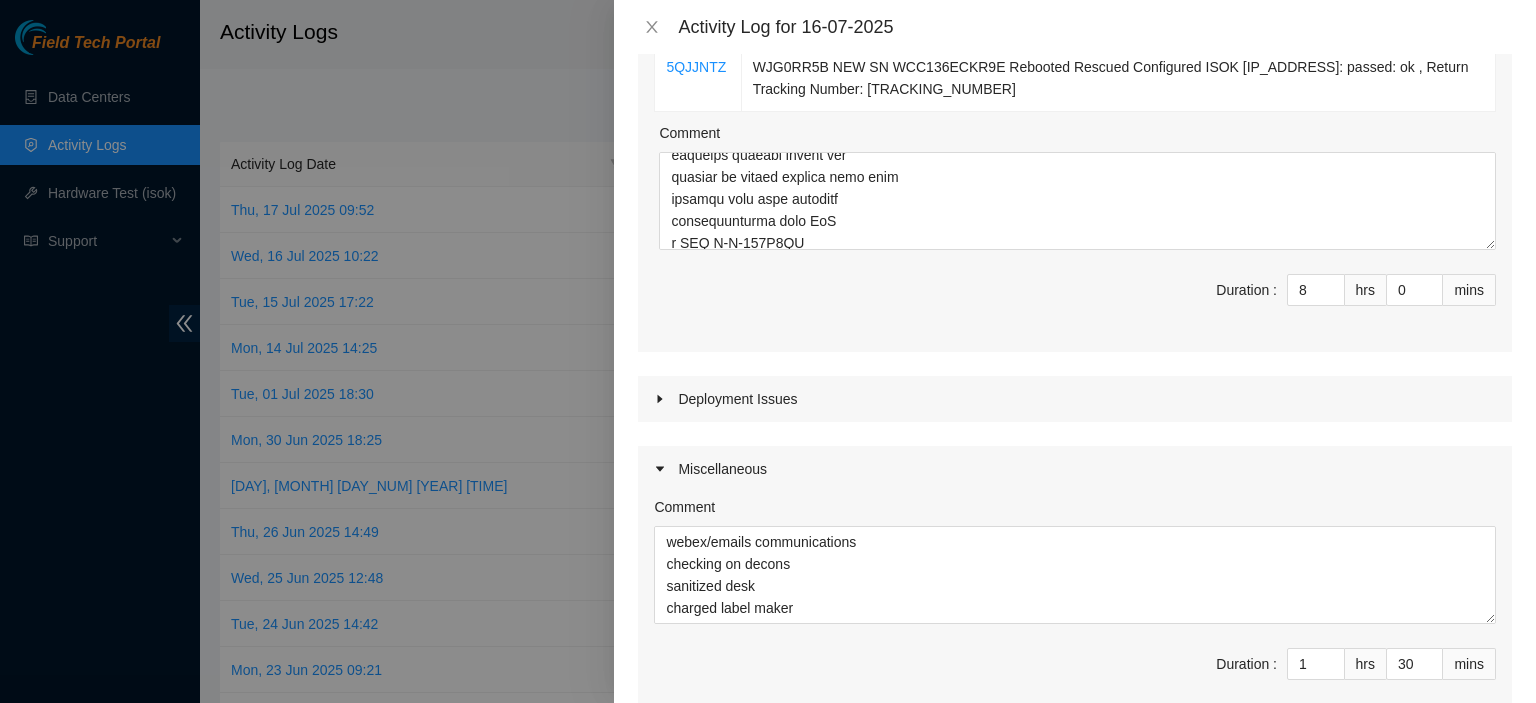 click on "Duration : 8 hrs 0 mins" at bounding box center [1075, 302] 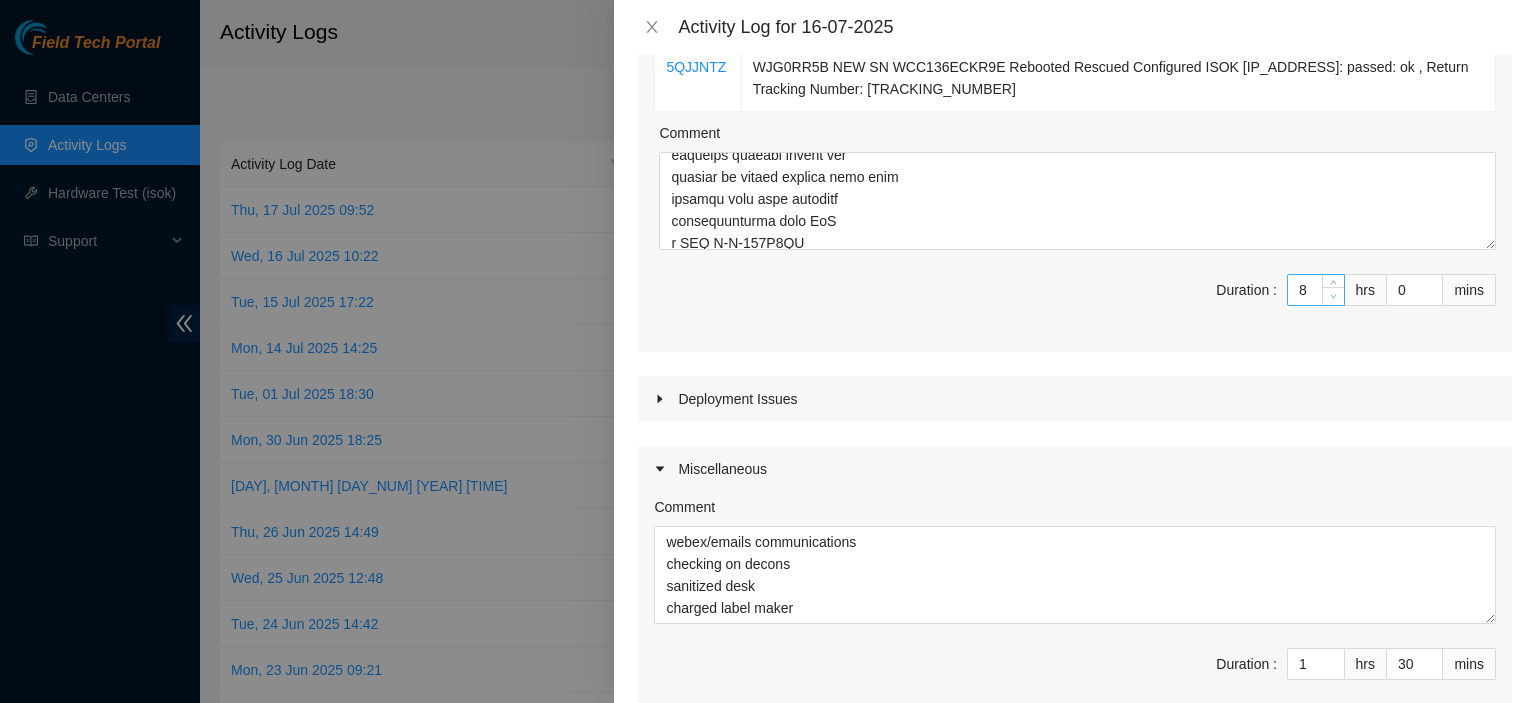 type on "7" 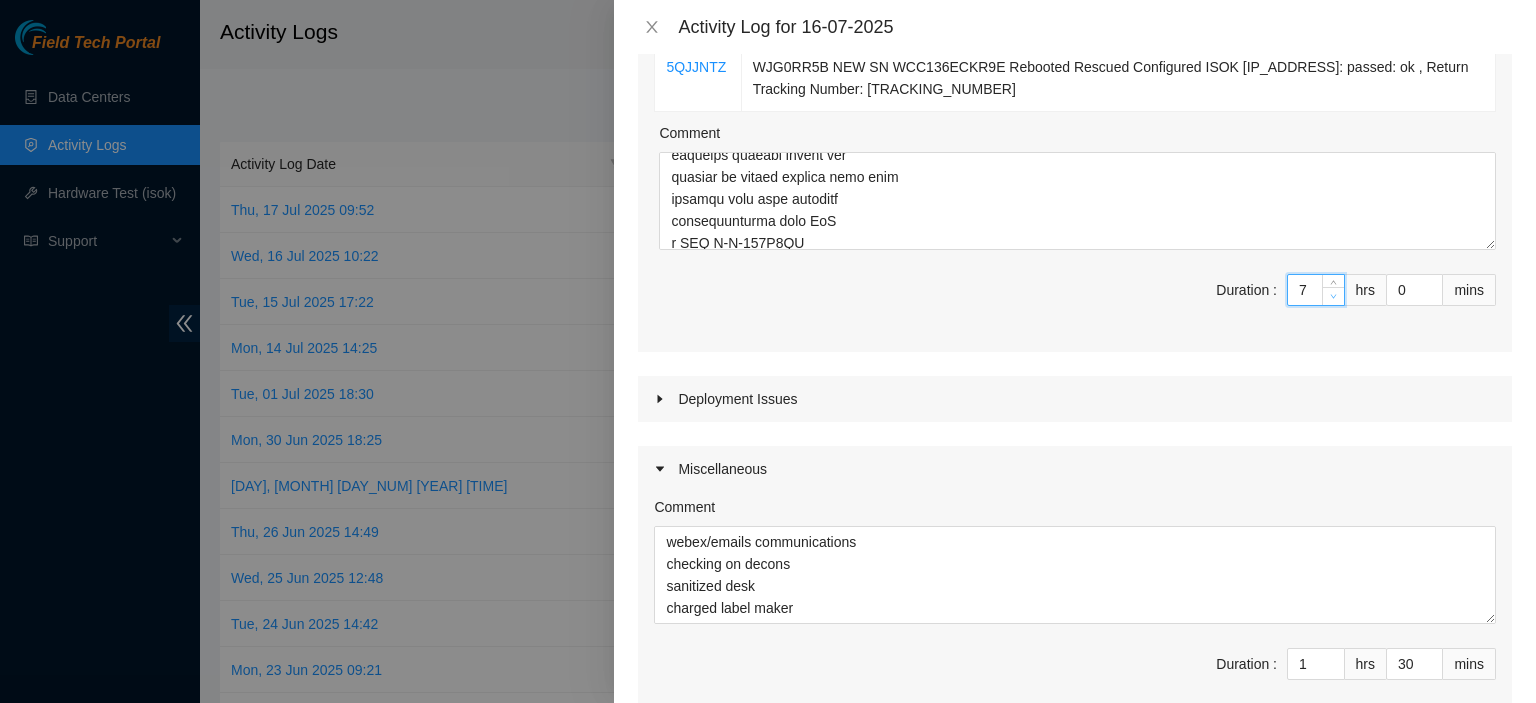 click at bounding box center (1333, 296) 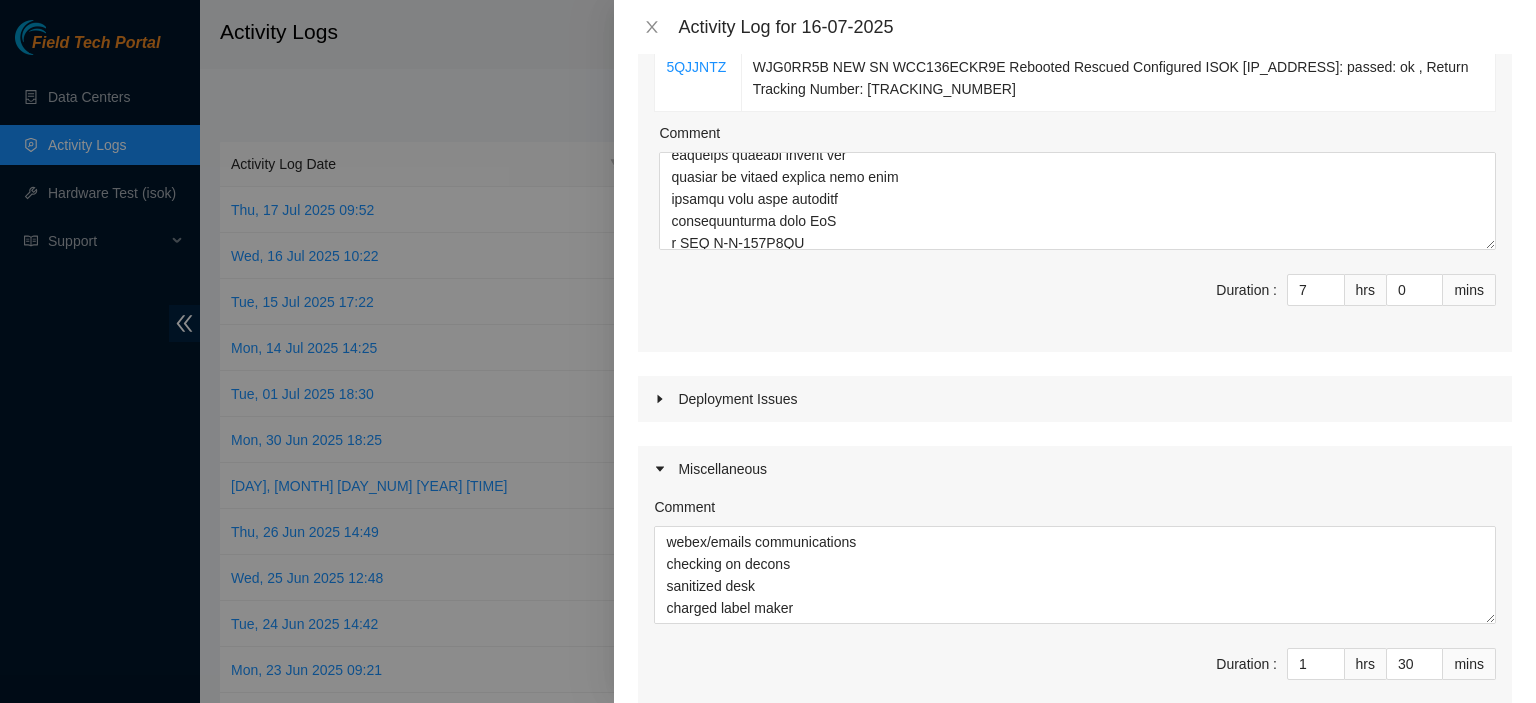click on "Deployment Issues" at bounding box center (1075, 399) 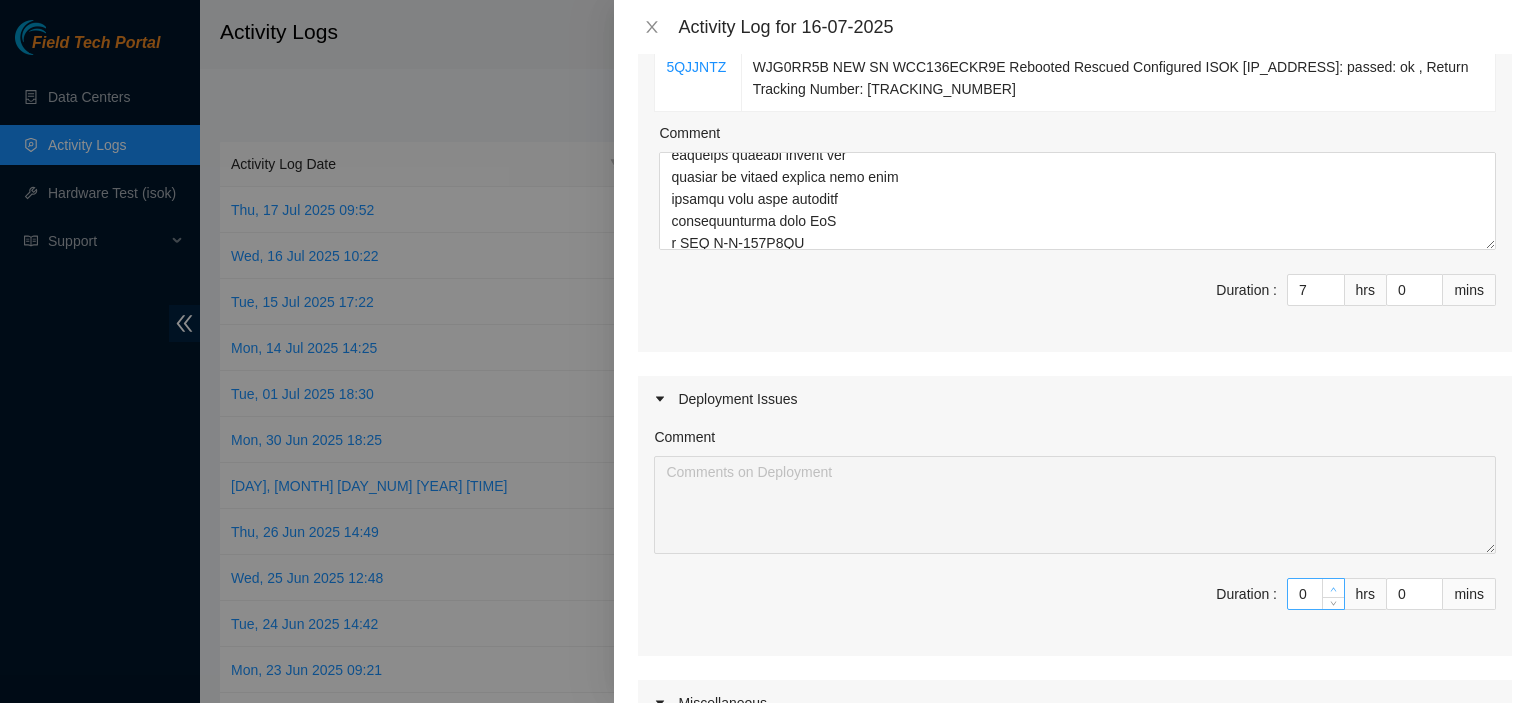 click at bounding box center (1333, 588) 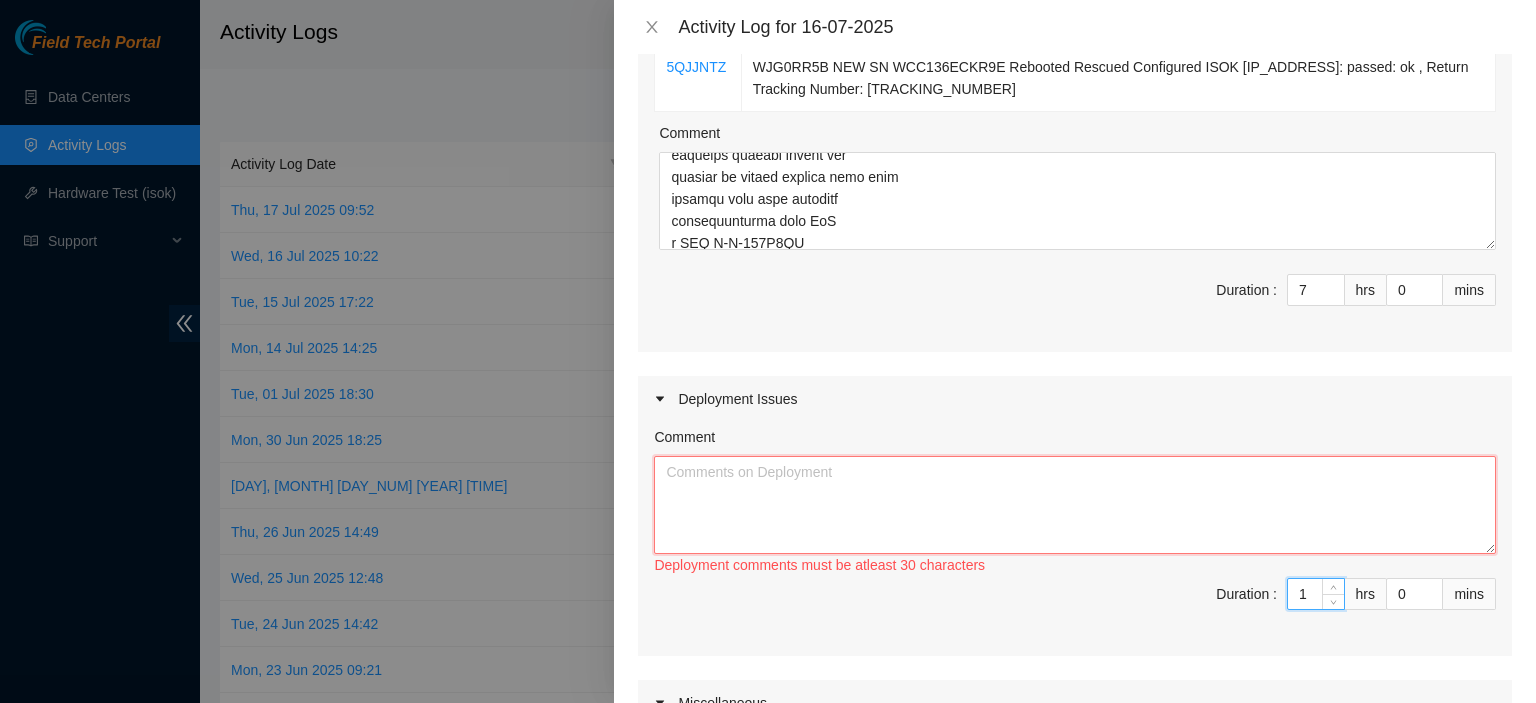 click on "Comment" at bounding box center (1075, 505) 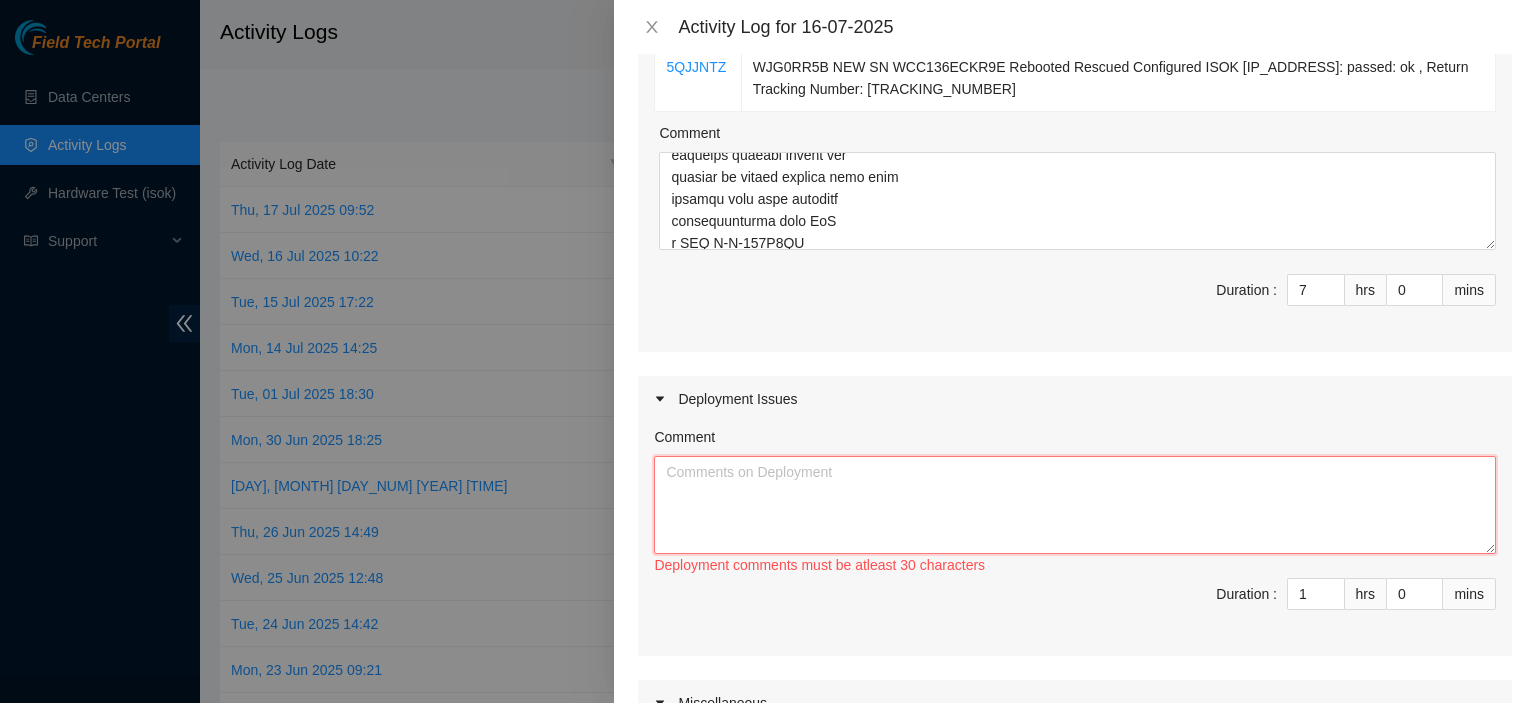 paste on "DP80177" 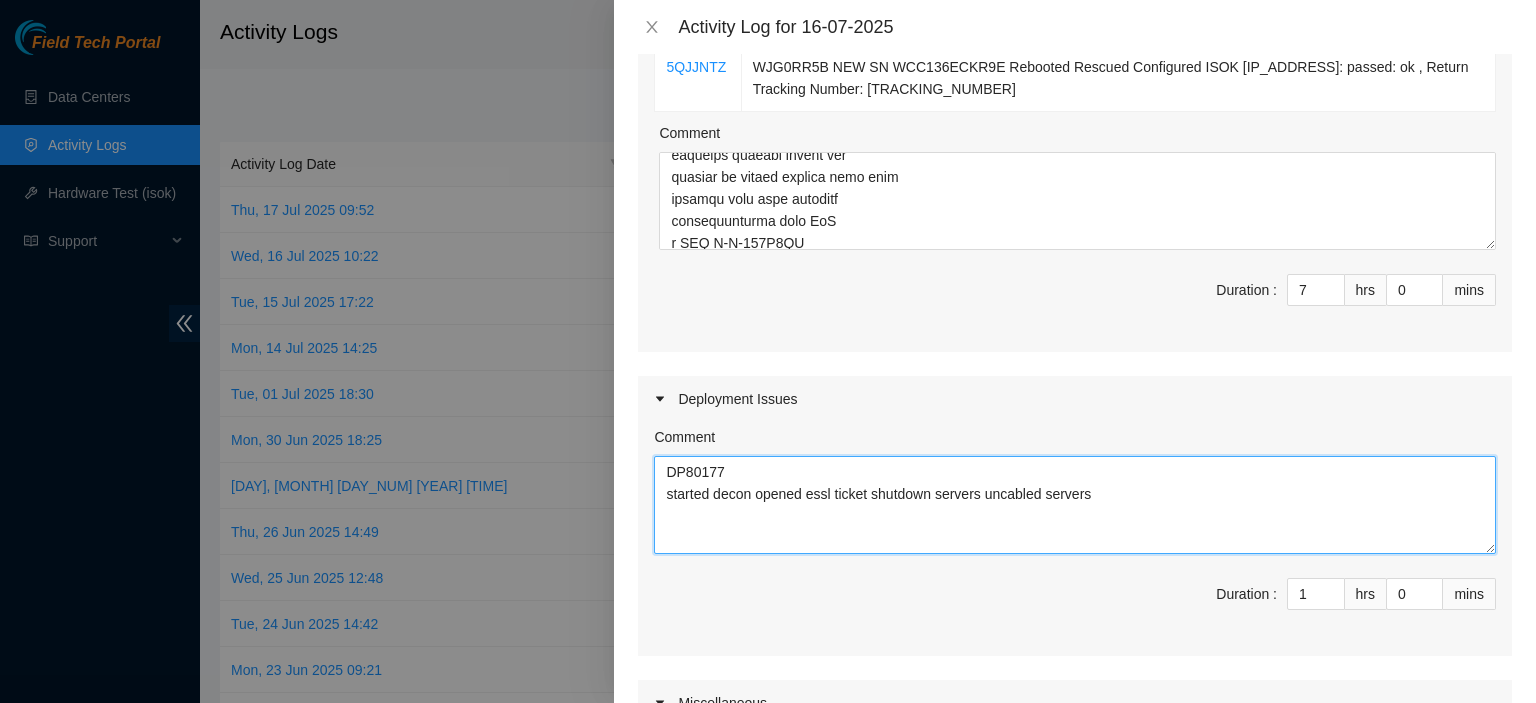 type on "DP80177
started decon opened essl ticket shutdown servers uncabled servers" 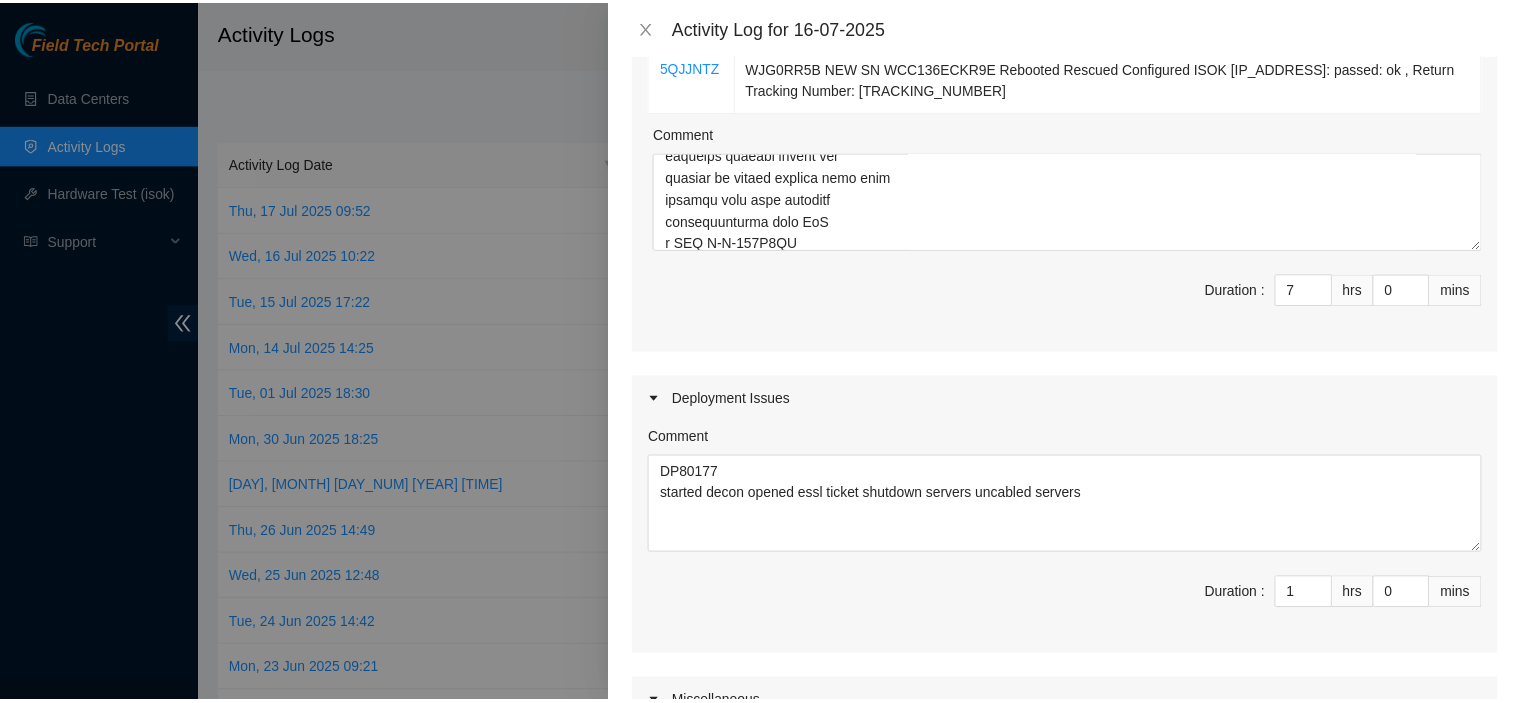 scroll, scrollTop: 1519, scrollLeft: 0, axis: vertical 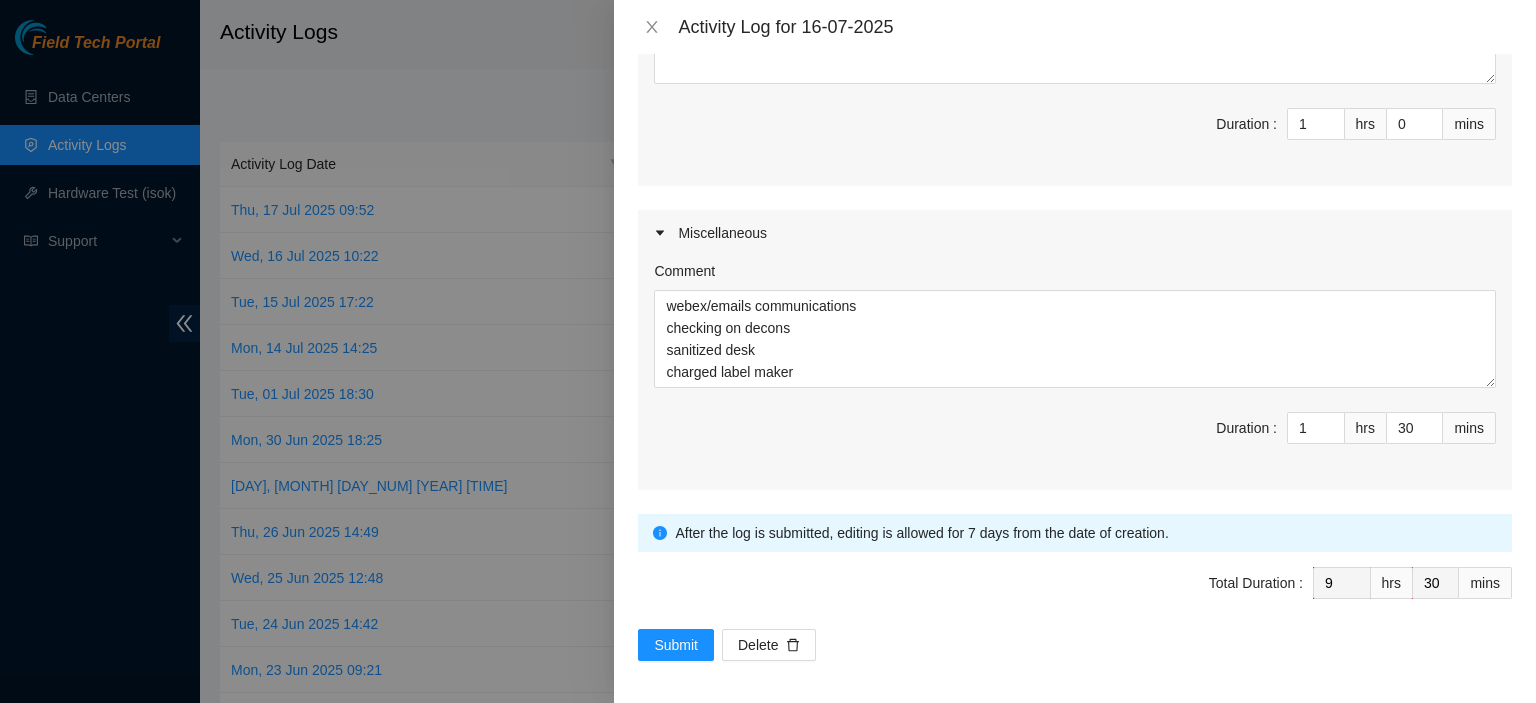 click on "Note:  This activity log is for informational purposes only. You will not be paid based on the hours you put in here. You must continue to fill in hours on your regular timesheet or invoice in order to be paid.   Note:  This activity log is for informational purposes only. You will not be paid based on the hours you put in here. You must continue to fill in hours on your regular timesheet or invoice in order to be paid.   Datacenters Digital Fortress   ( Seattle )   Maintenance Issues Ticket Number Resolution B-V-5I0M77H B-V-5QLO2RJ B-V-5QJJNTZ Resolution: Replaced disk, Rescued, Rebooted, Comment: kbbyrne23@gmail.com -
ibenahal has completed your request (B-V-5QJJNTZ)
Message from ibenahal:
B-V-5QJJNTZ: Safe after 30 minutes
Shutdown Server
Replace Drive(s): WJG0RR5B
NEW SN WCC136ECKR9E
Rebooted
Rescued
Configured
ISOK
23.36.47.13: passed: ok
, Return Tracking Number: 463470030289 Comment Duration : 7 hrs 0 mins Deployment Issues Comment Duration : 1 hrs 0 mins Miscellaneous Comment Duration : 1 hrs 30" at bounding box center (1075, 378) 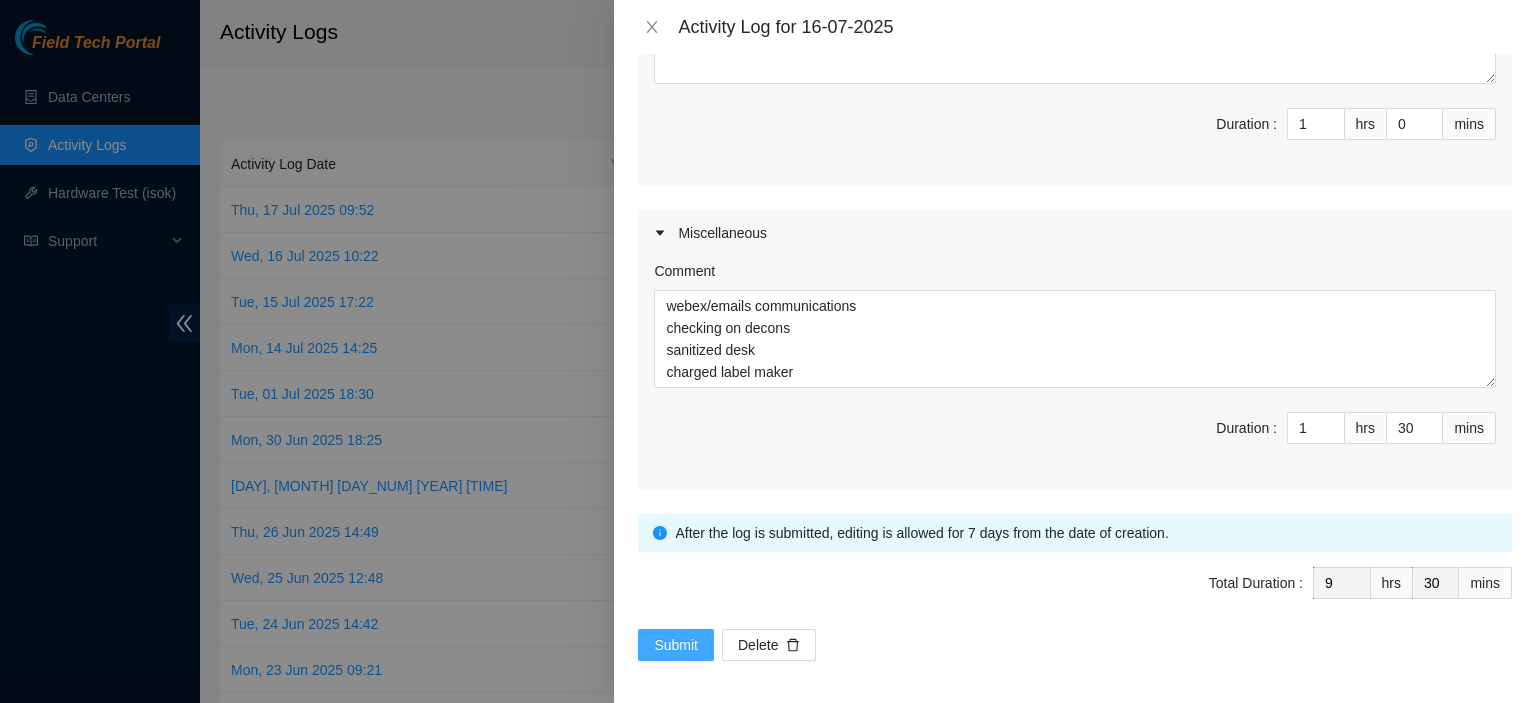 click on "Submit" at bounding box center [676, 645] 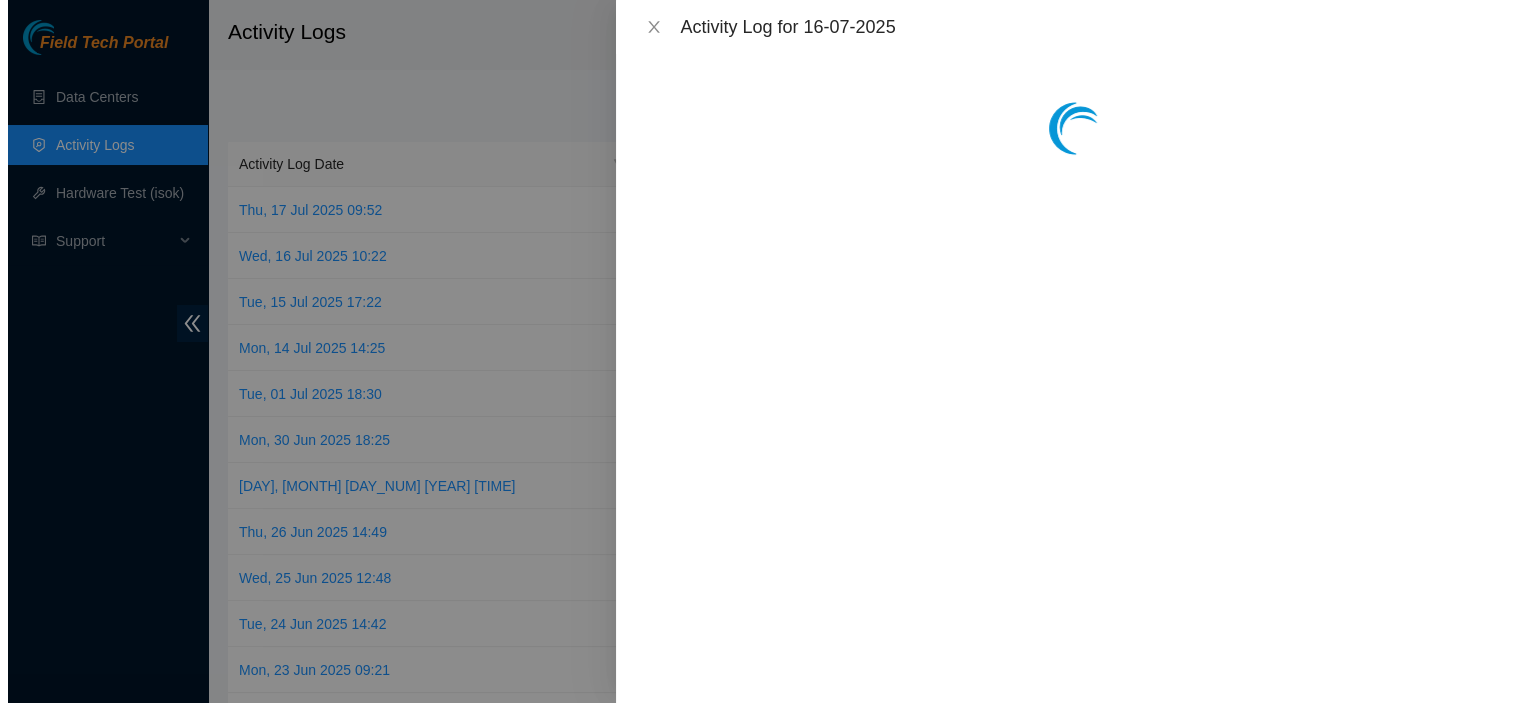scroll, scrollTop: 0, scrollLeft: 0, axis: both 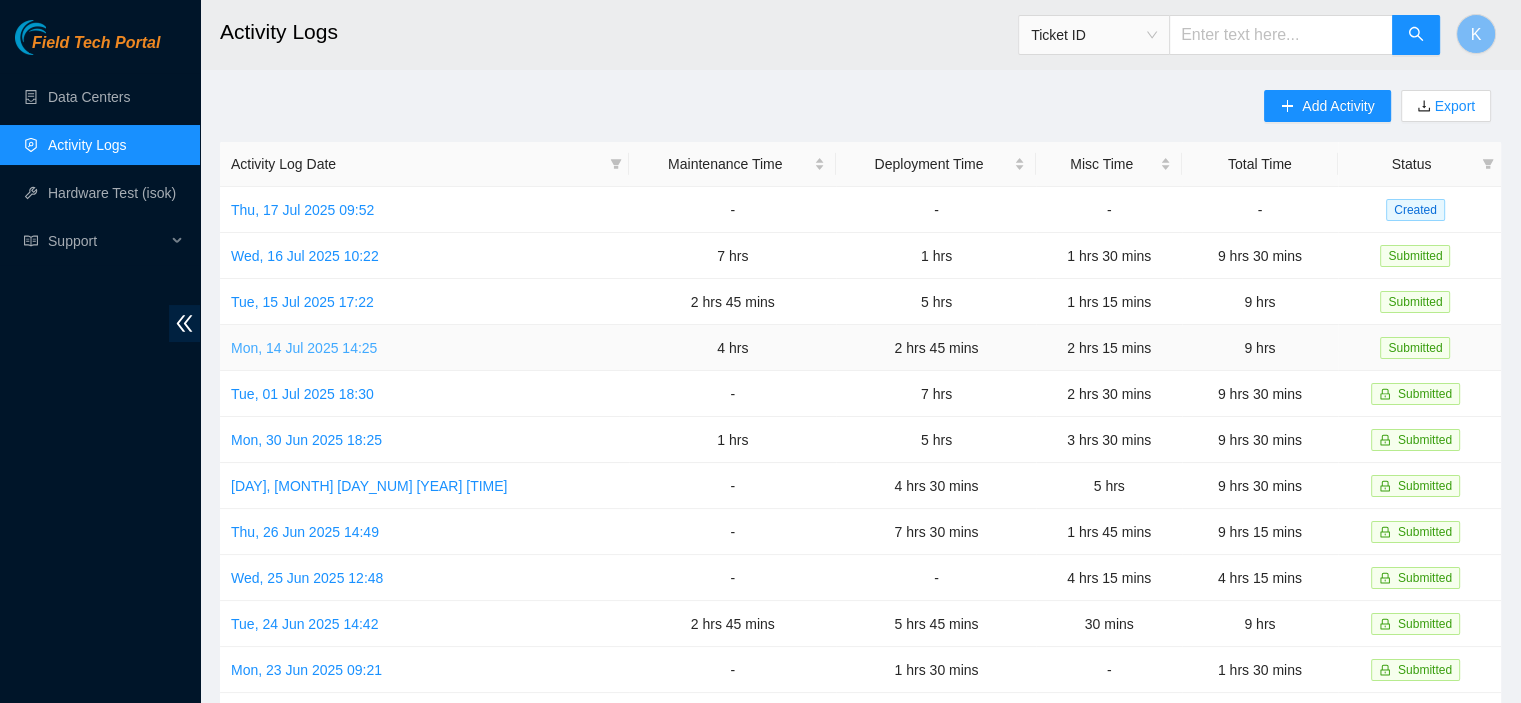 click on "[DATE] [TIME]" at bounding box center [304, 348] 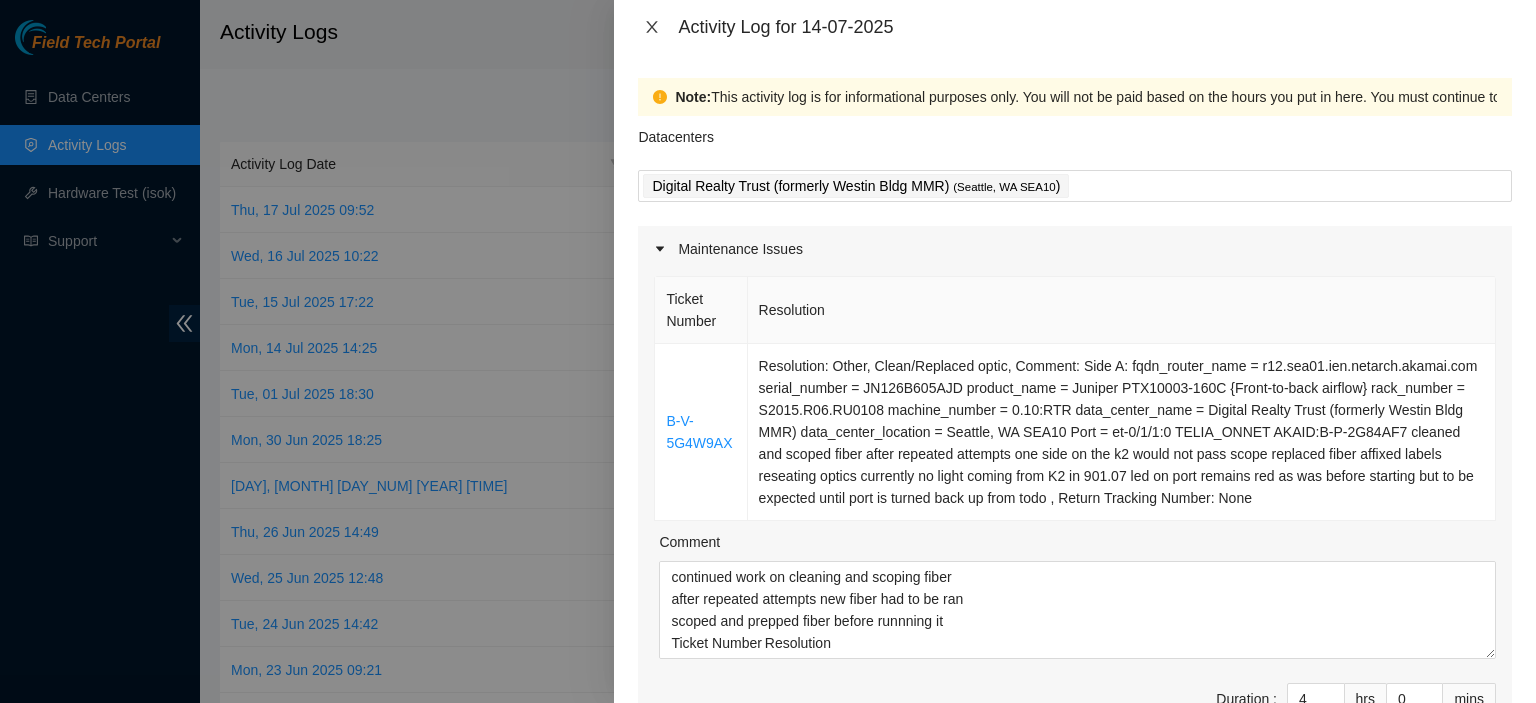 click 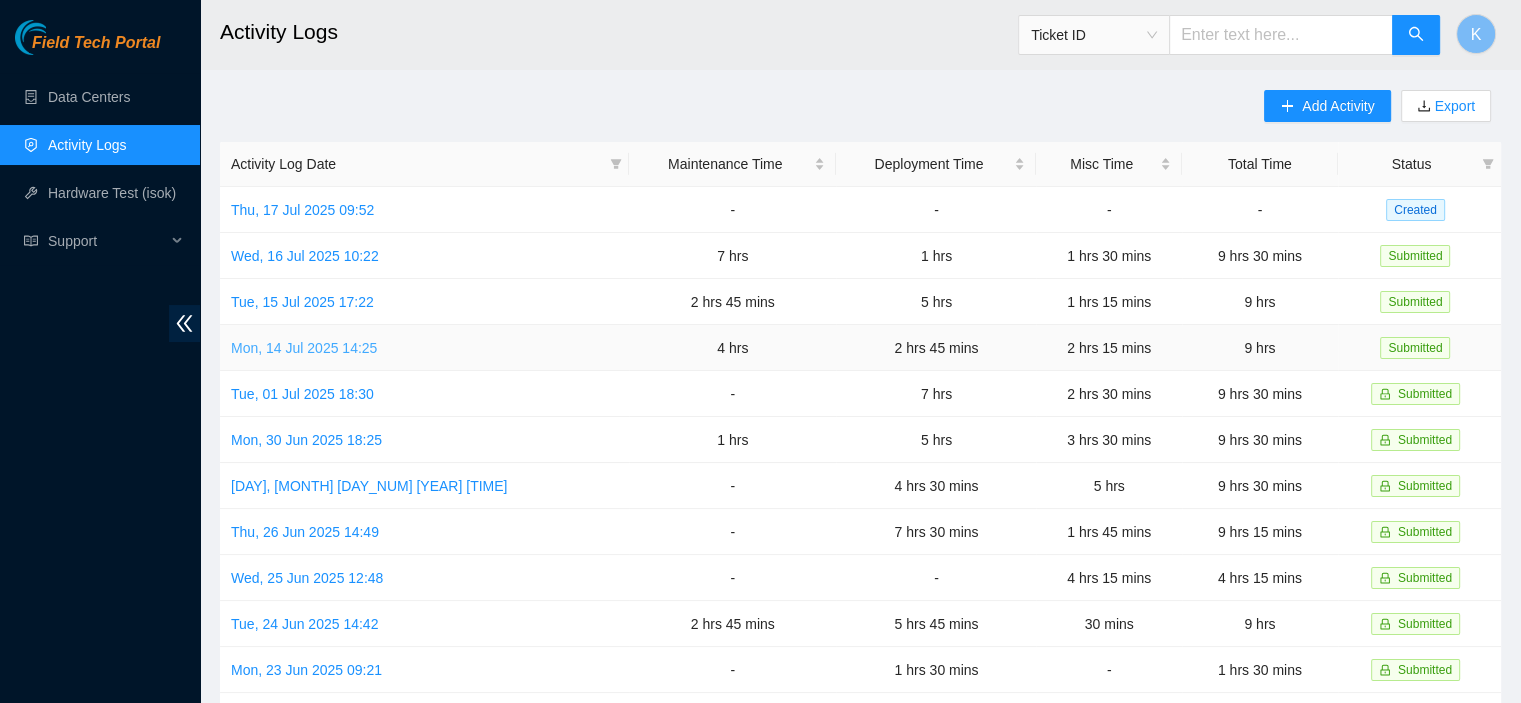 click on "[DATE] [TIME]" at bounding box center (304, 348) 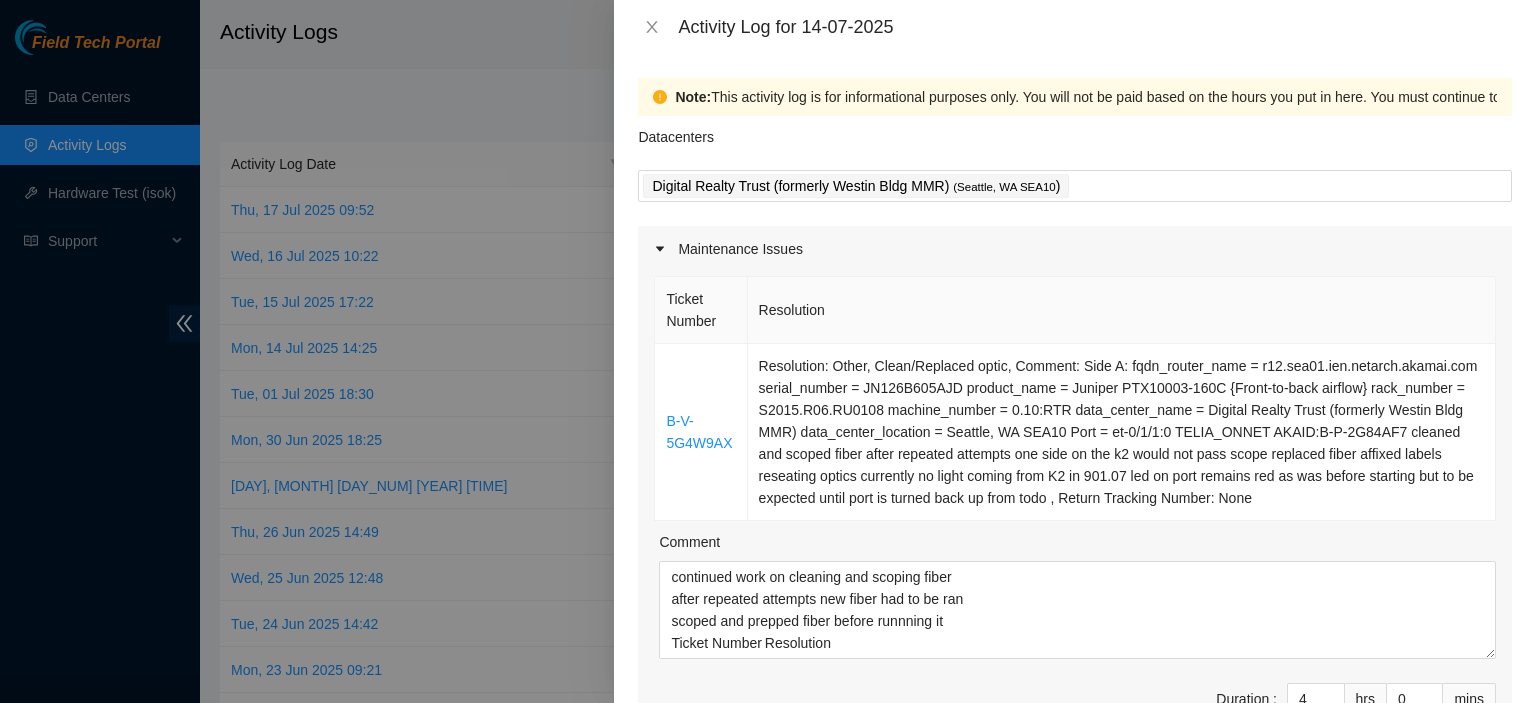 scroll, scrollTop: 879, scrollLeft: 0, axis: vertical 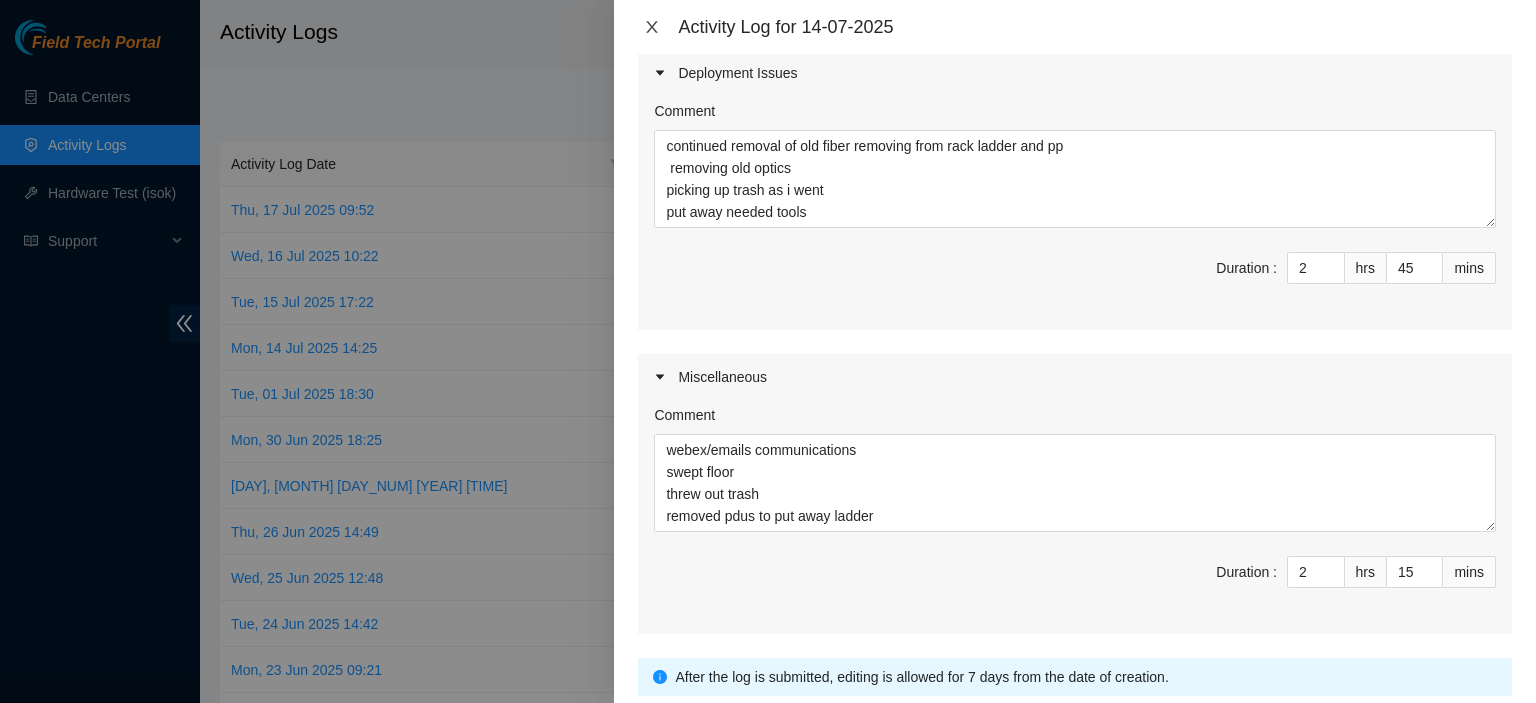 click at bounding box center (652, 27) 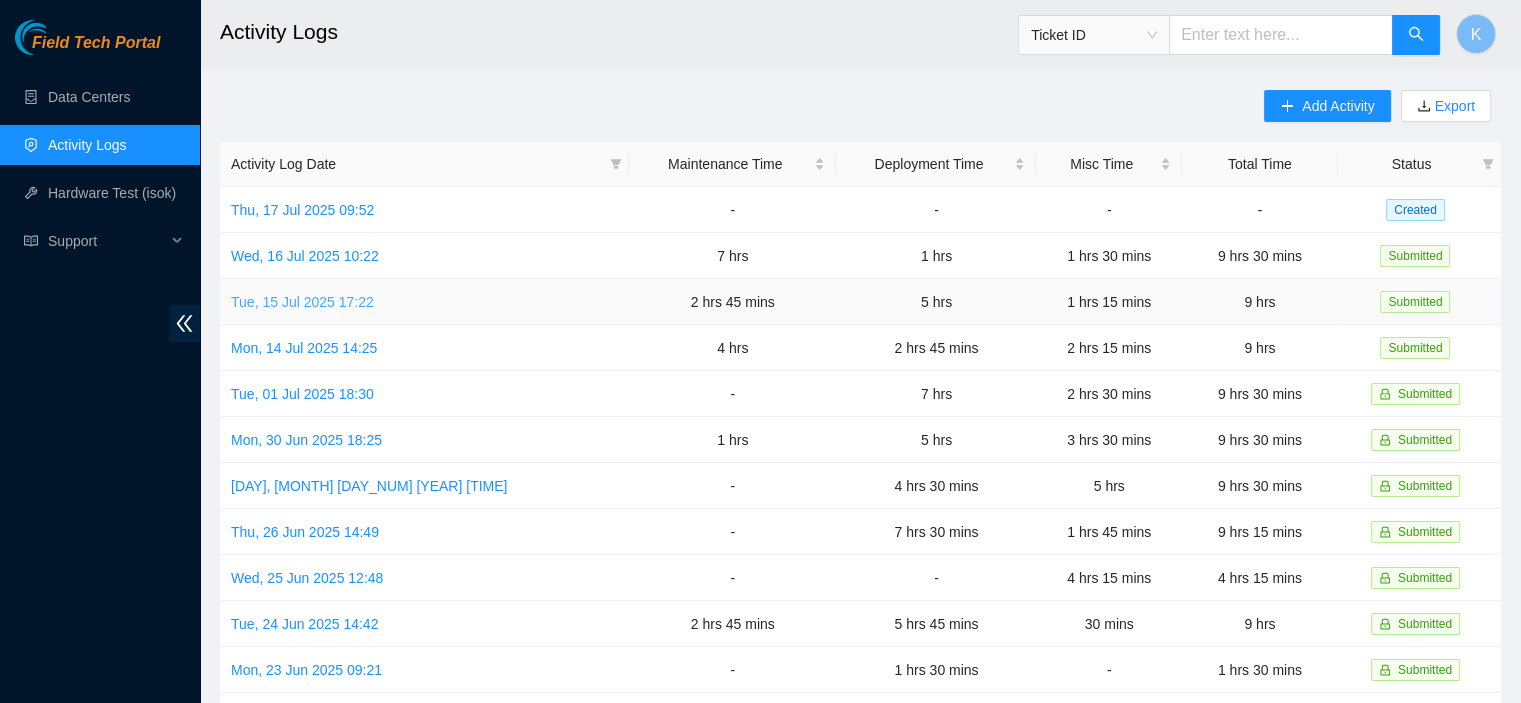 click on "[DATE] [TIME]" at bounding box center (302, 302) 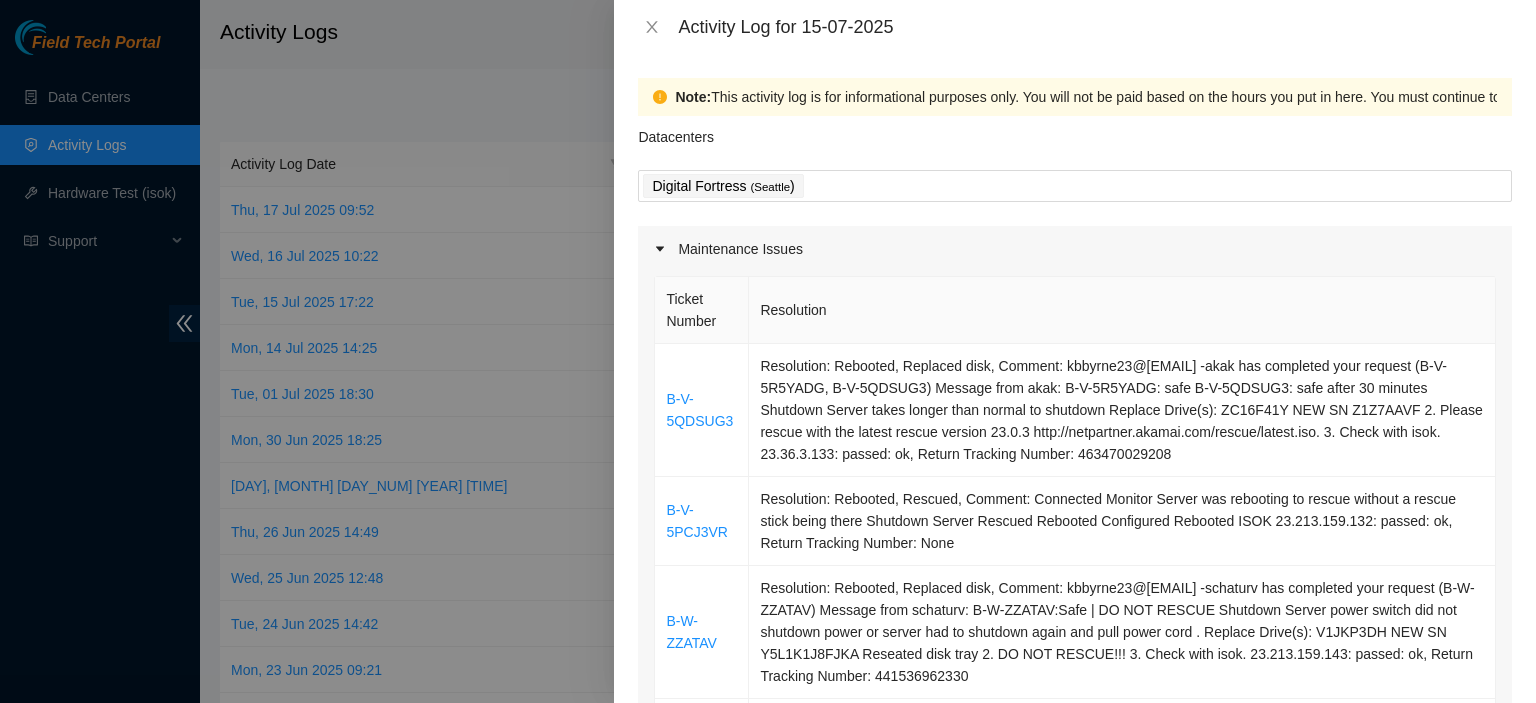 scroll, scrollTop: 1168, scrollLeft: 0, axis: vertical 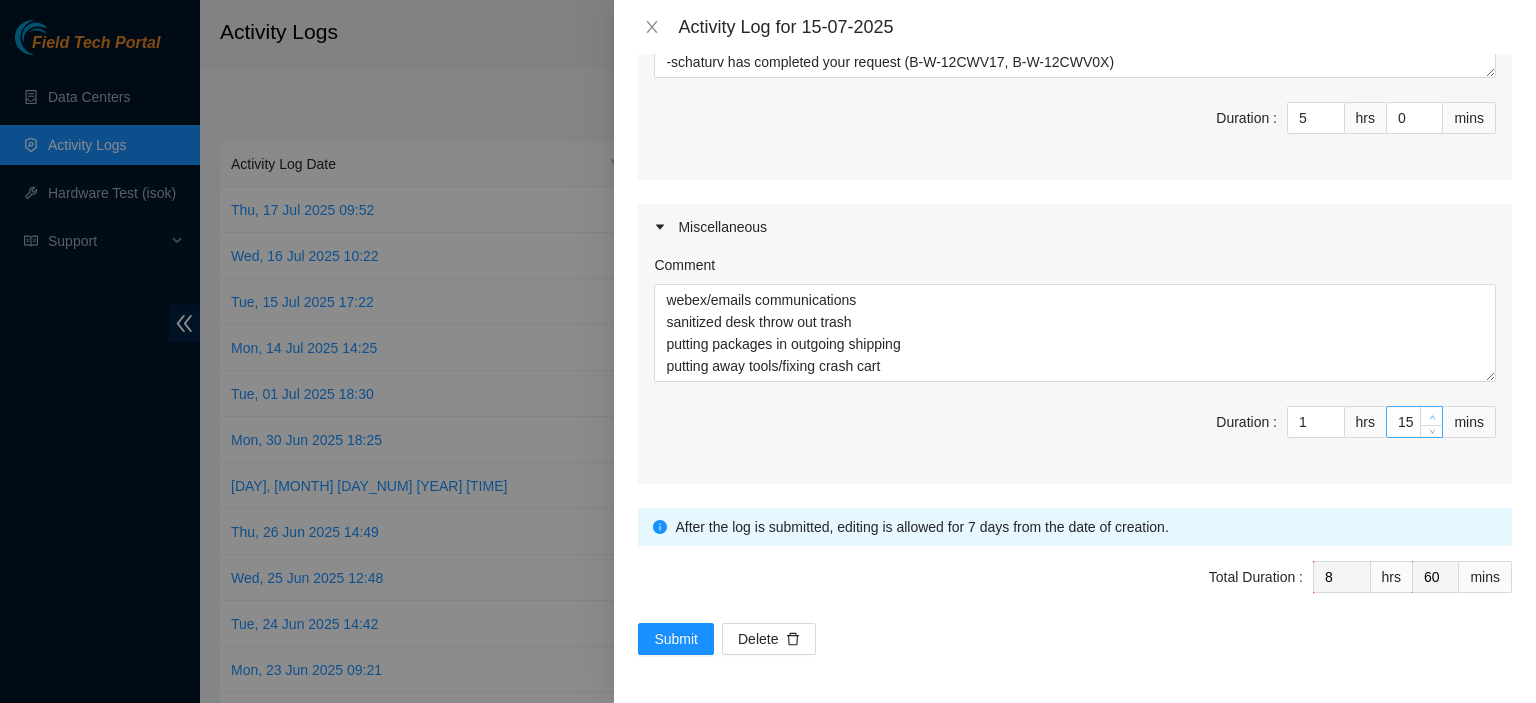 type on "16" 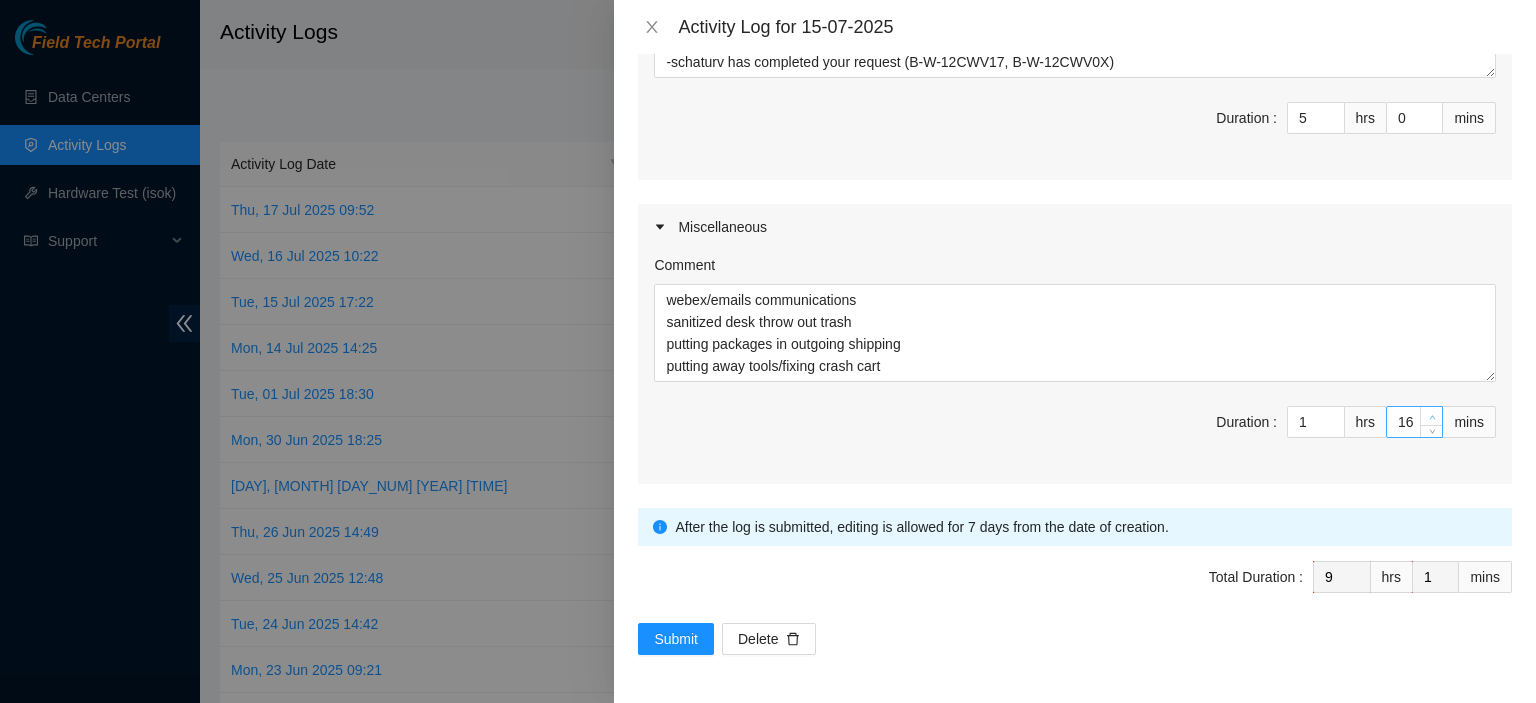click at bounding box center [1431, 416] 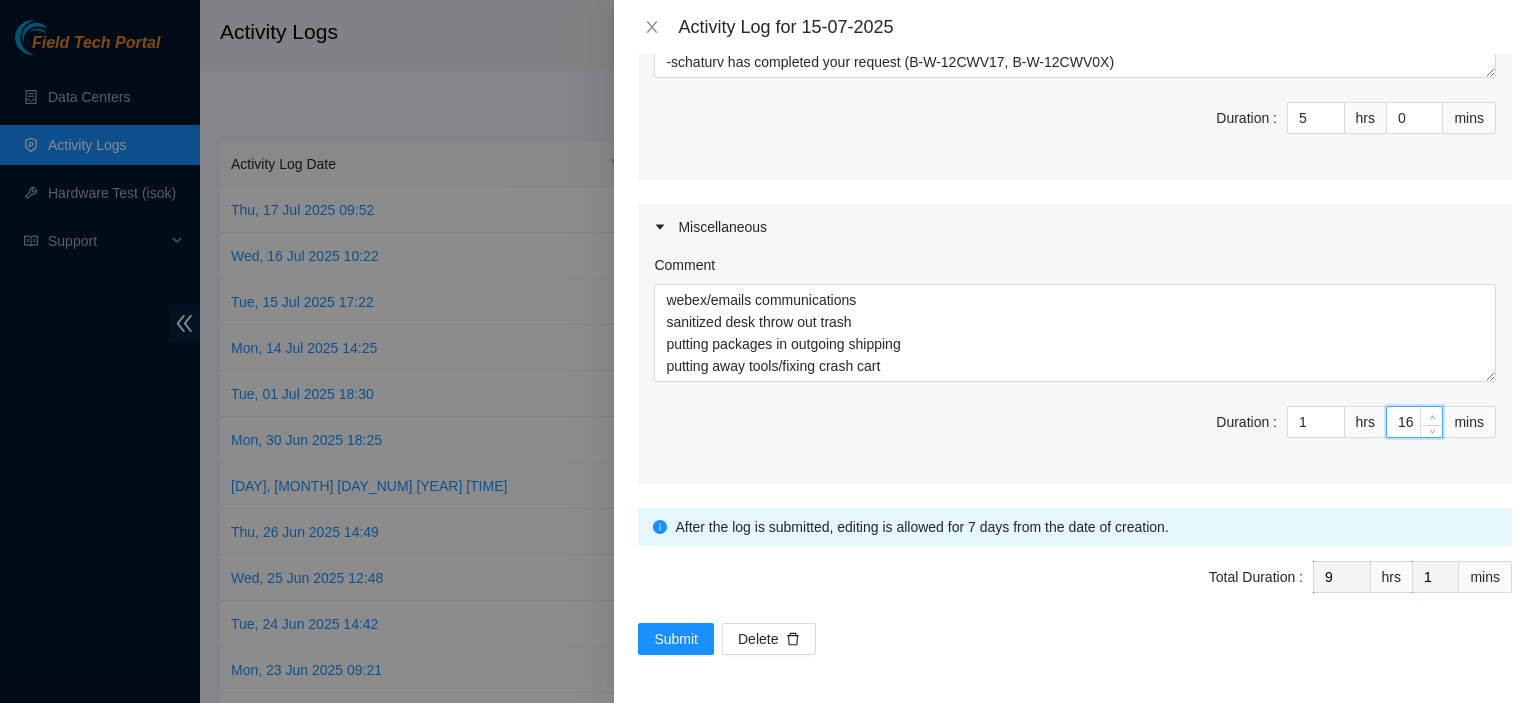 type on "17" 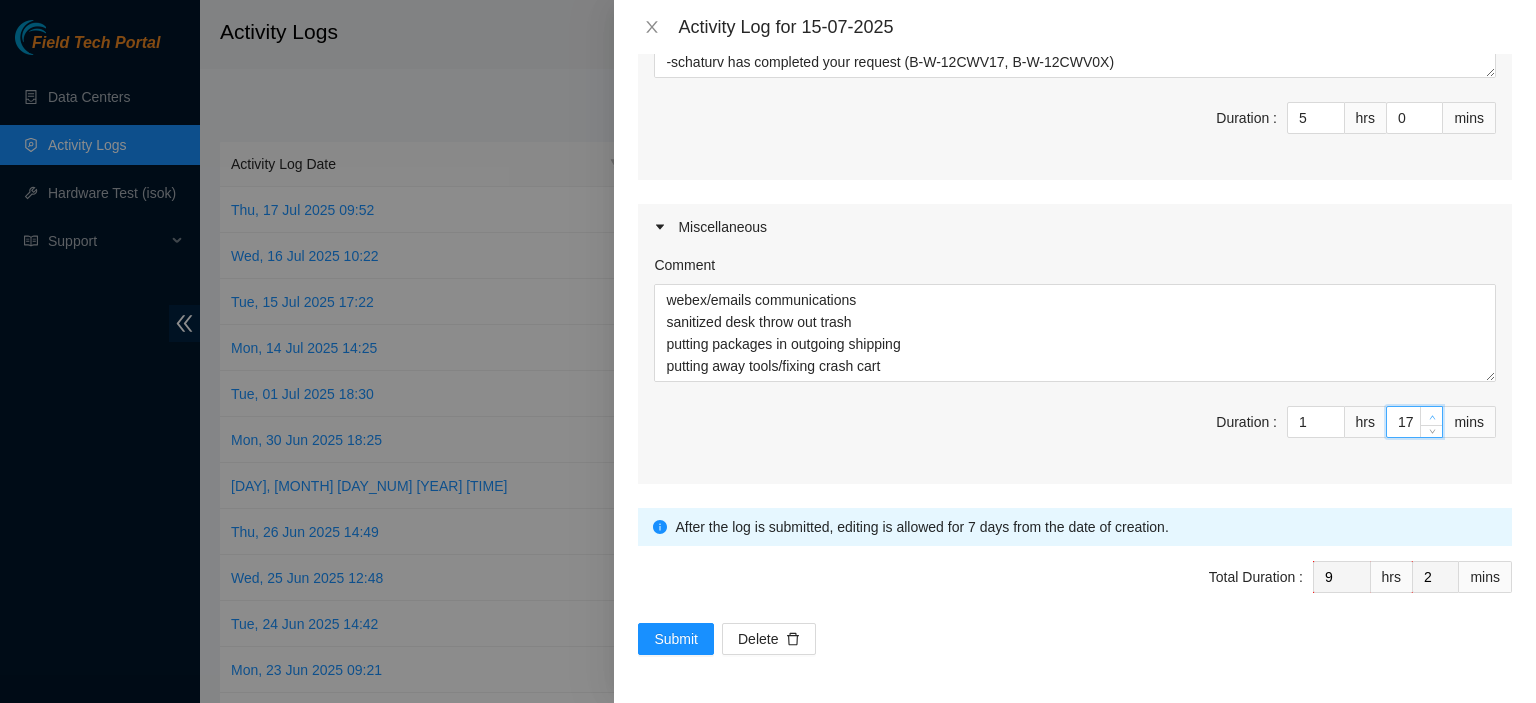 click at bounding box center [1431, 416] 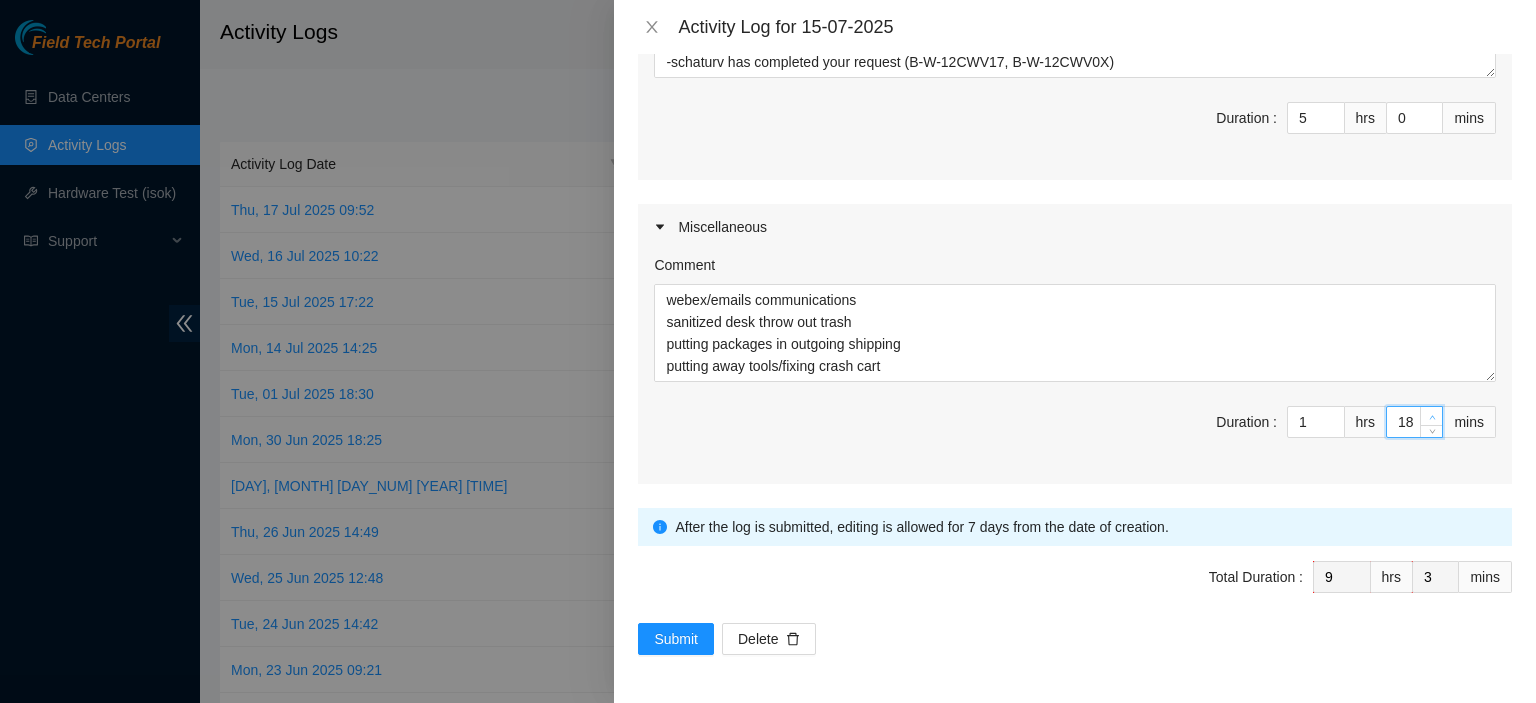 click at bounding box center [1431, 416] 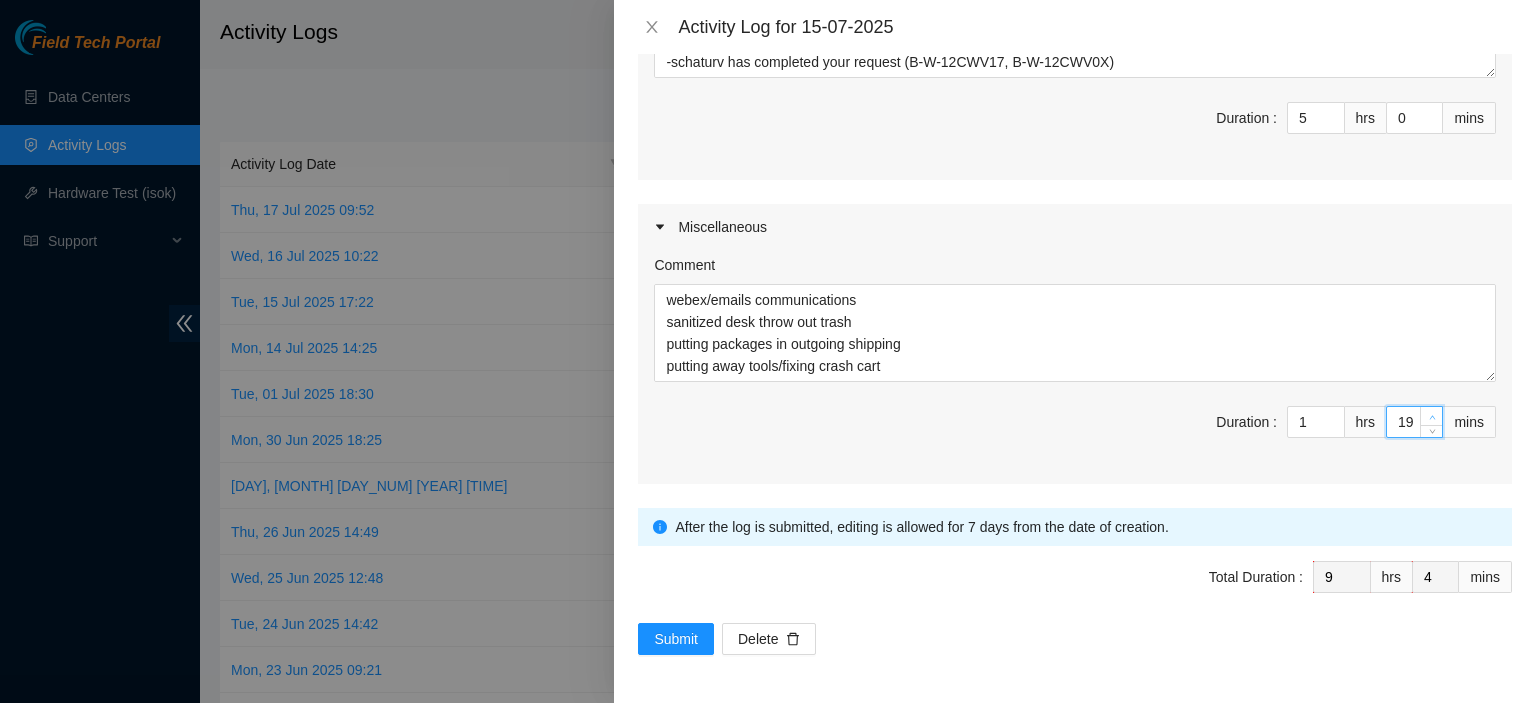 click at bounding box center (1431, 416) 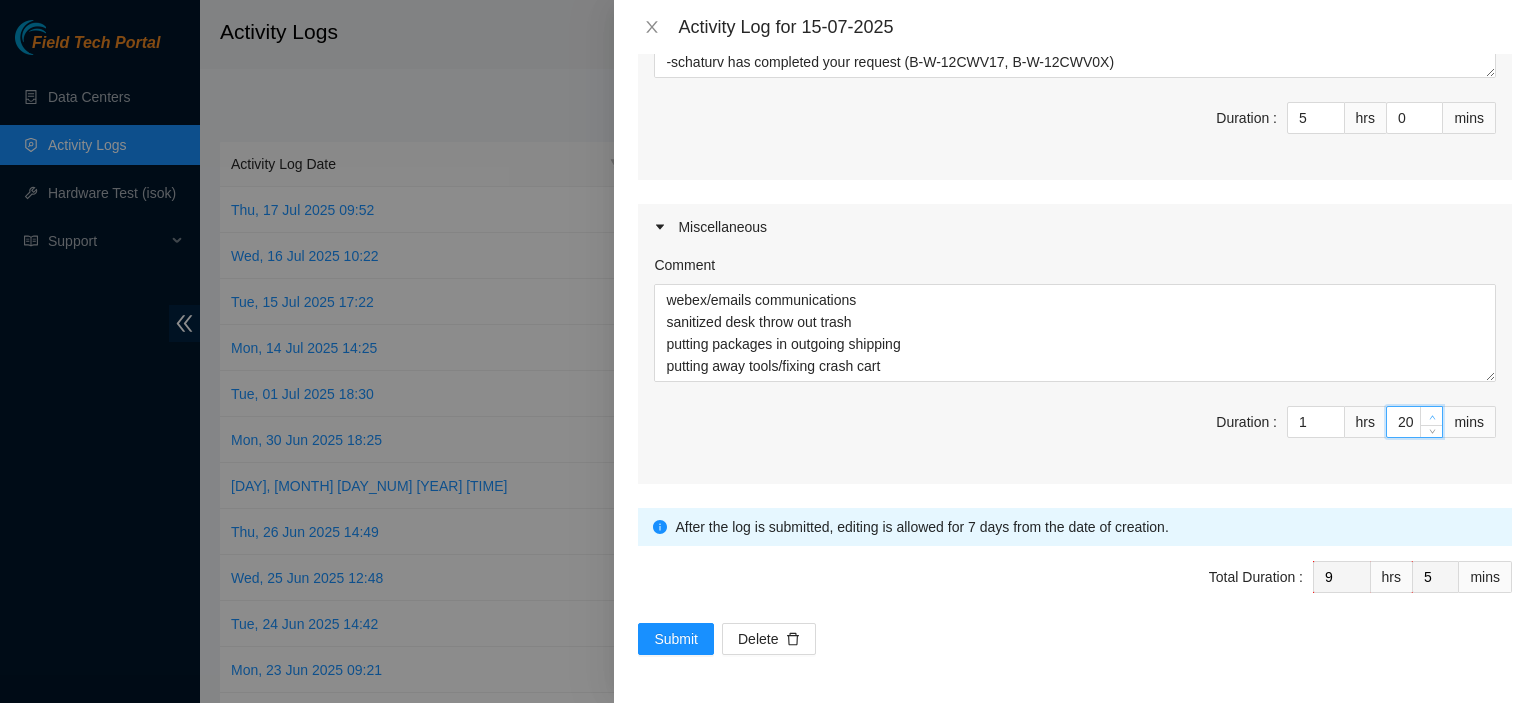 type on "21" 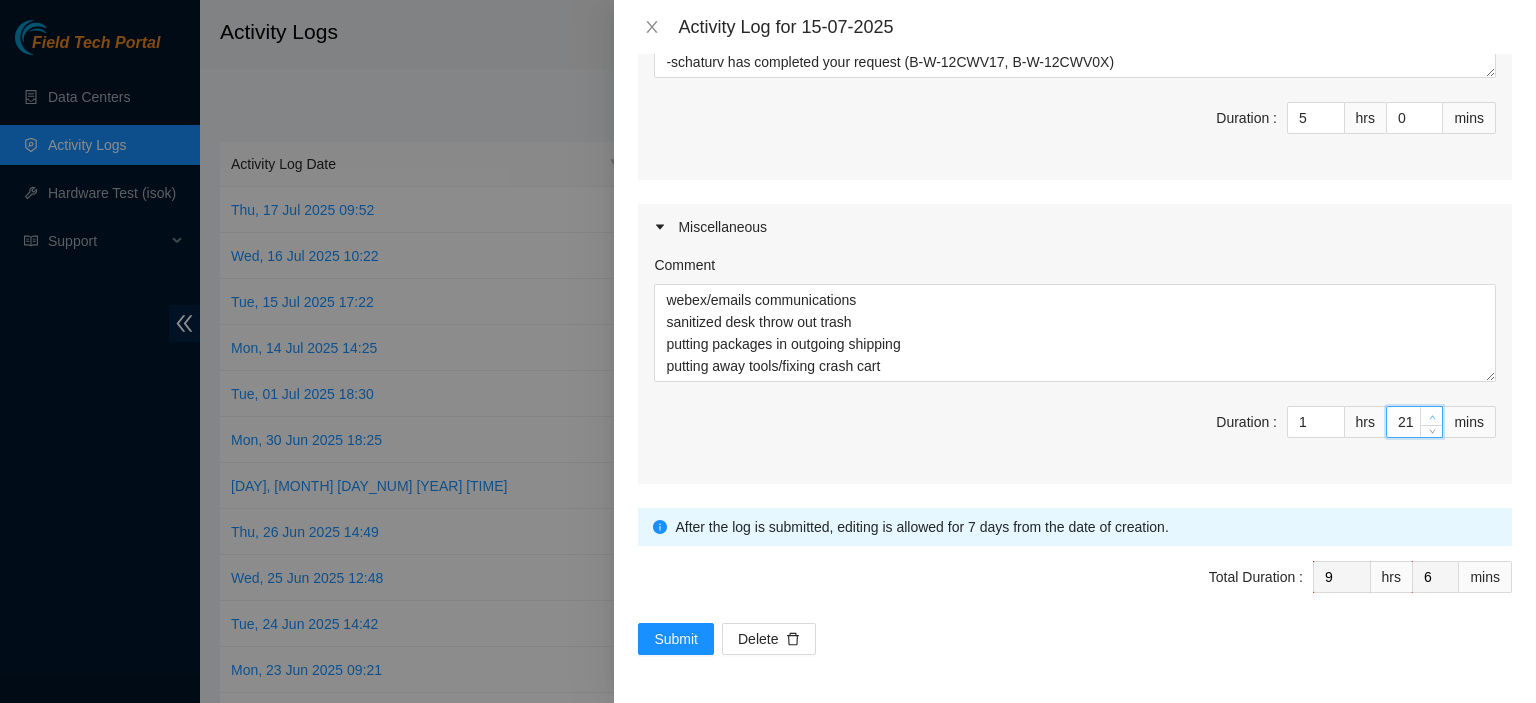 click at bounding box center (1431, 416) 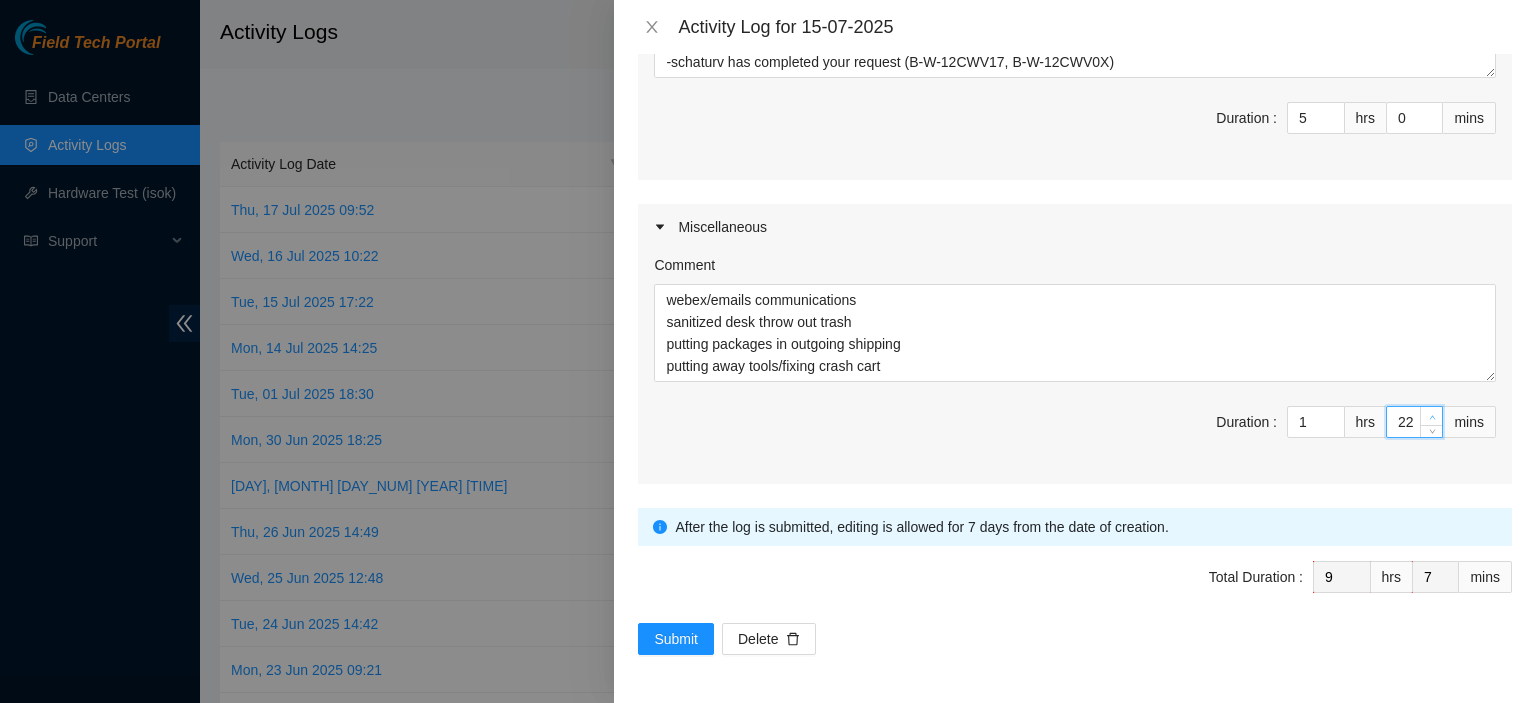 type on "23" 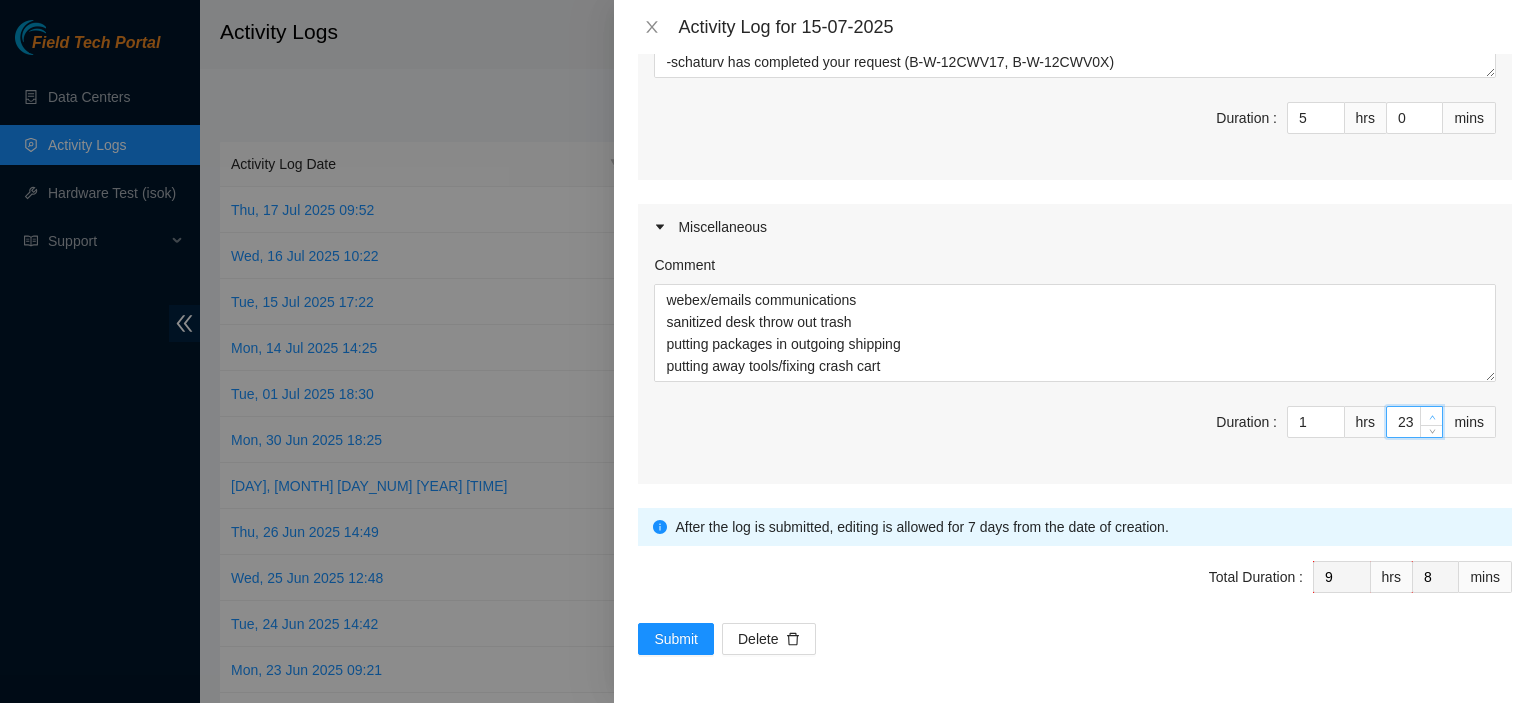 click at bounding box center [1431, 416] 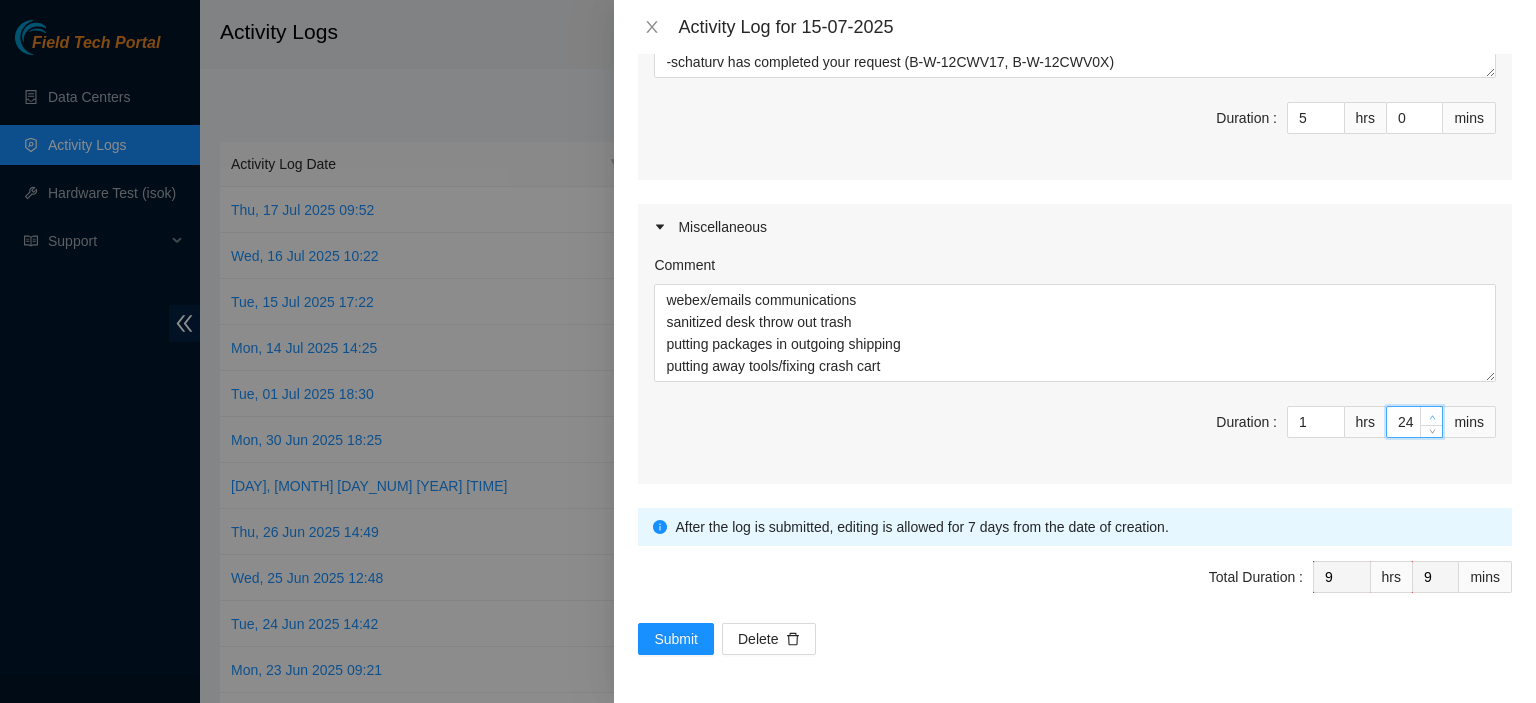 click at bounding box center [1431, 416] 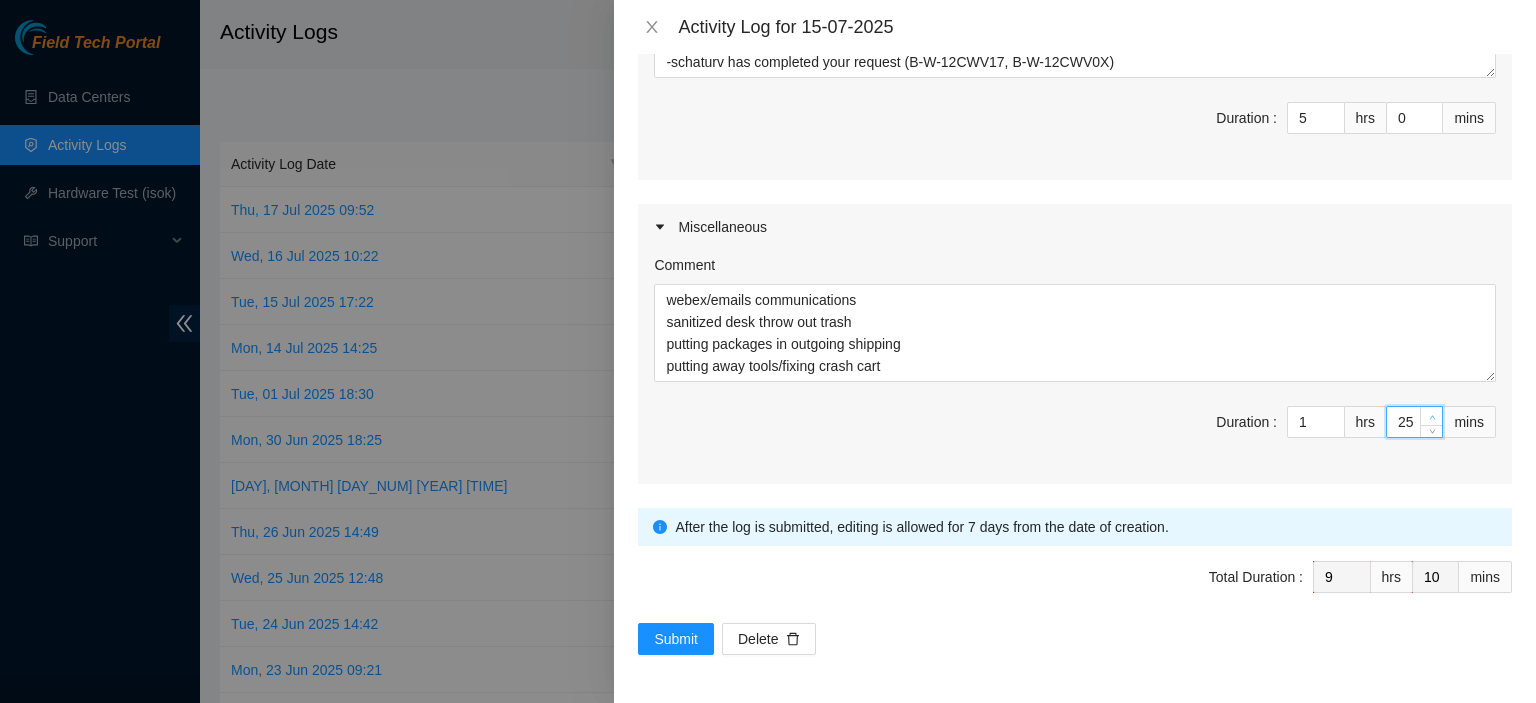 click at bounding box center (1431, 416) 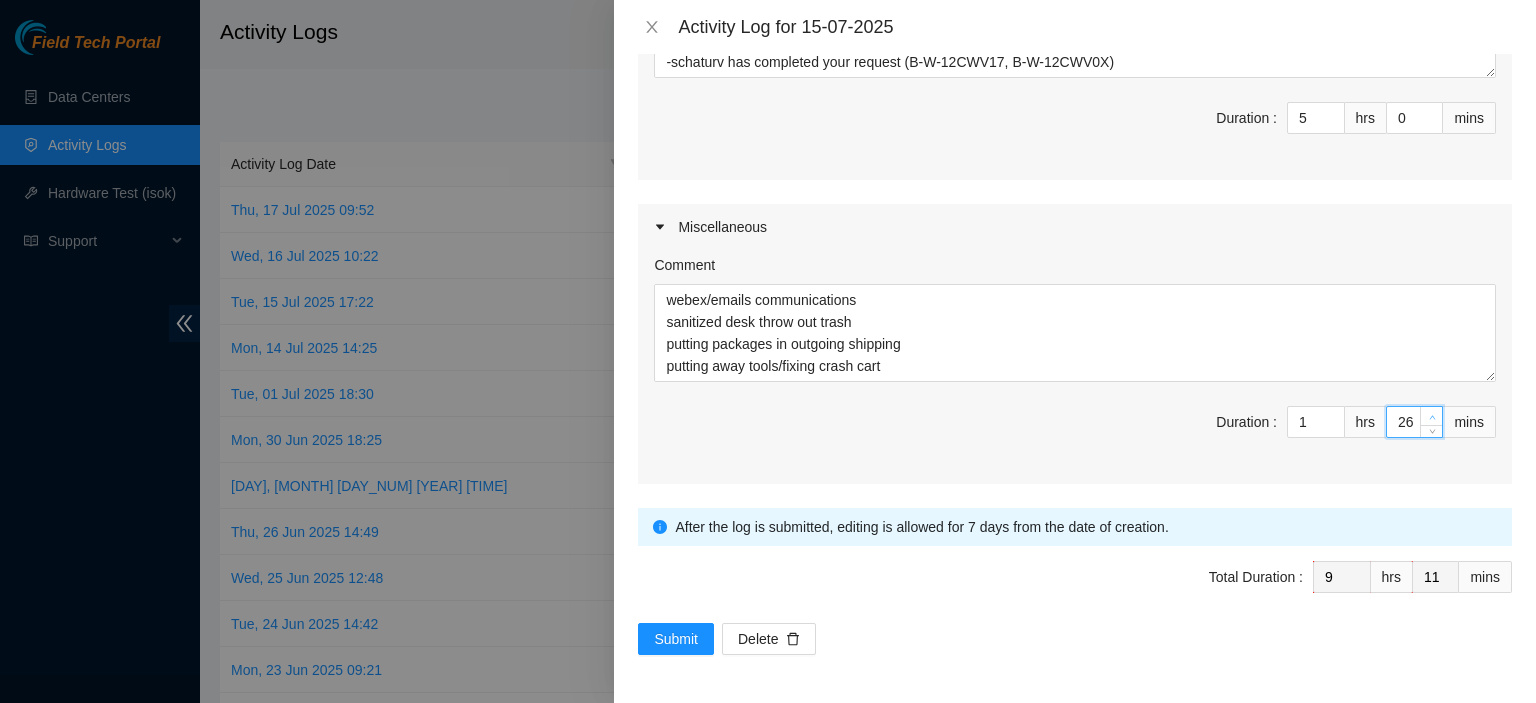 click at bounding box center [1431, 416] 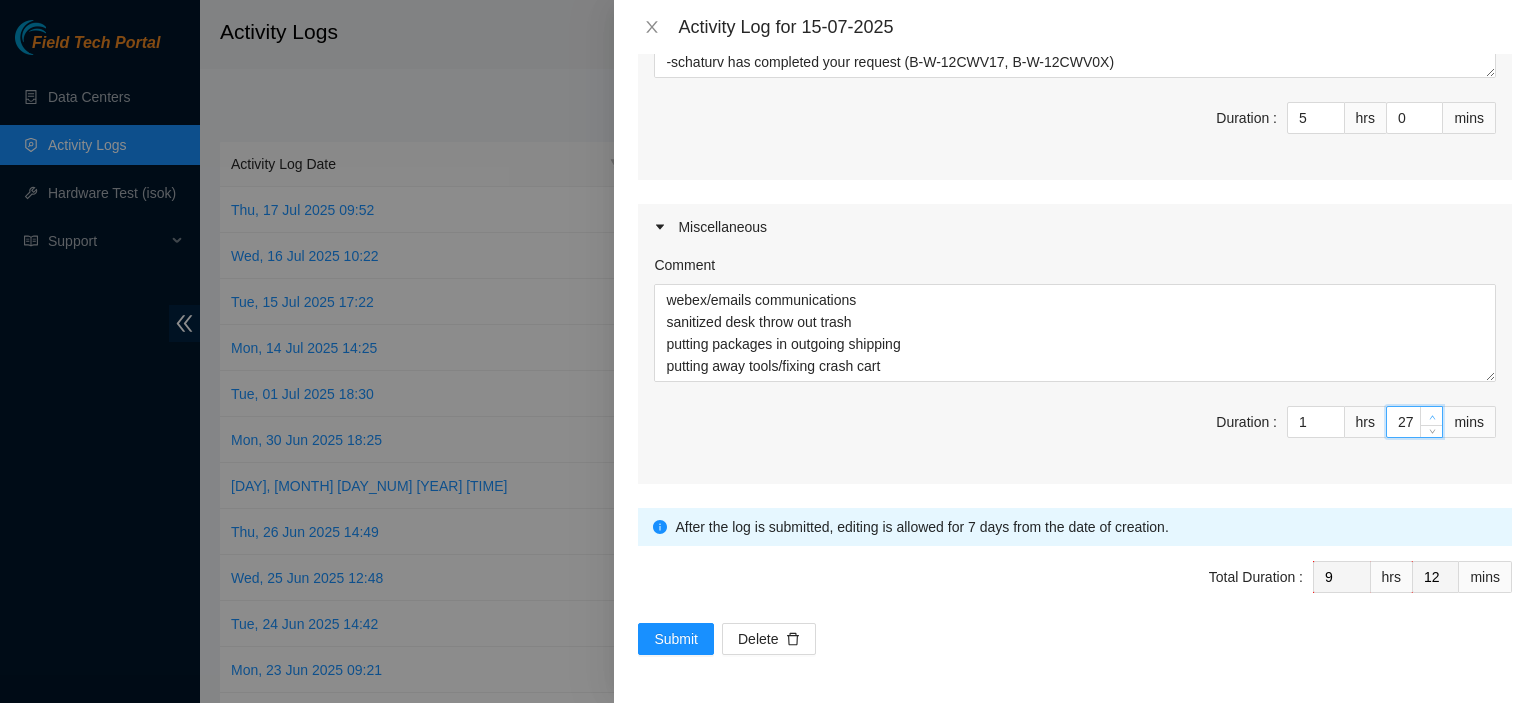 click at bounding box center [1431, 416] 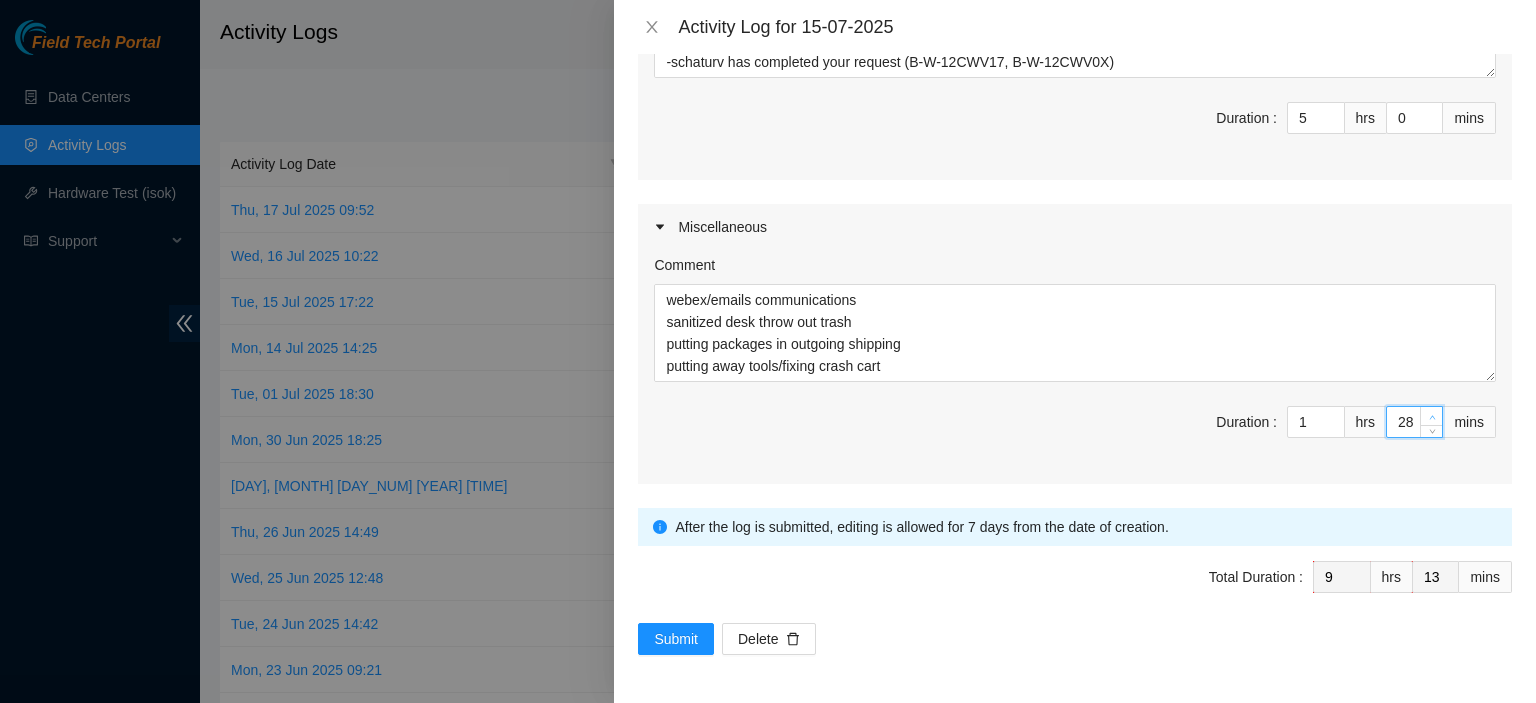 click at bounding box center [1431, 416] 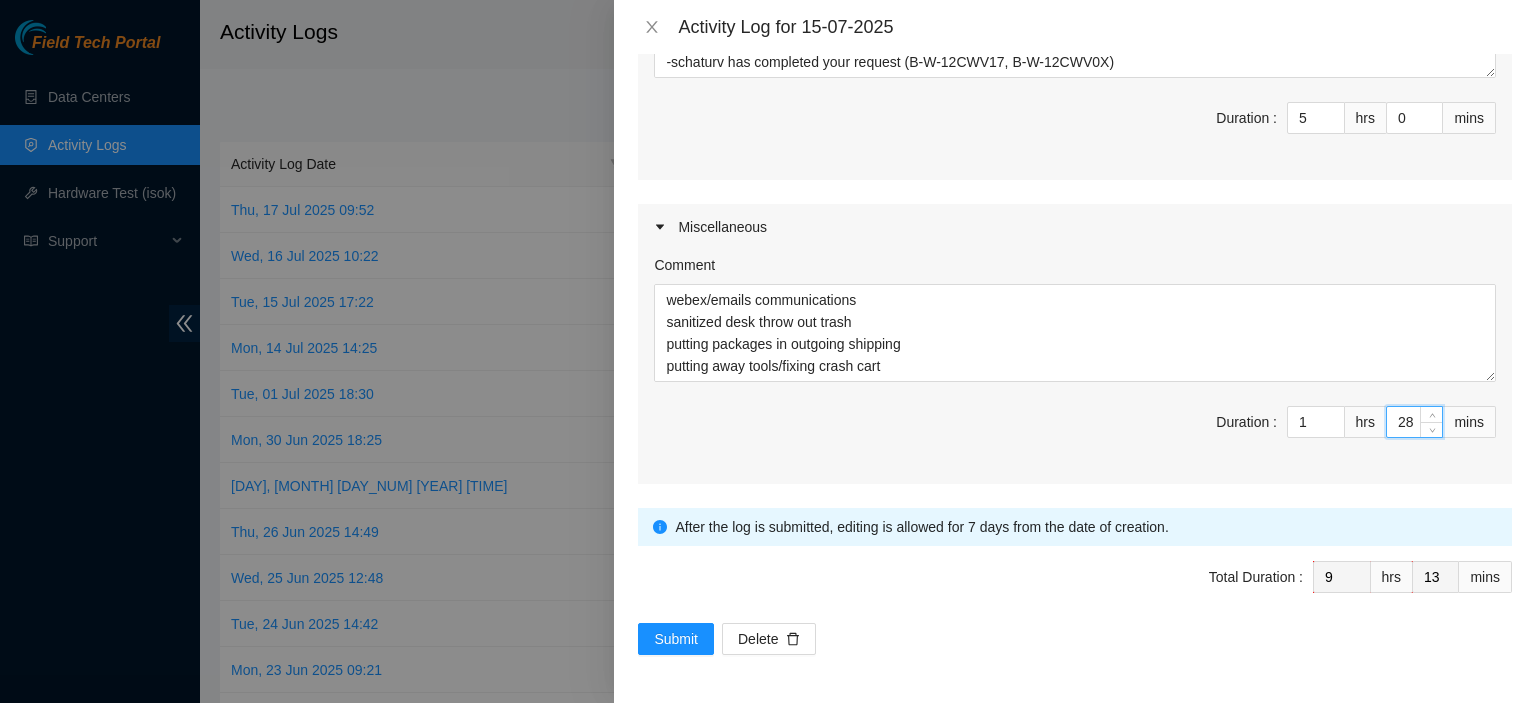 click on "Comment webex/emails communications
sanitized desk throw out trash
putting packages in outgoing shipping
putting away tools/fixing crash cart
work log
travel time between datacenters Duration : 1 hrs 28 mins" at bounding box center [1075, 367] 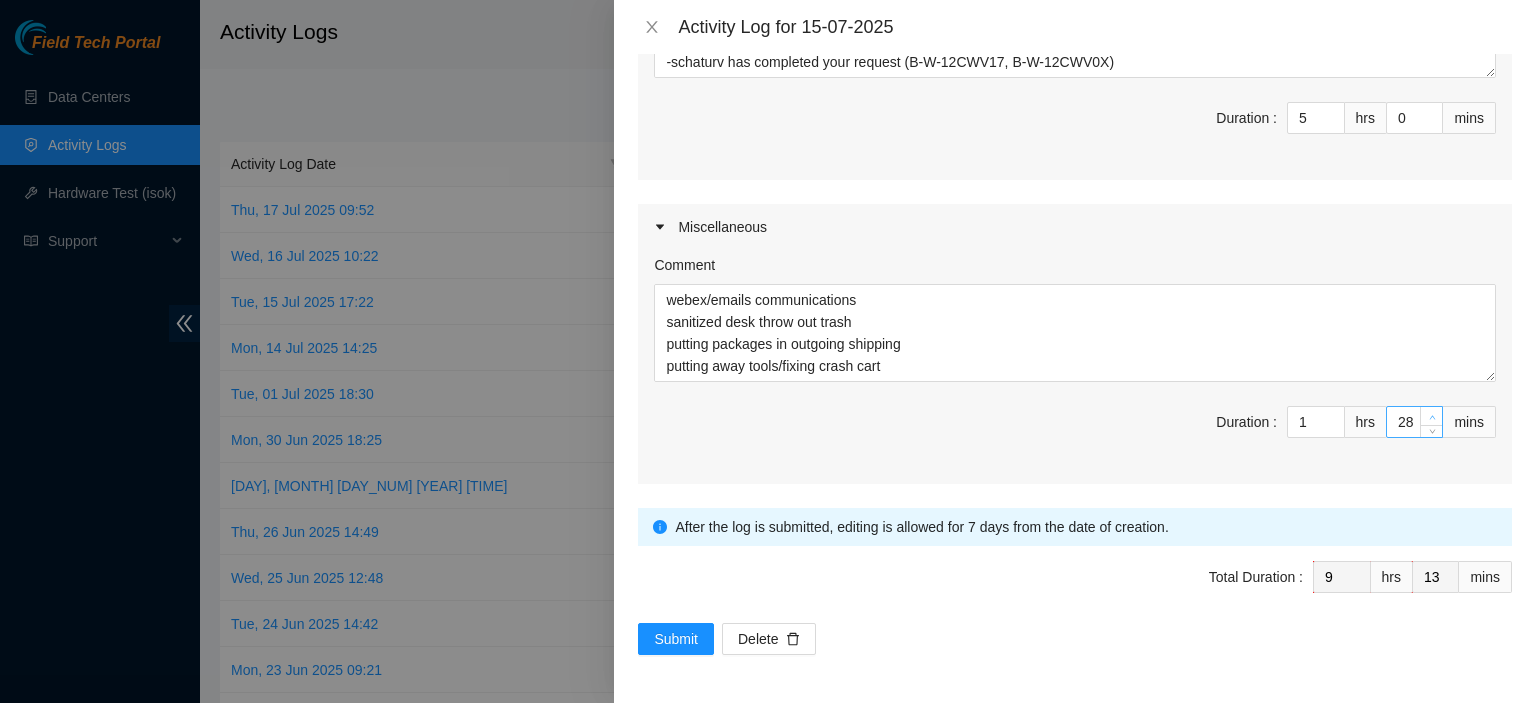 type on "29" 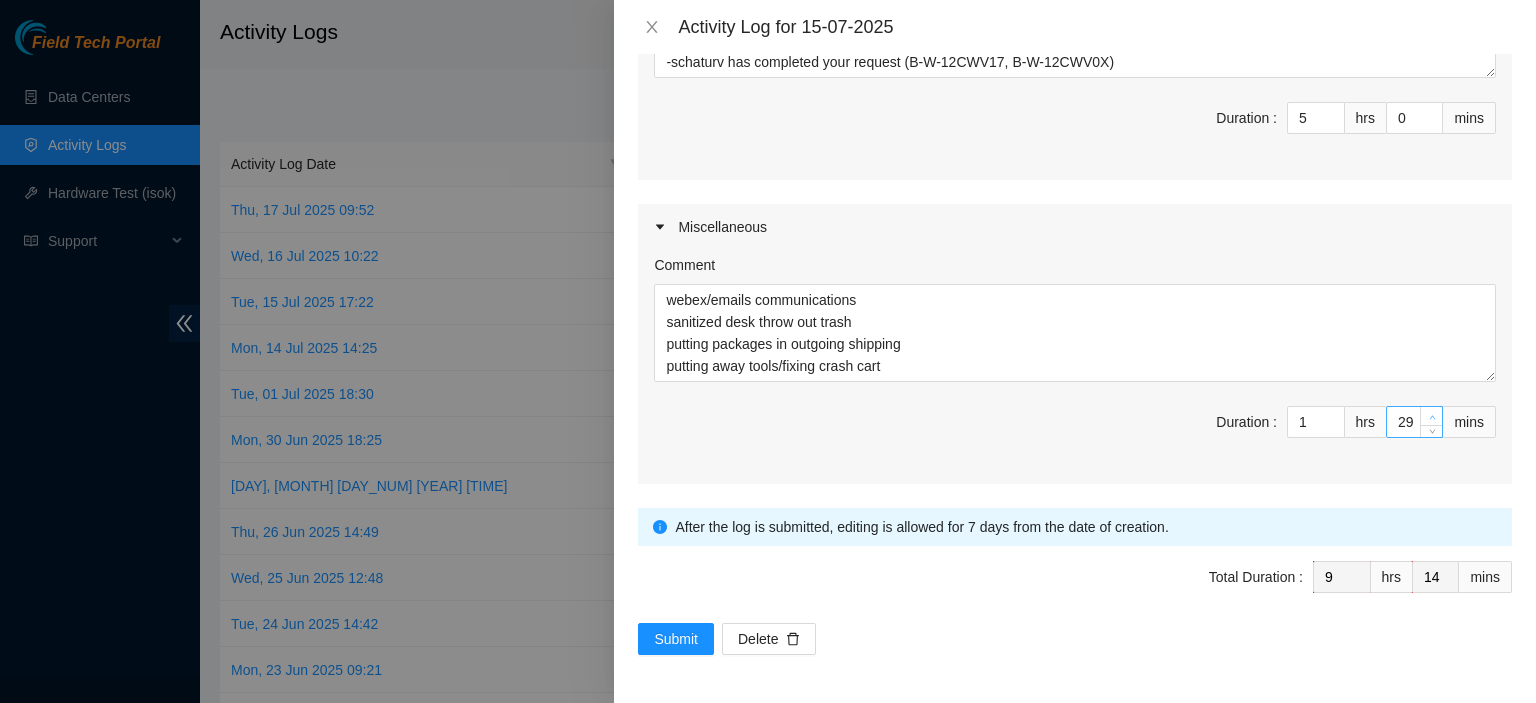 click 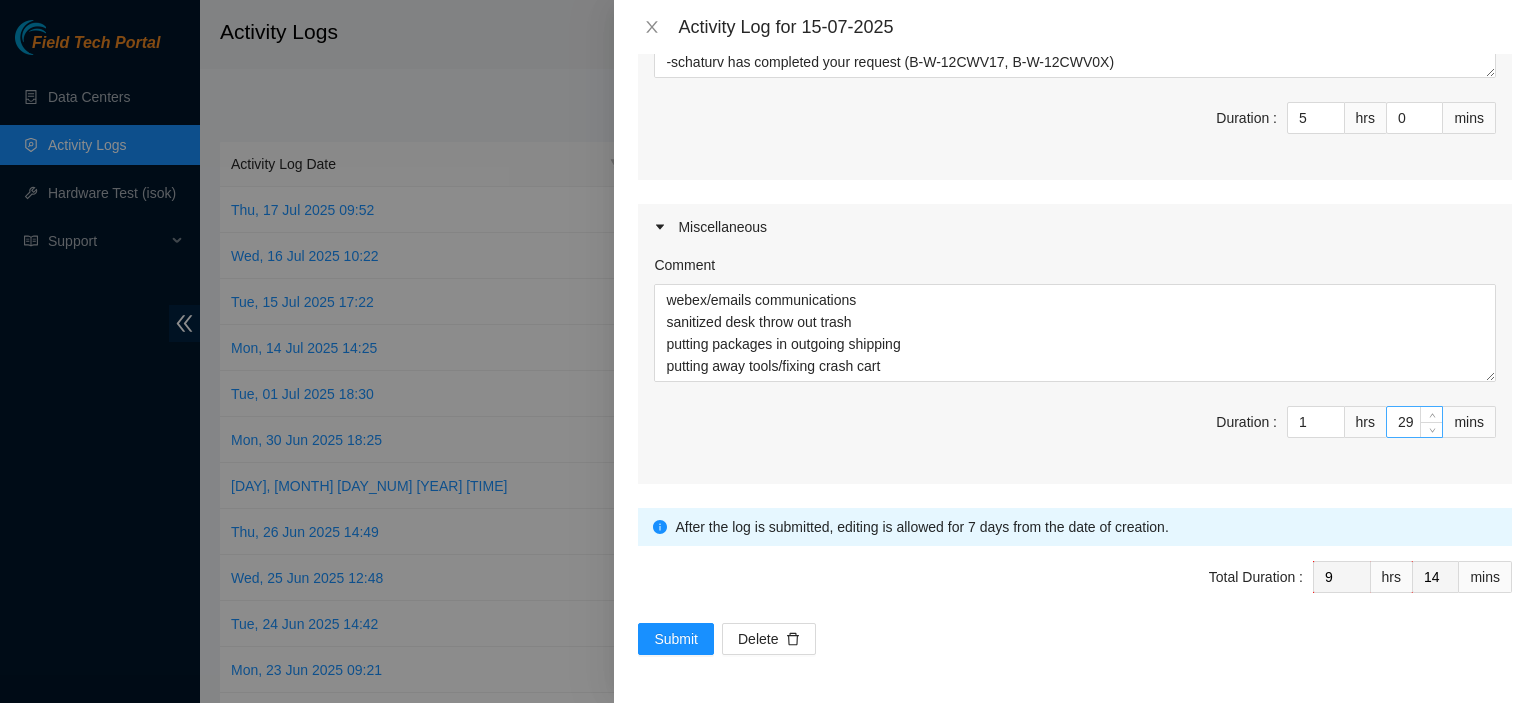 click on "Comment webex/emails communications
sanitized desk throw out trash
putting packages in outgoing shipping
putting away tools/fixing crash cart
work log
travel time between datacenters Duration : 1 hrs 29 mins" at bounding box center [1075, 367] 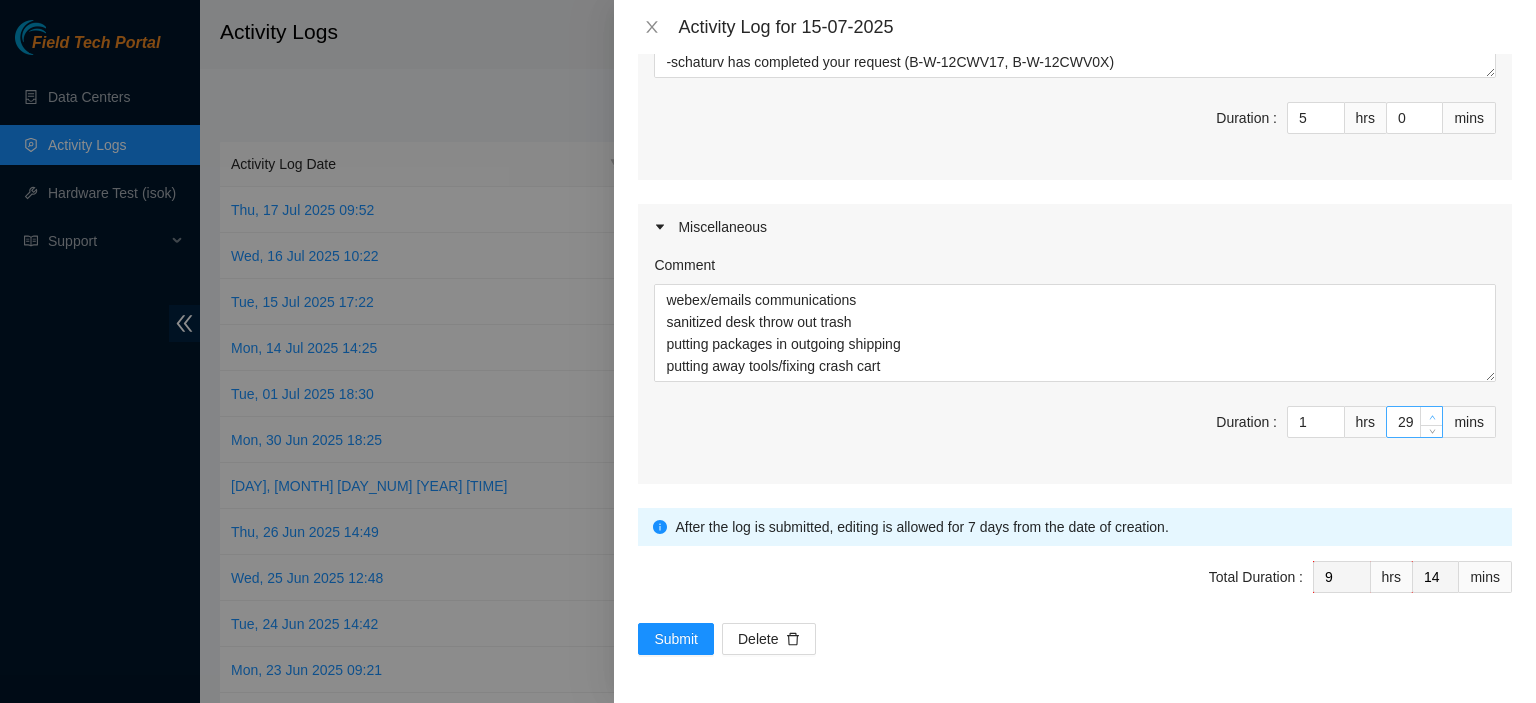 type on "30" 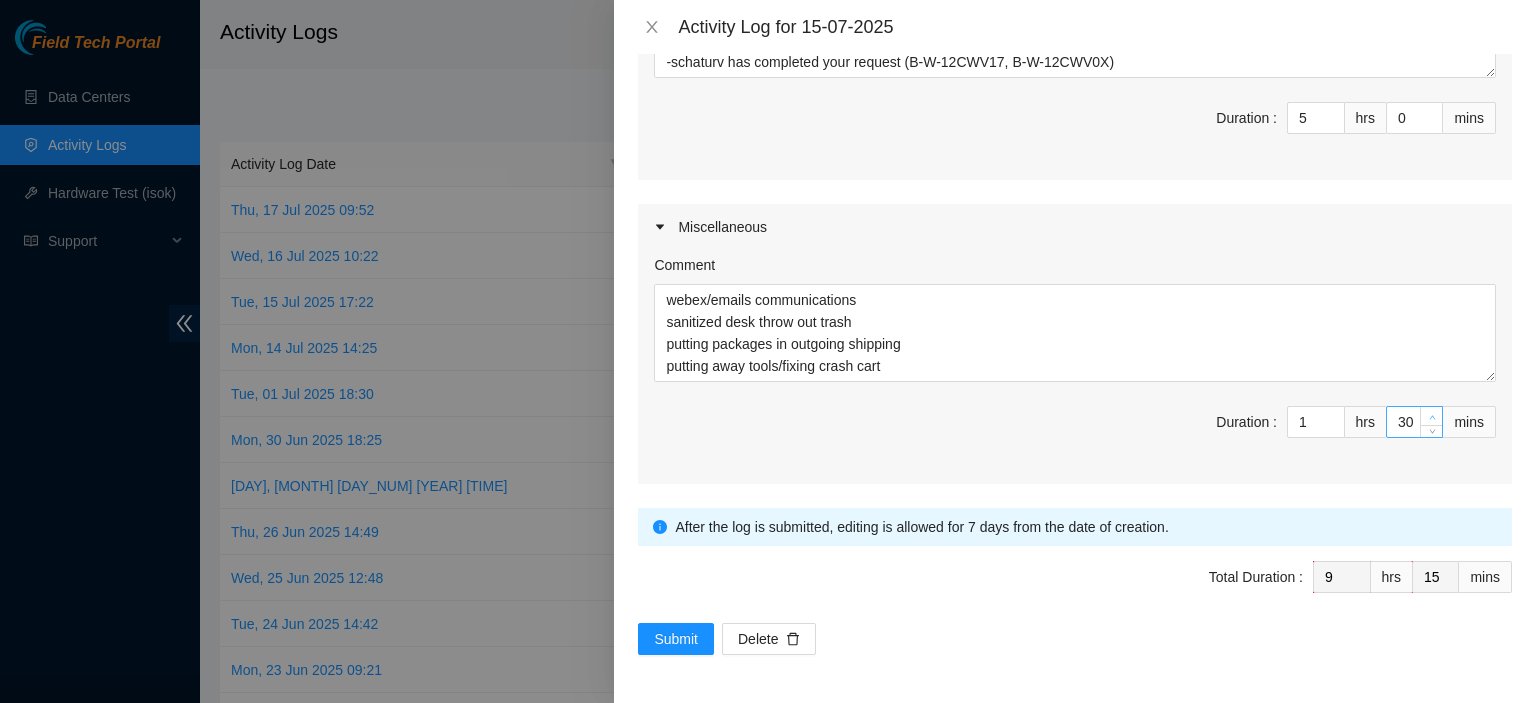 click 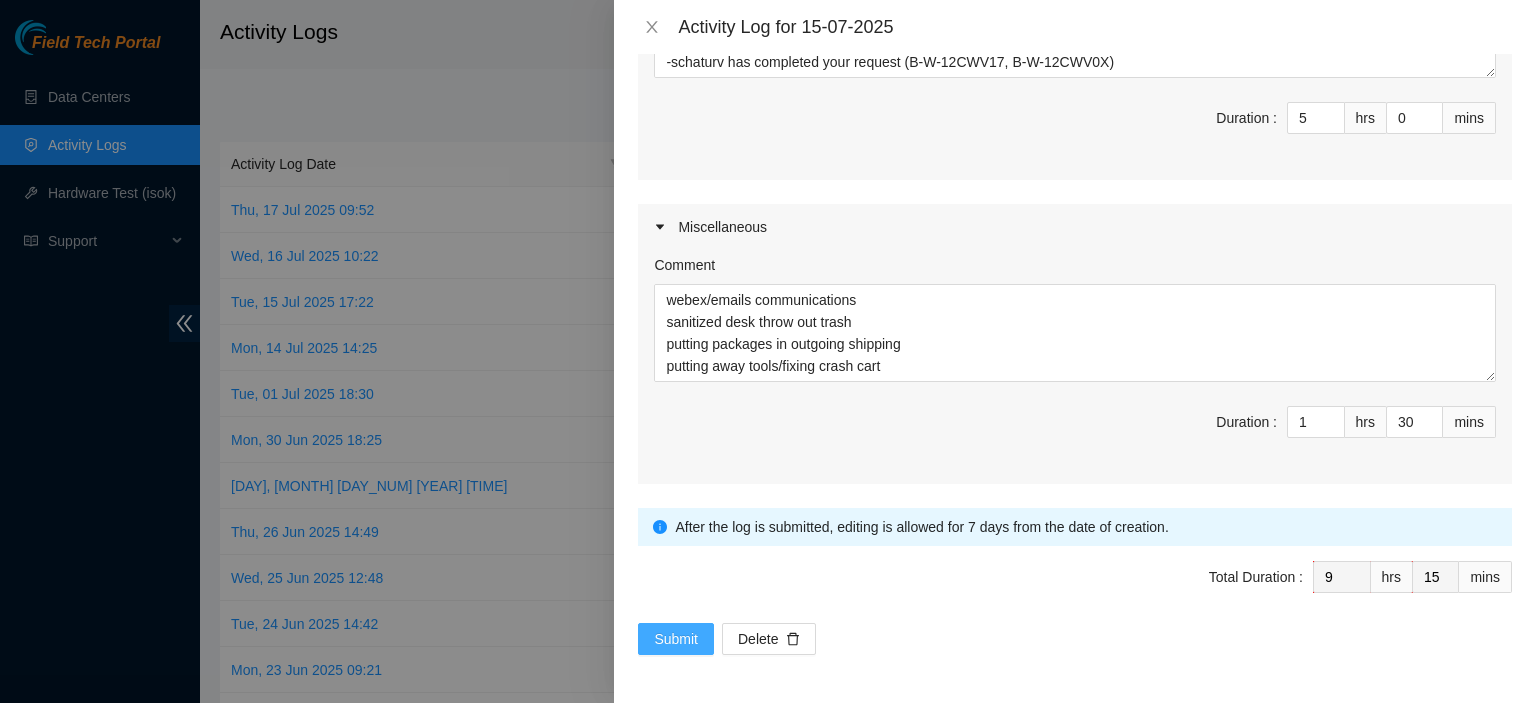 click on "Submit" at bounding box center [676, 639] 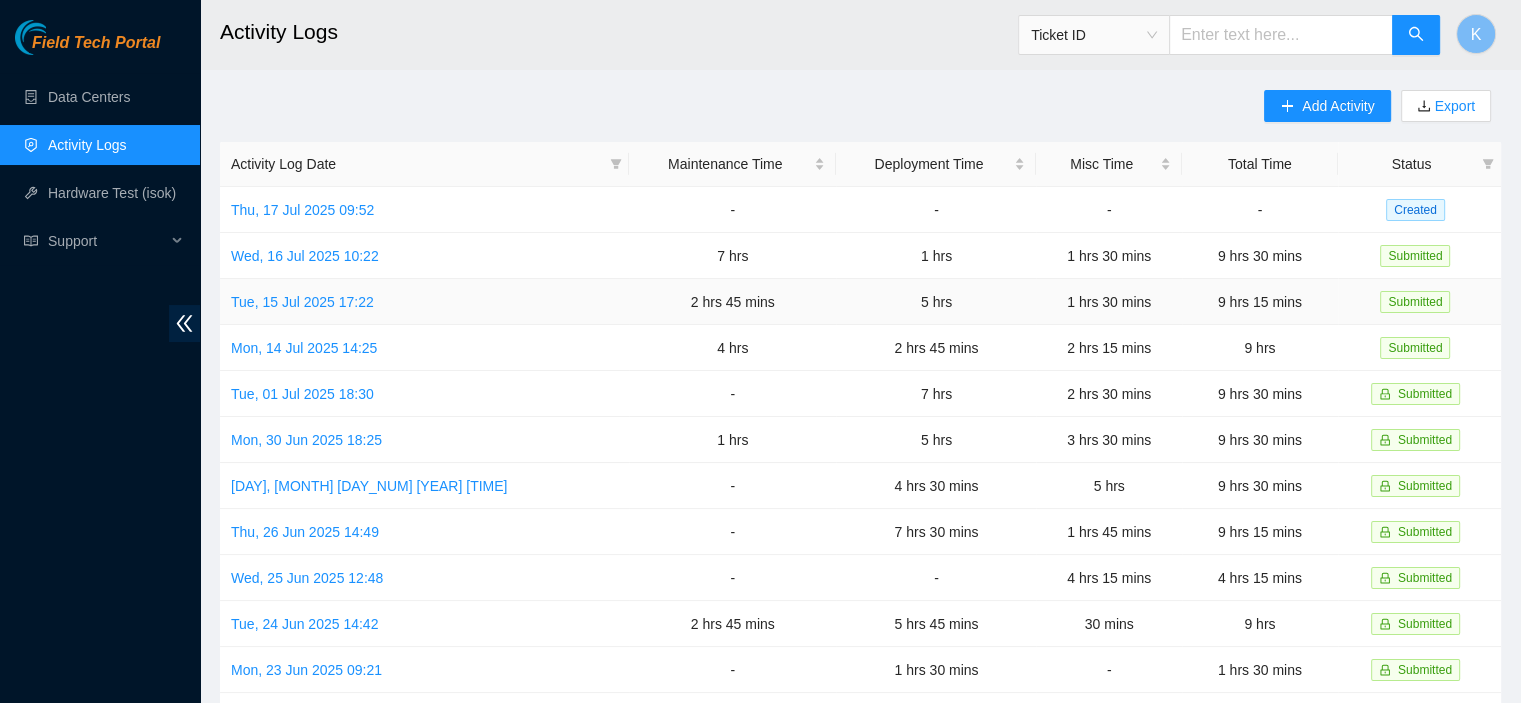 click on "[DATE] [TIME]" at bounding box center (424, 302) 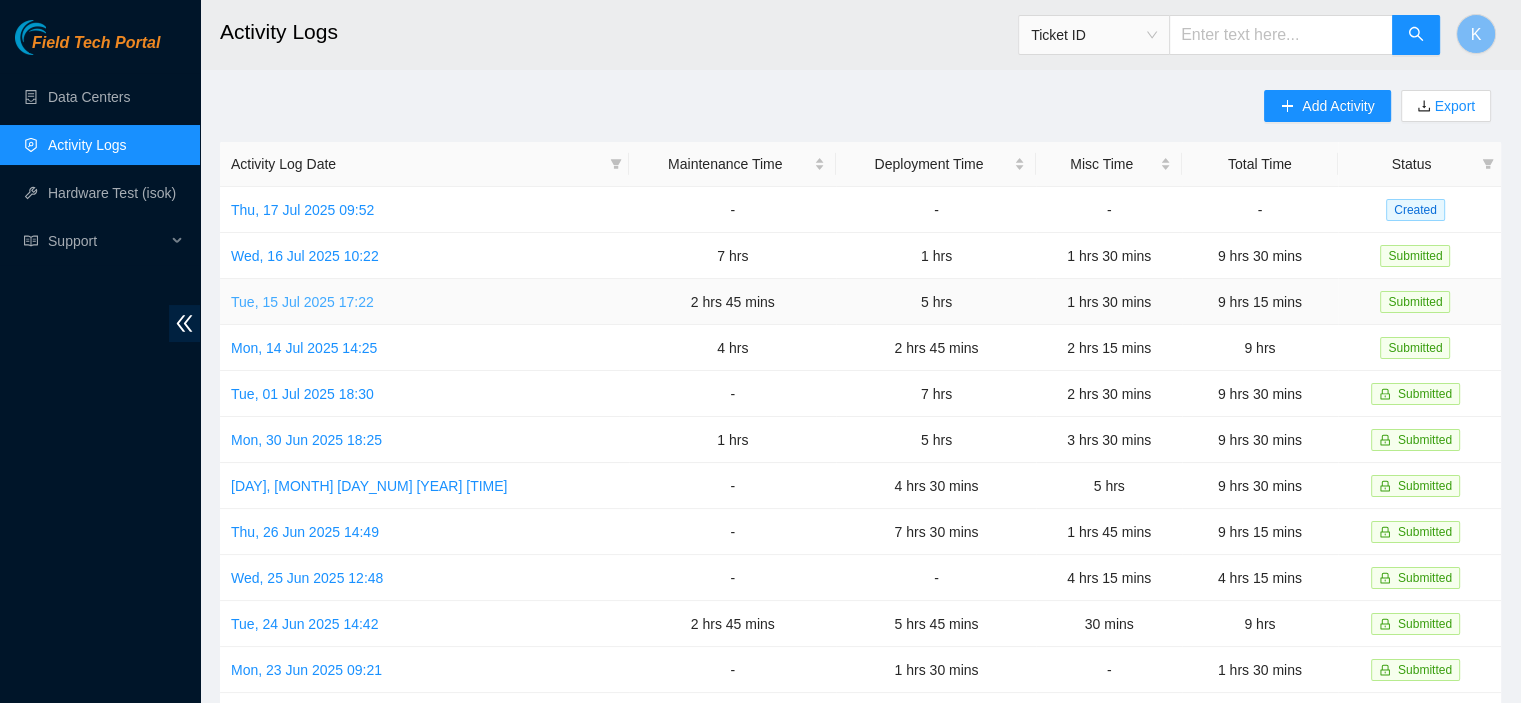 click on "[DATE] [TIME]" at bounding box center (302, 302) 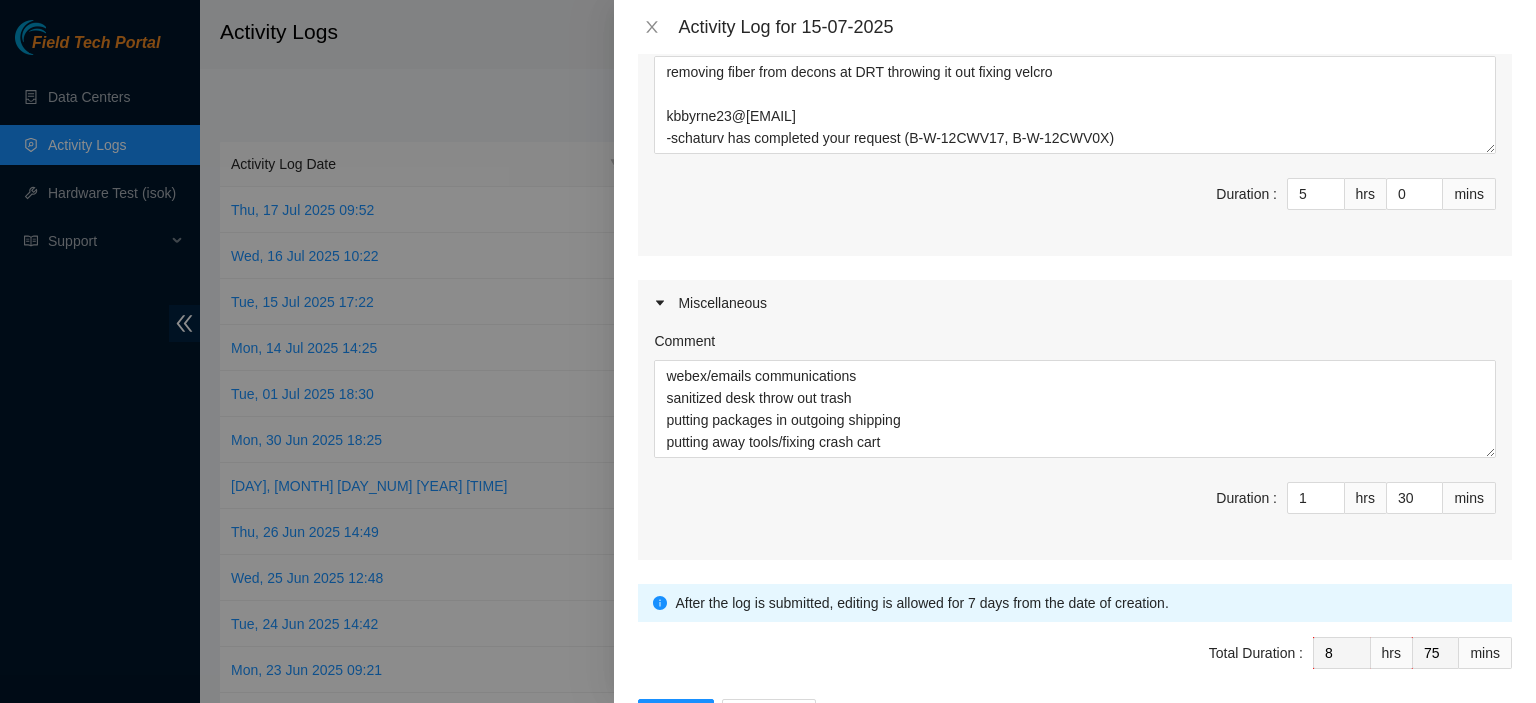 scroll, scrollTop: 1168, scrollLeft: 0, axis: vertical 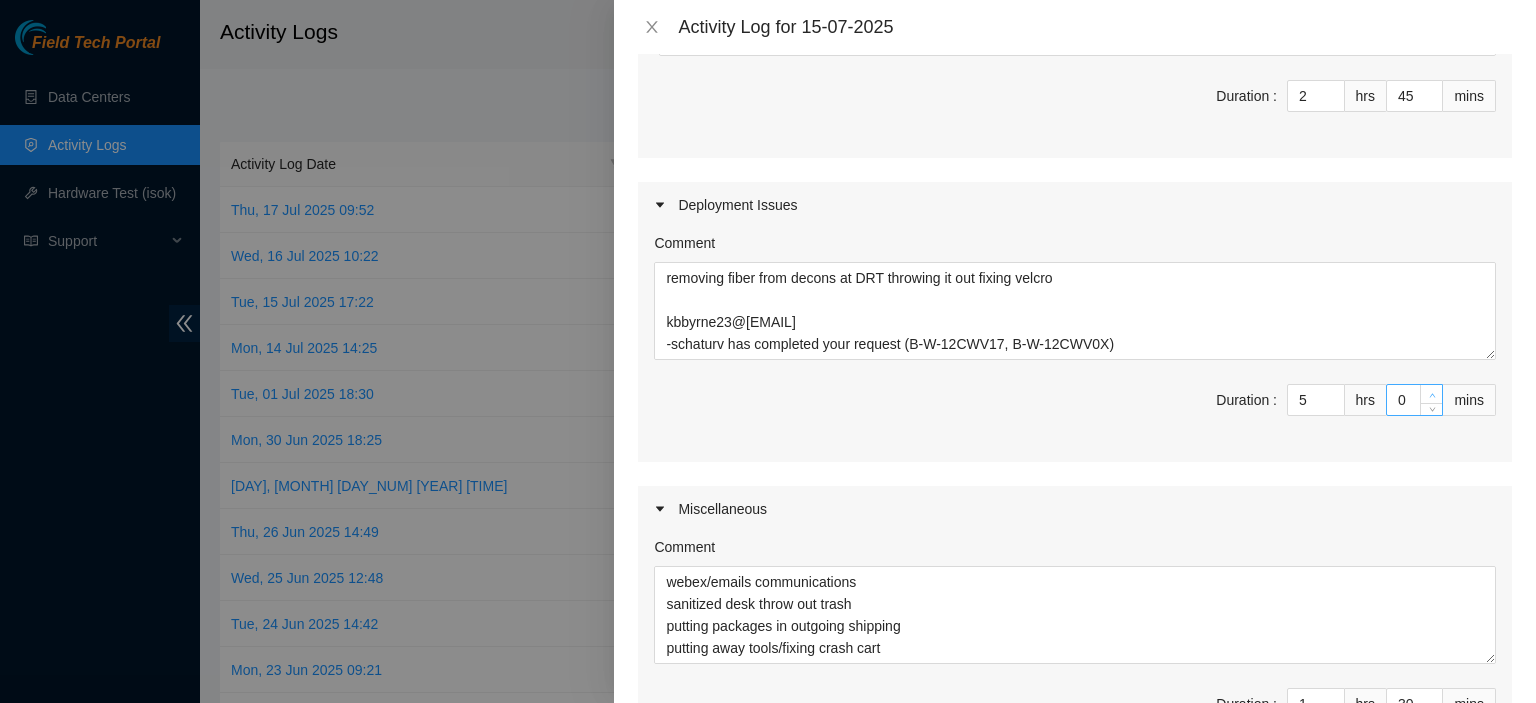 click 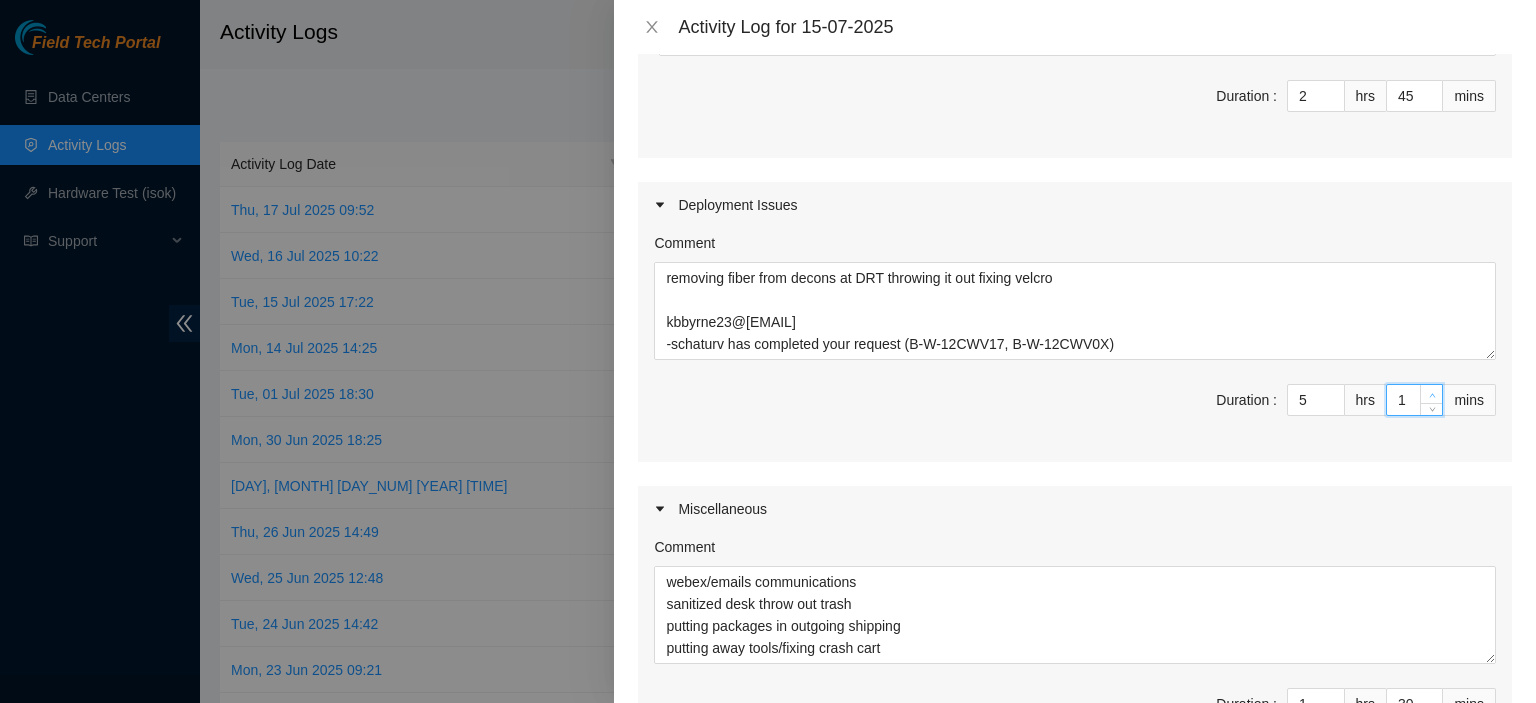 type on "2" 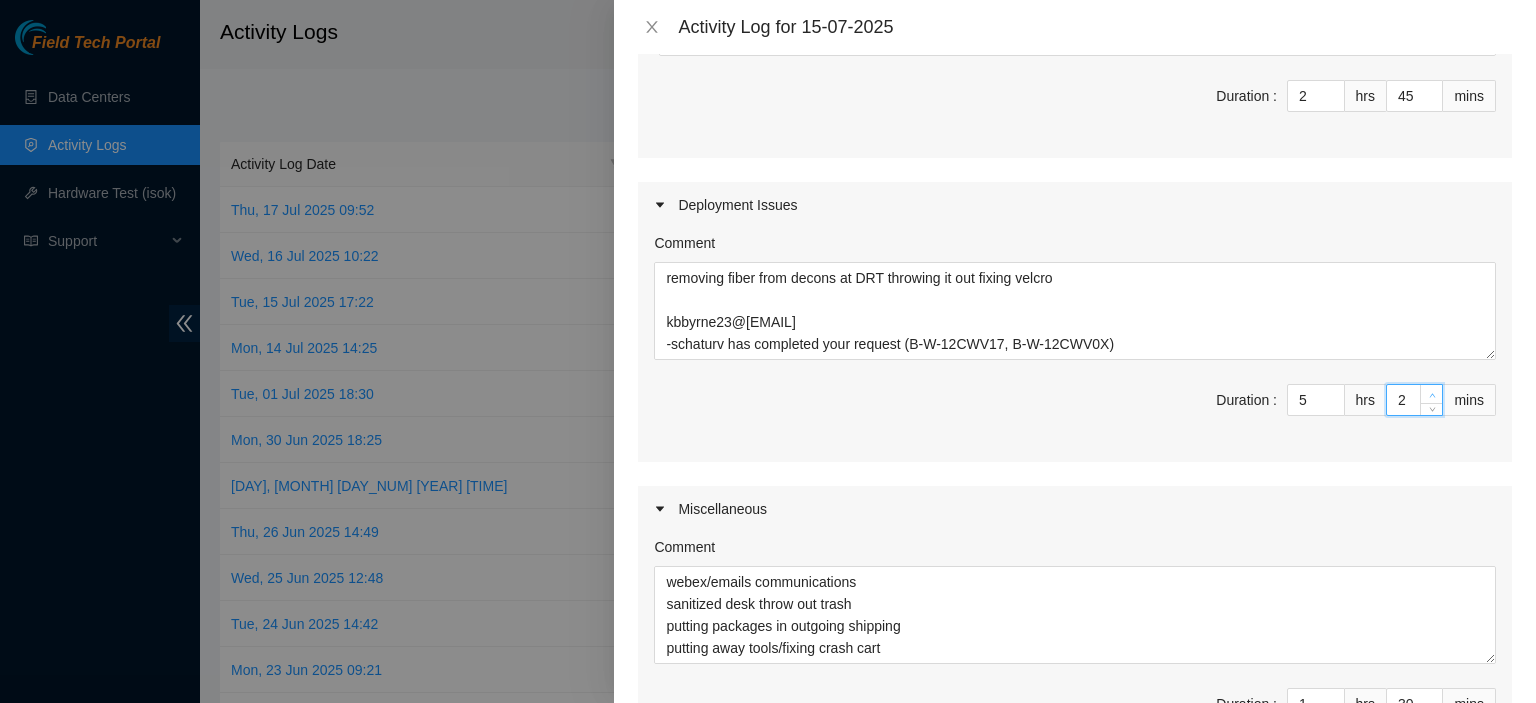 click 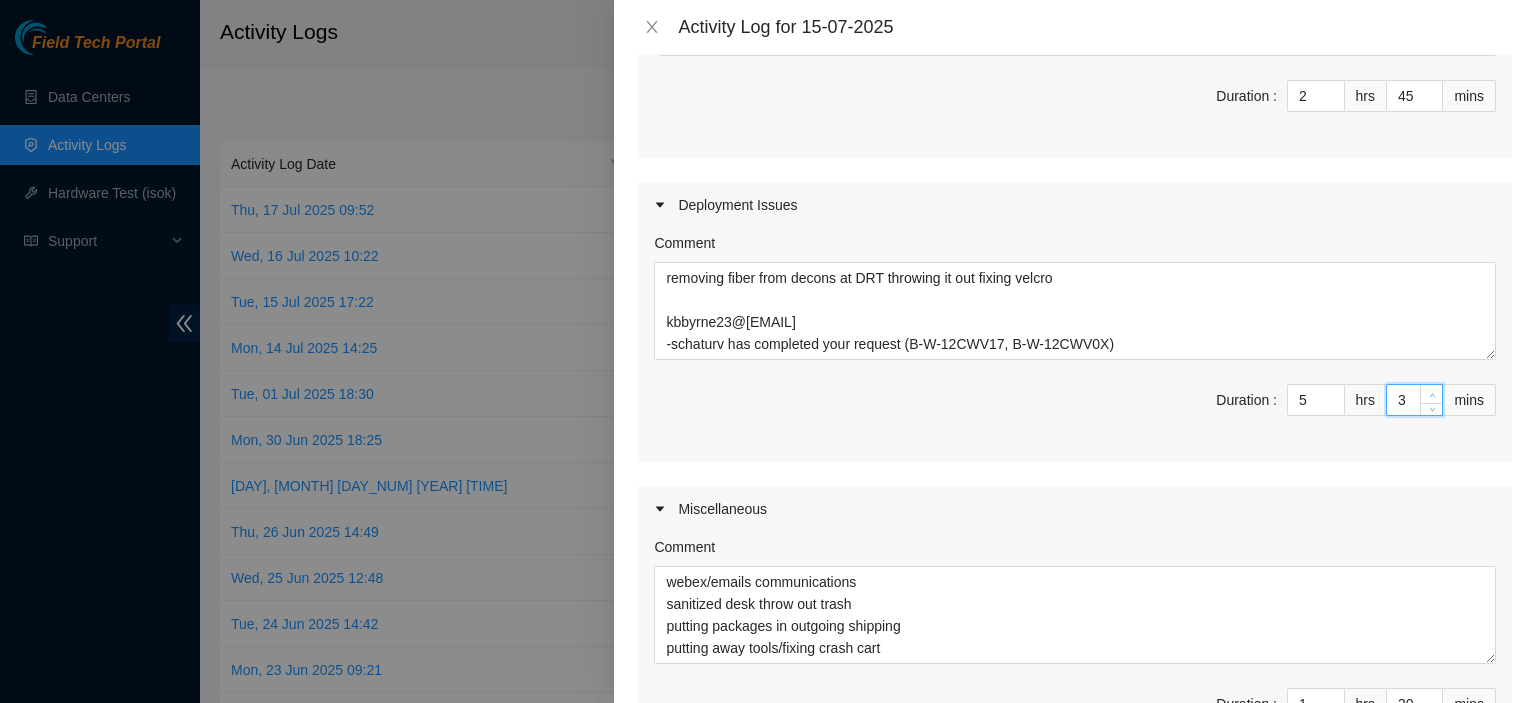 click 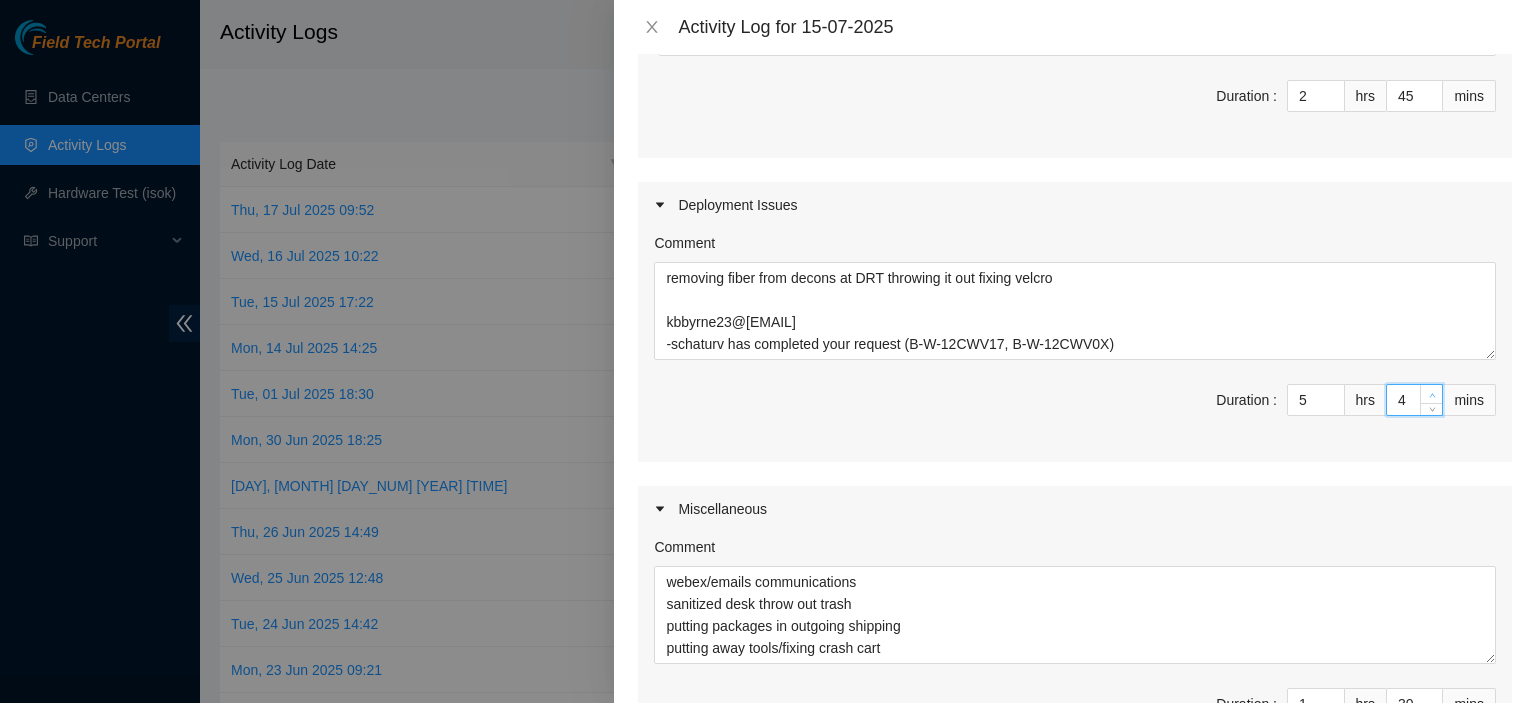 click 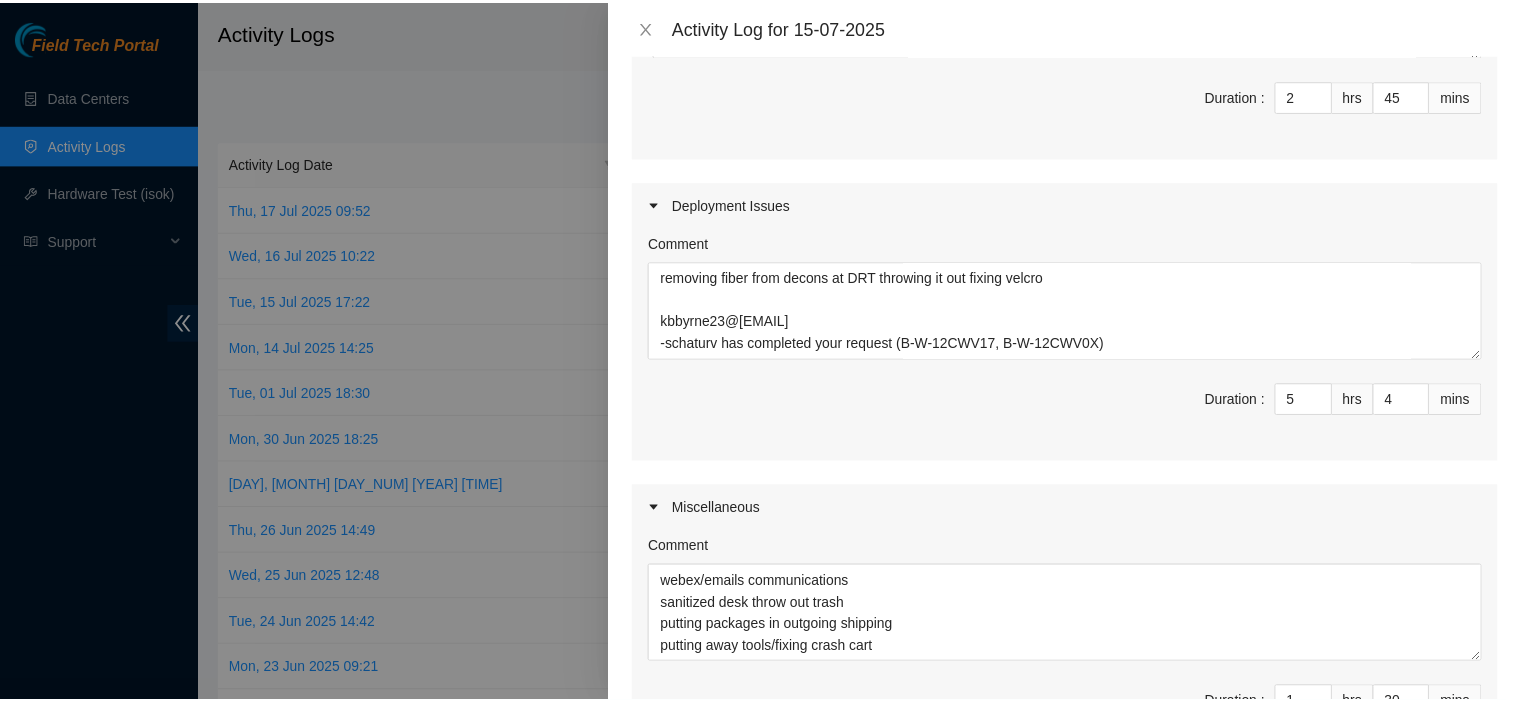 scroll, scrollTop: 1168, scrollLeft: 0, axis: vertical 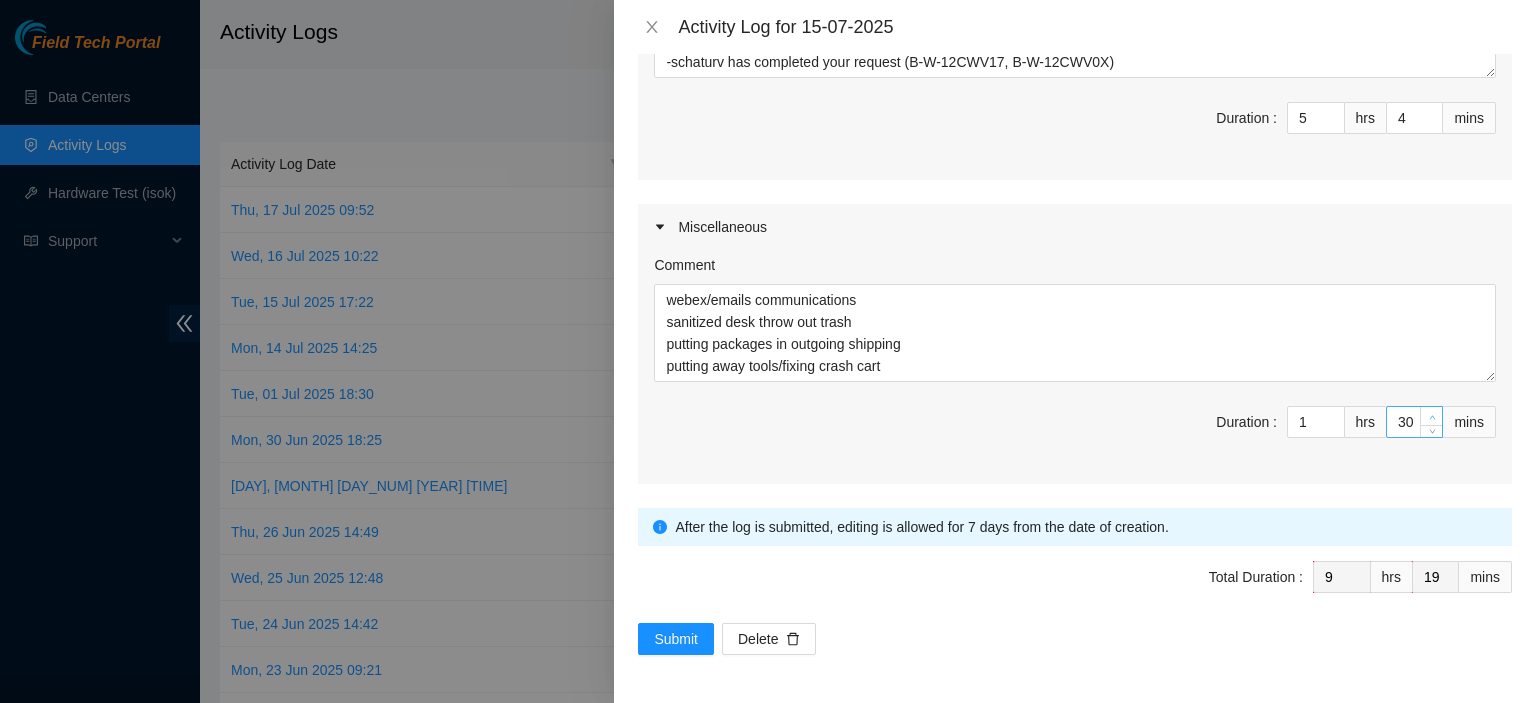 type on "31" 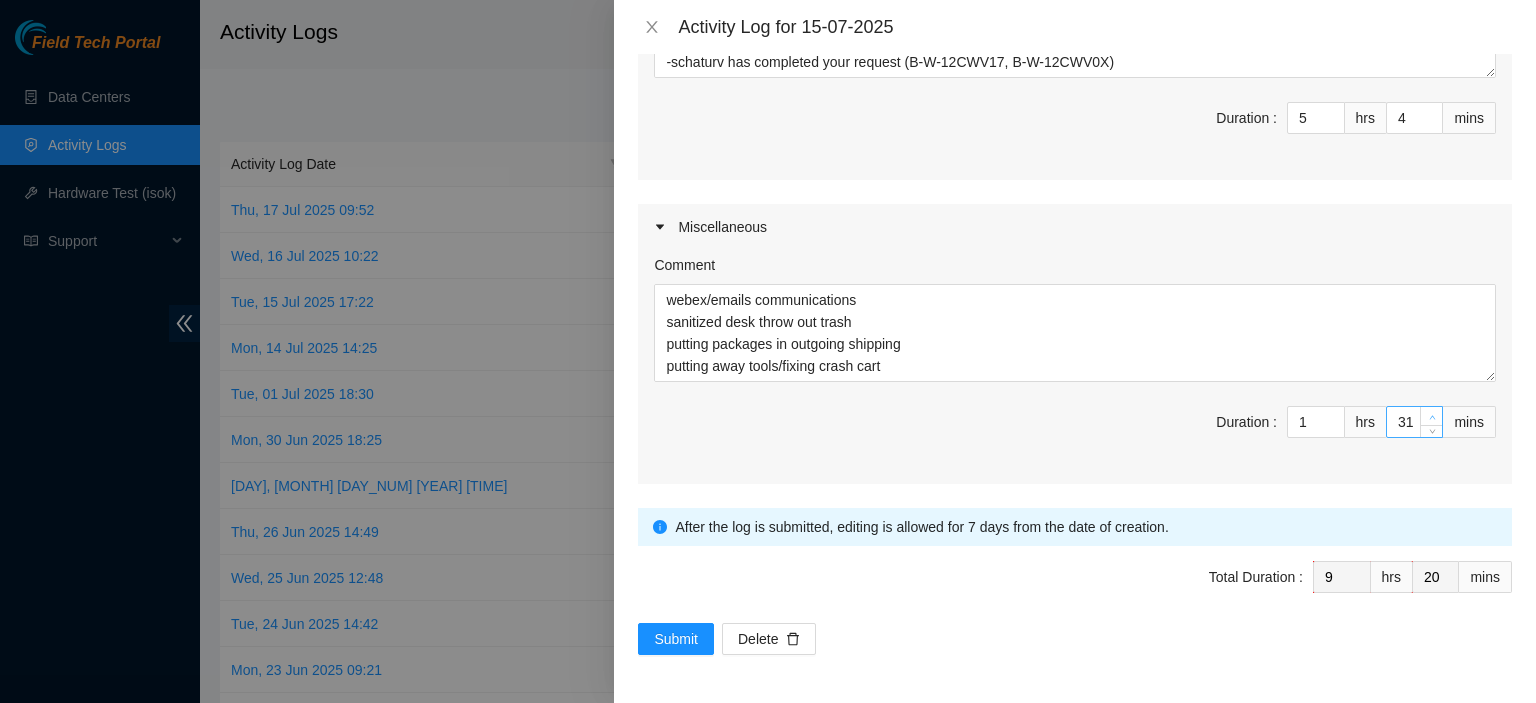 click 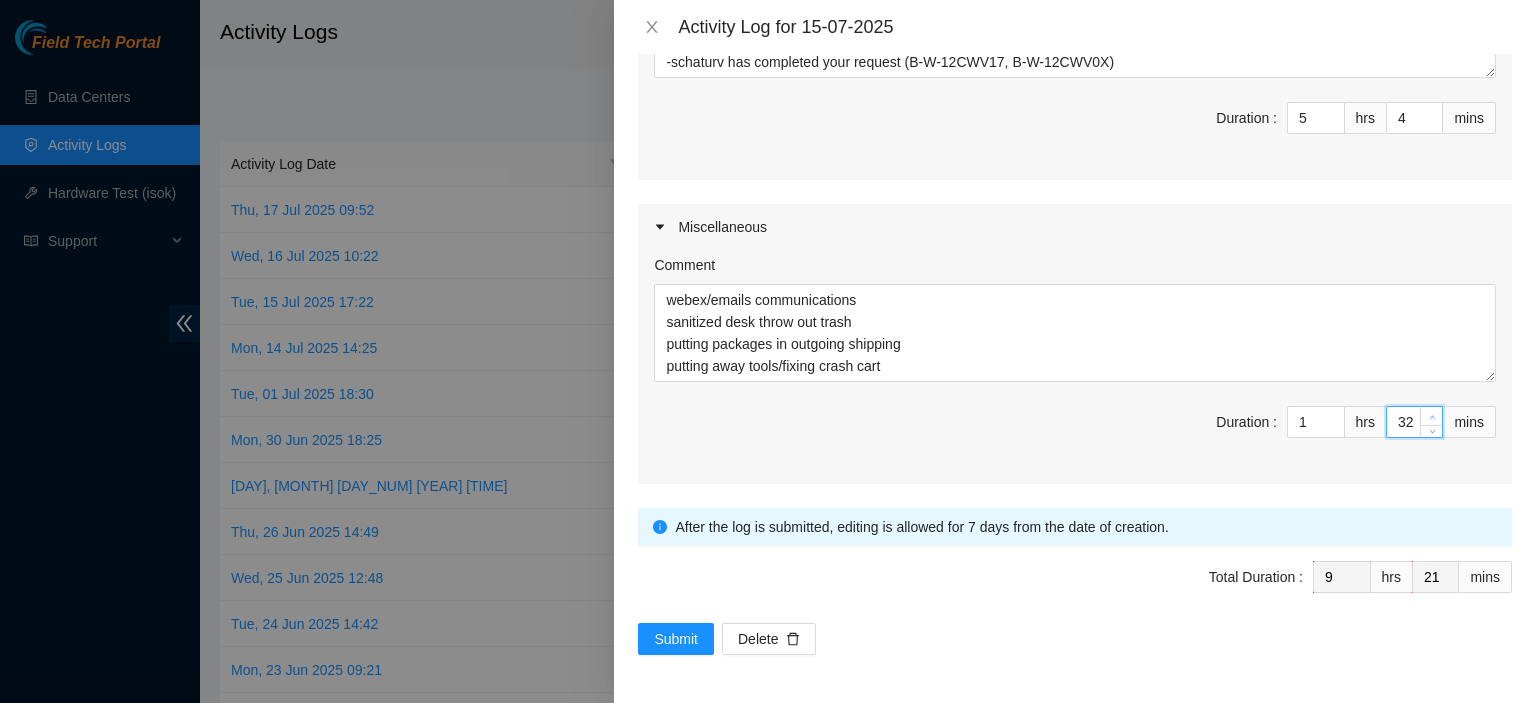 click 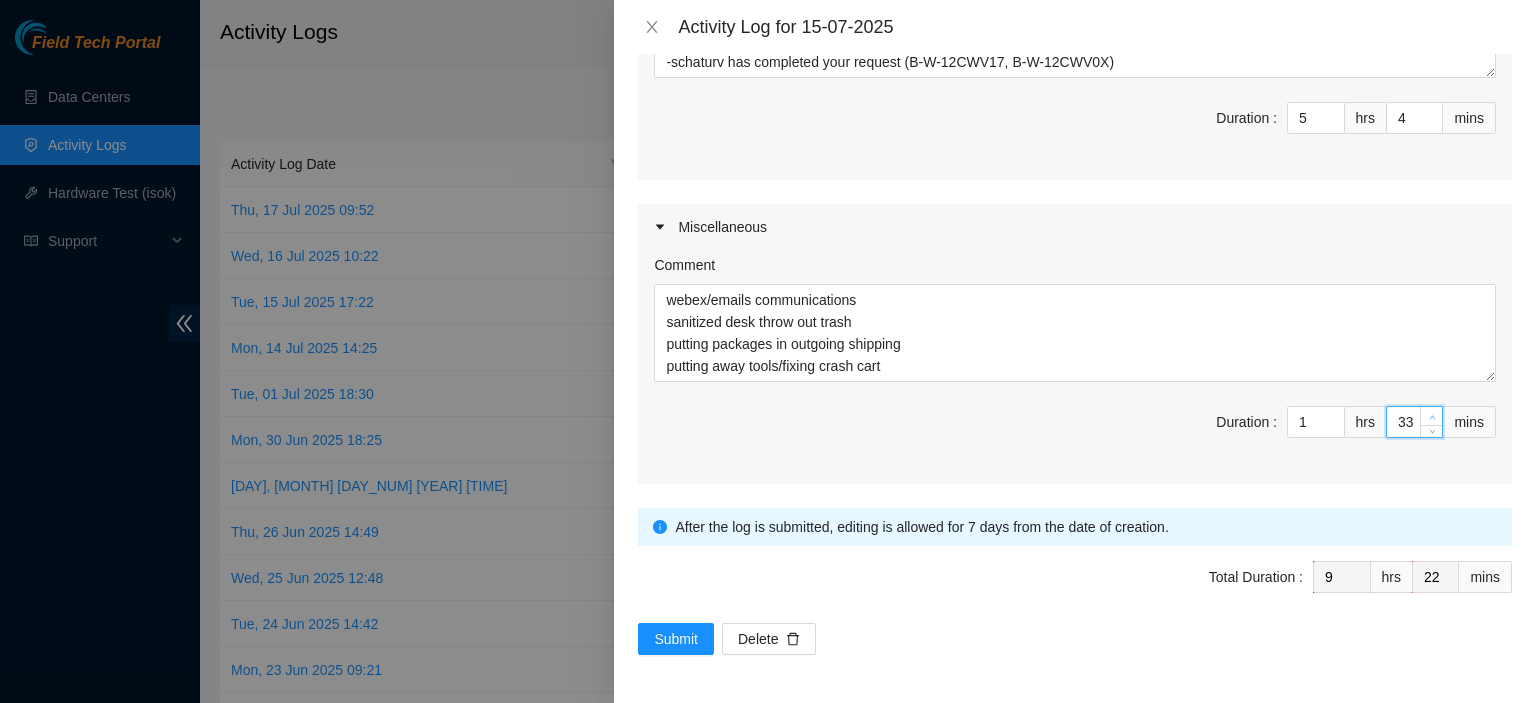 click 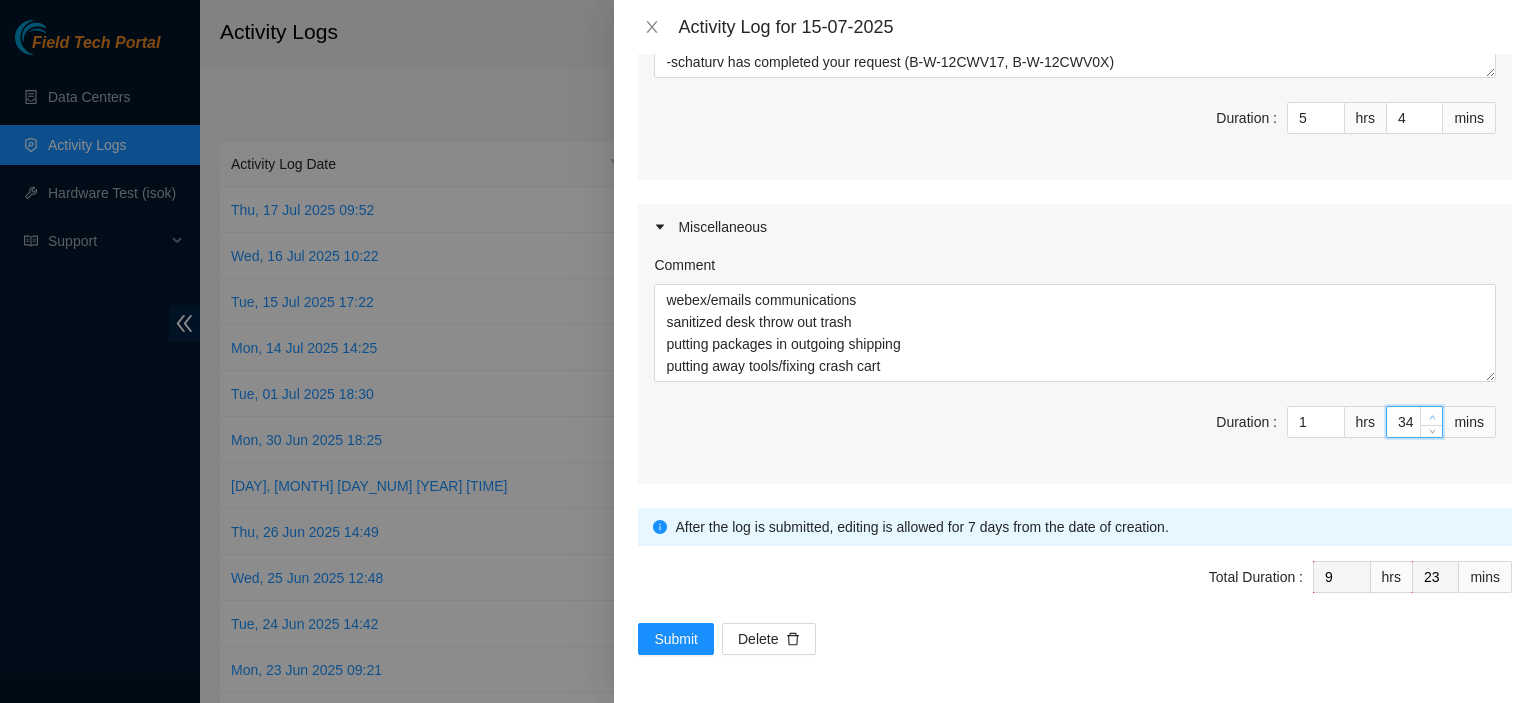 click 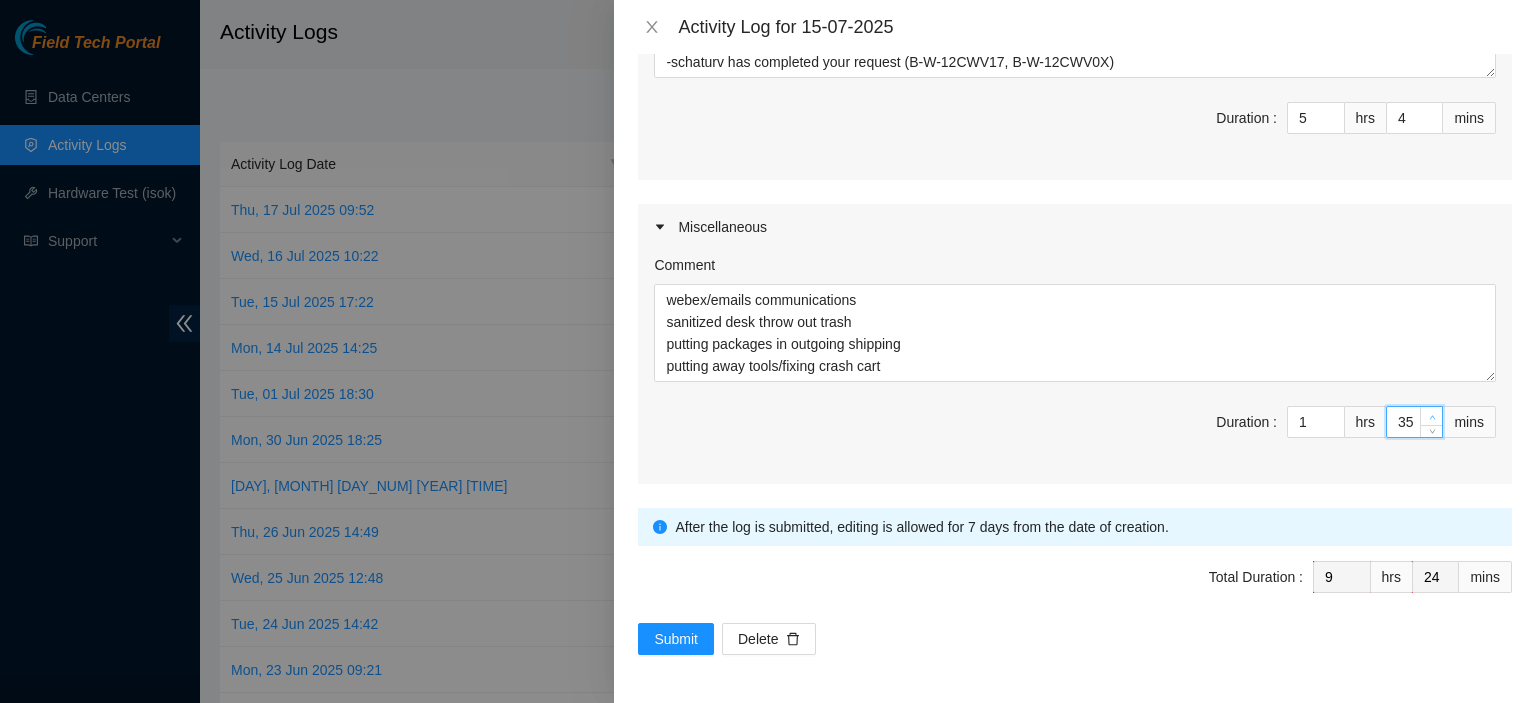 click 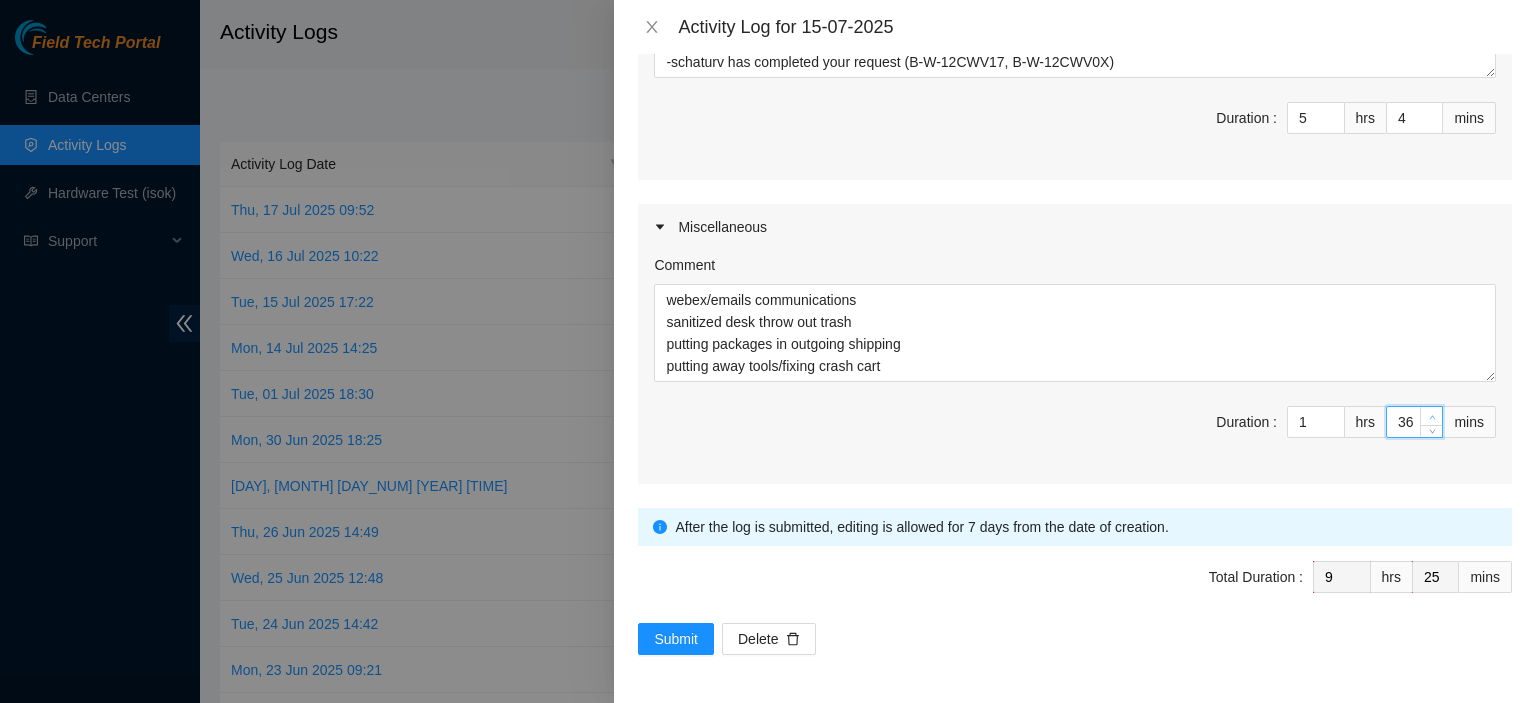 type on "37" 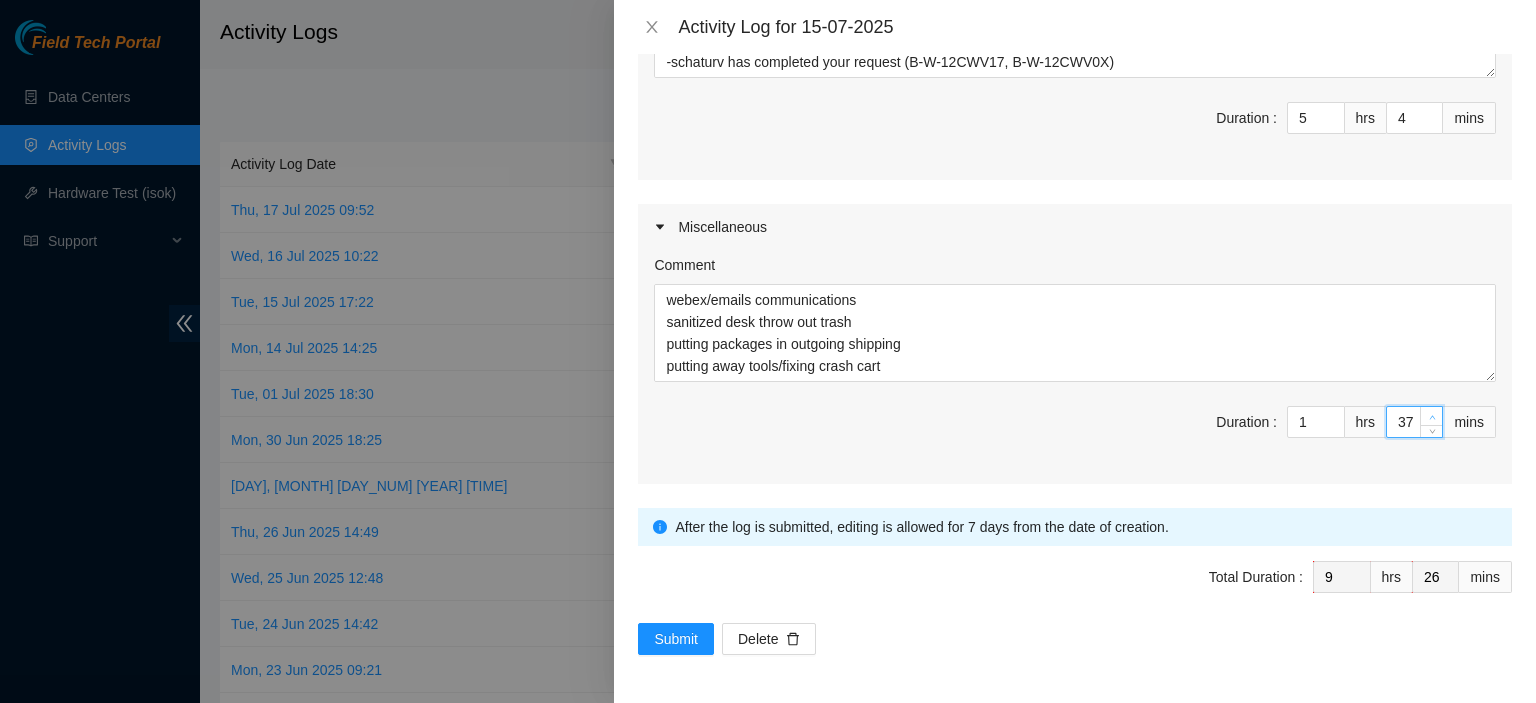click 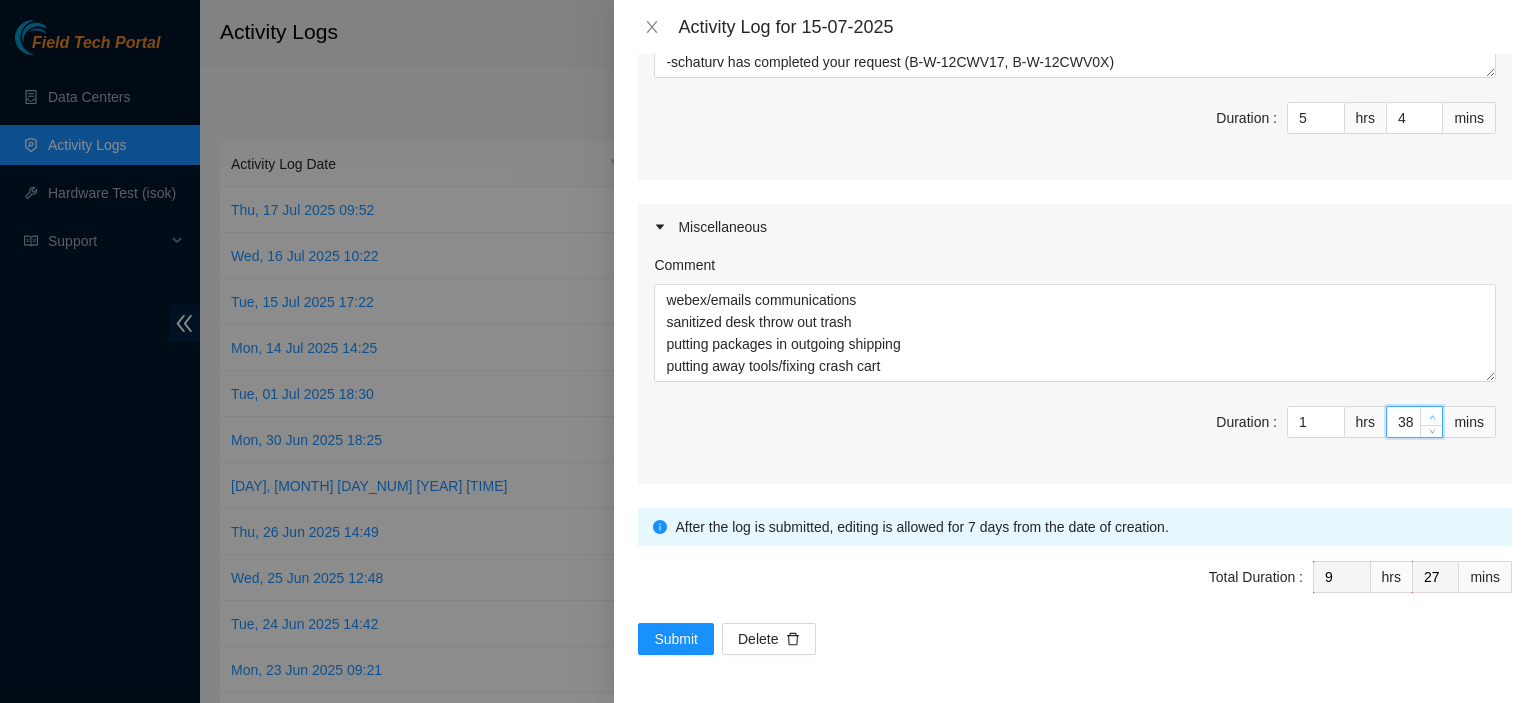 click 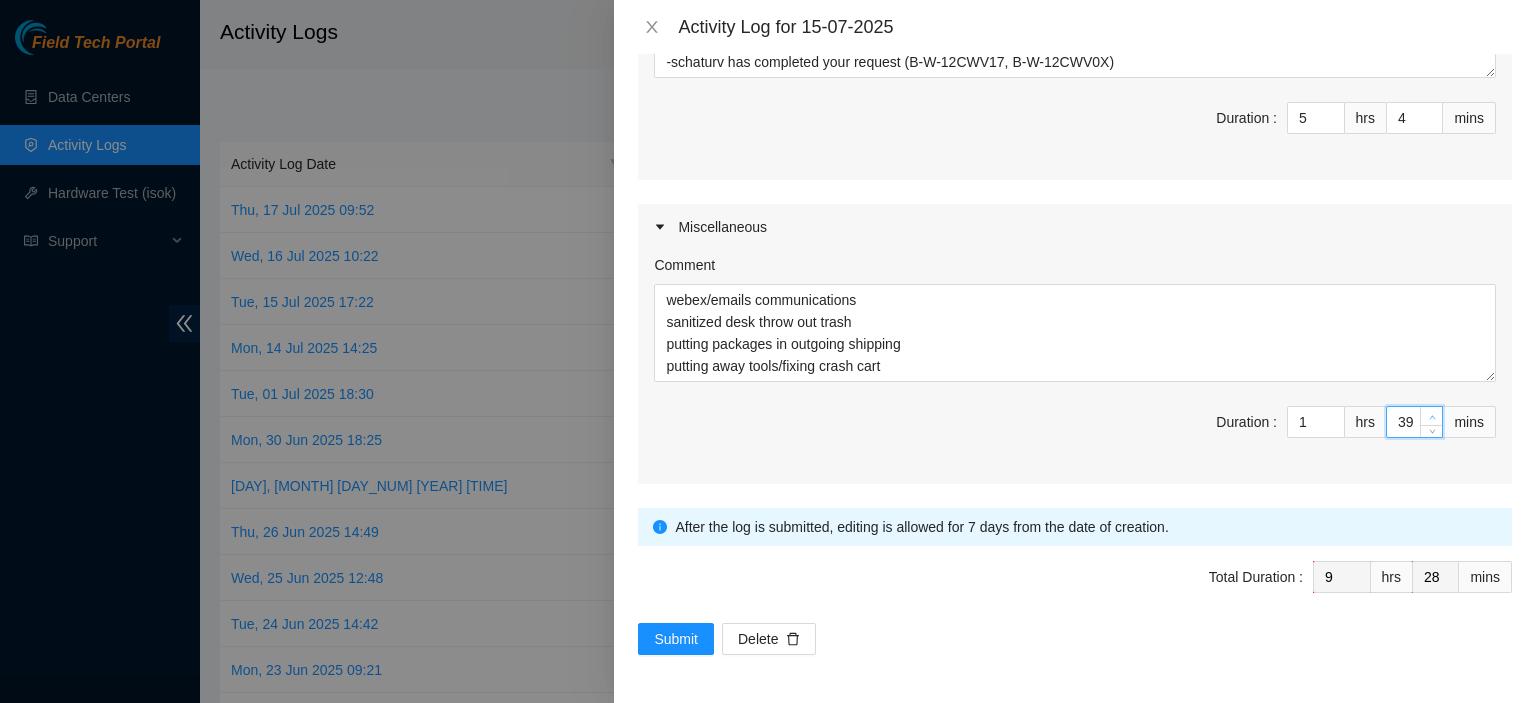 click 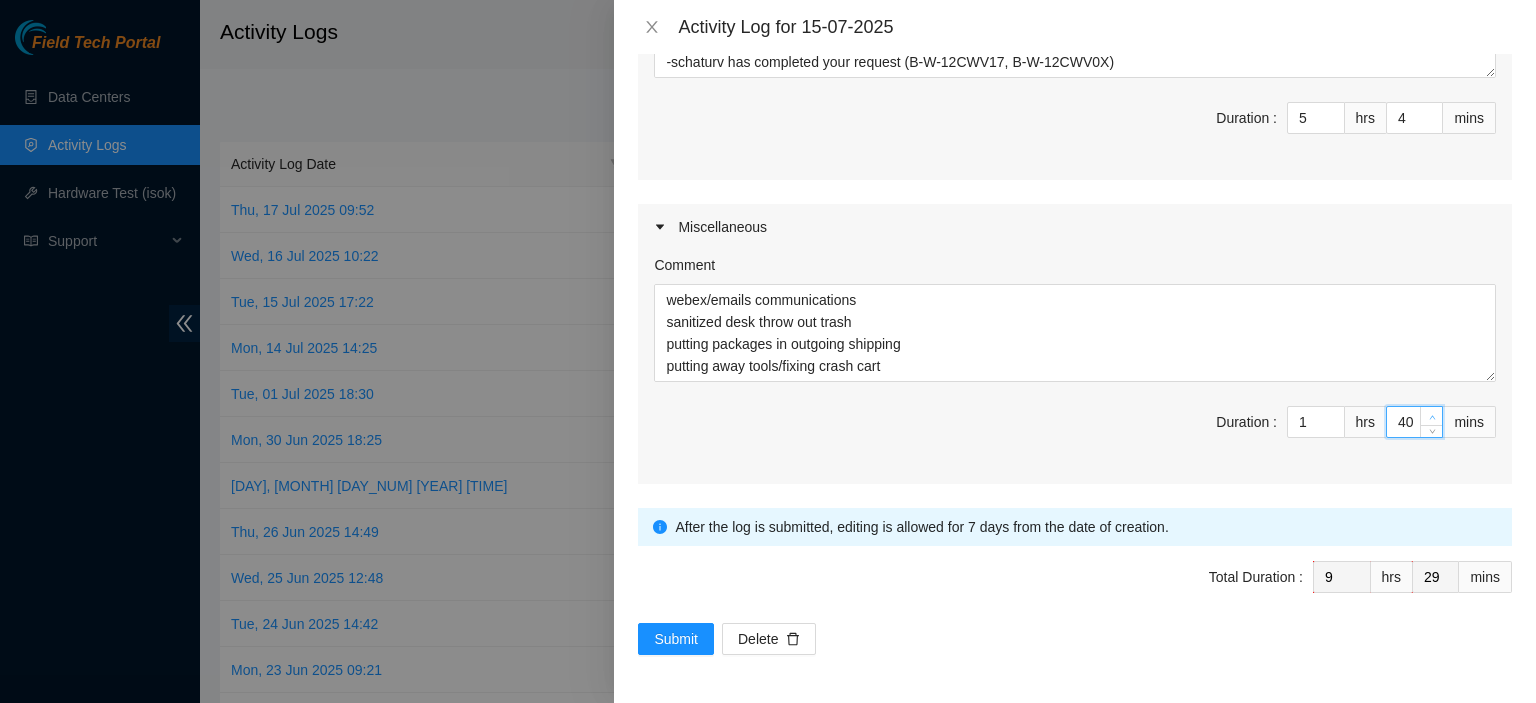 type on "41" 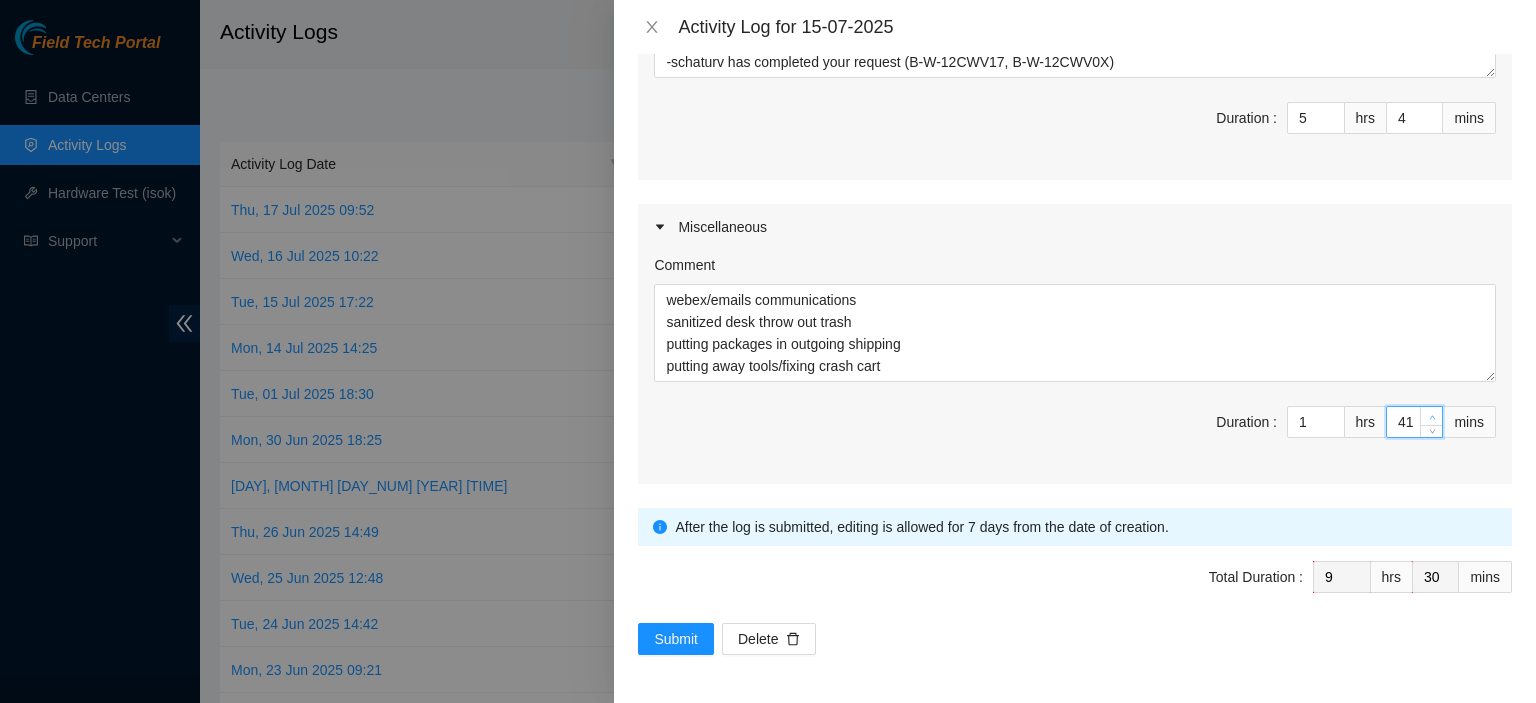 click 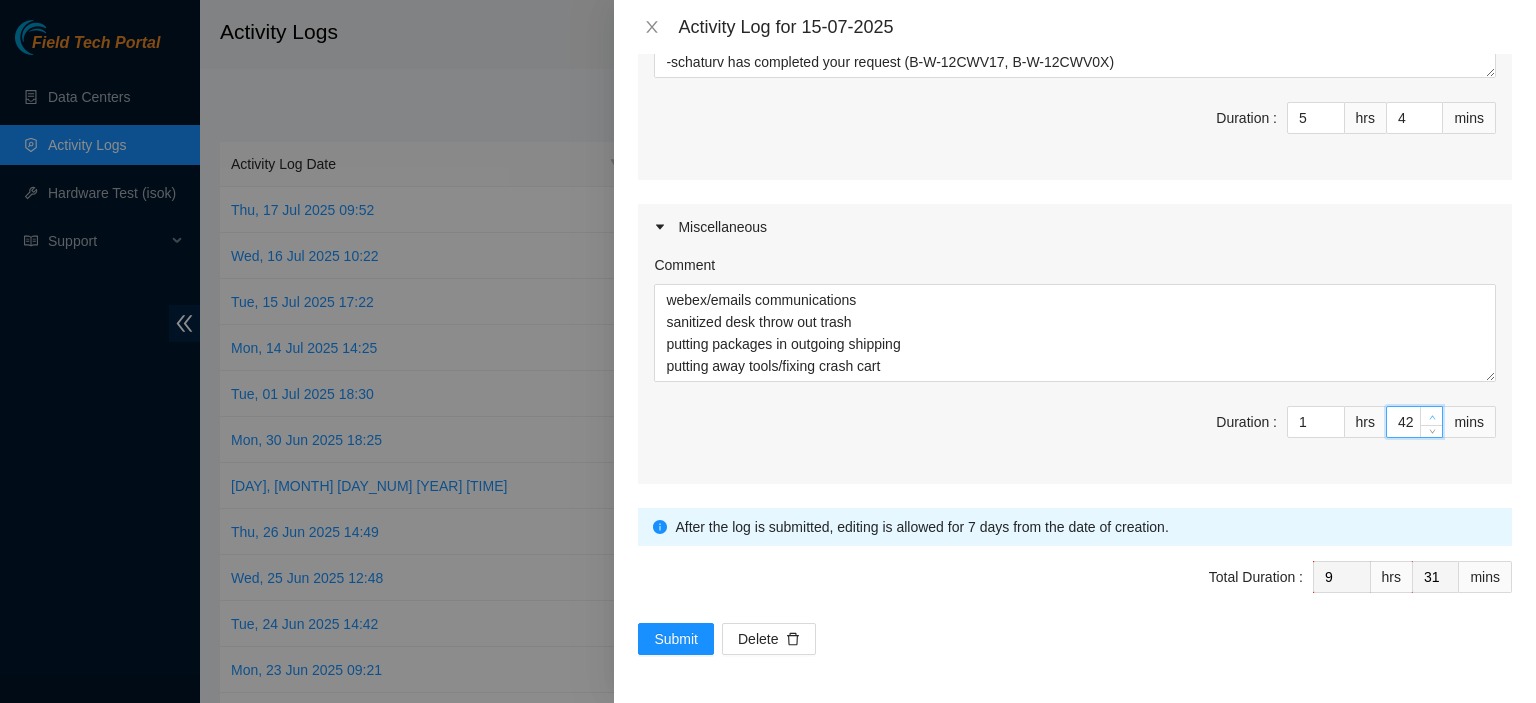 type on "43" 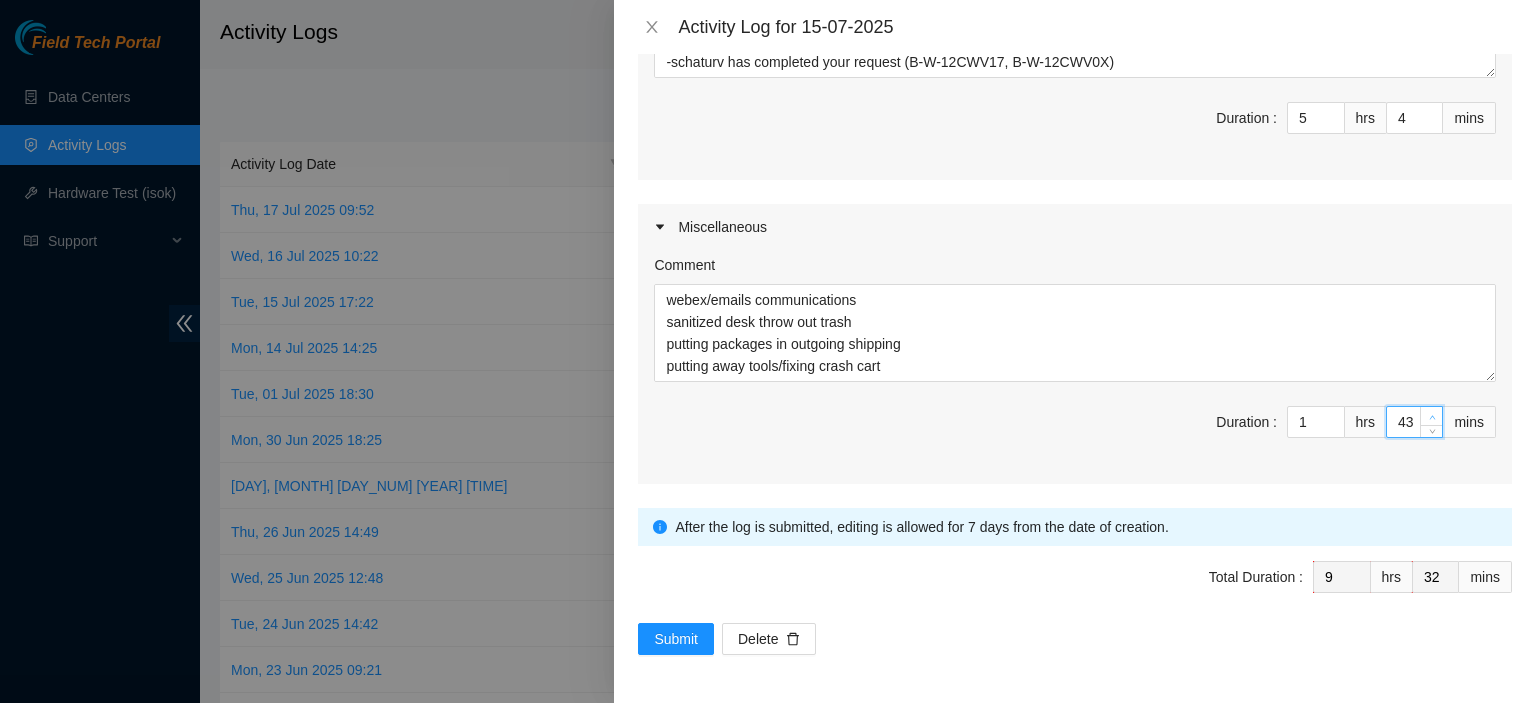 click 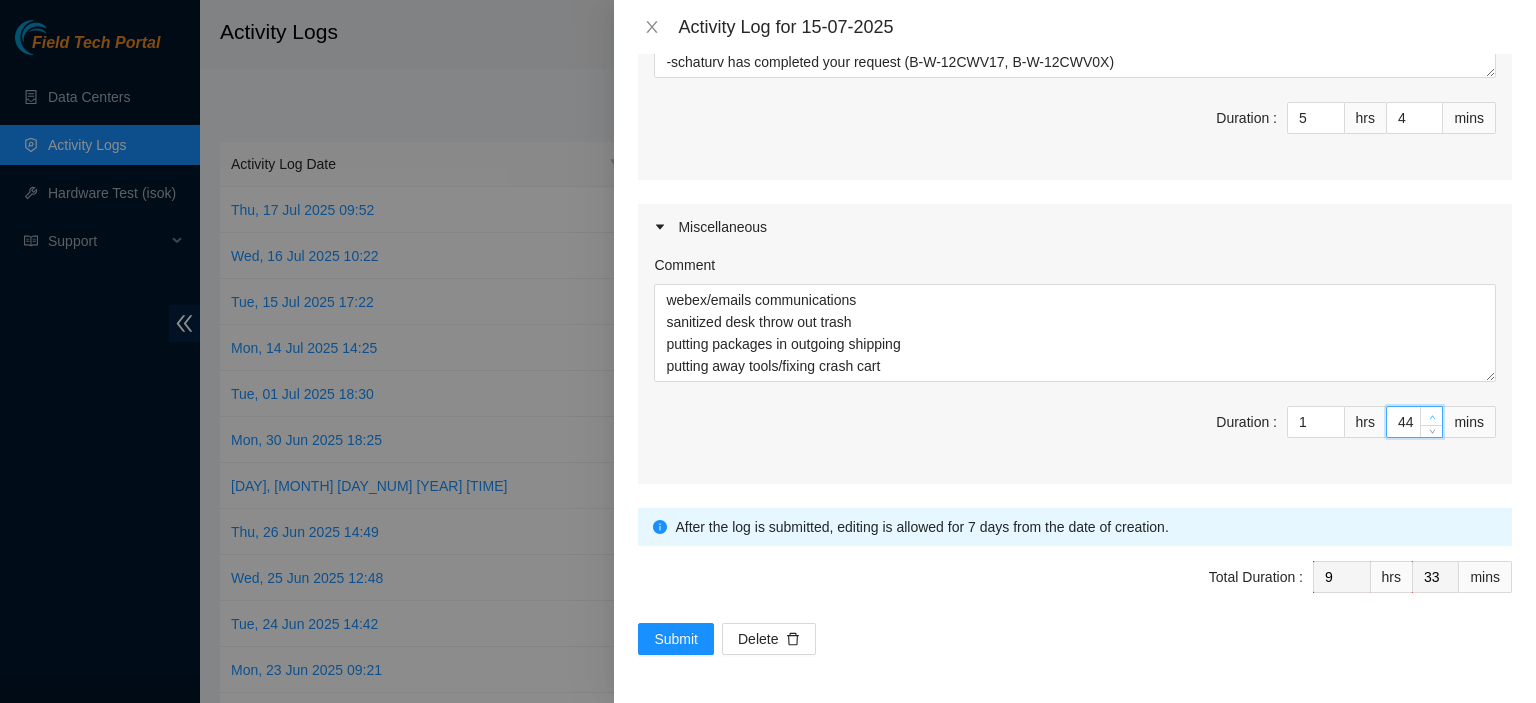 click 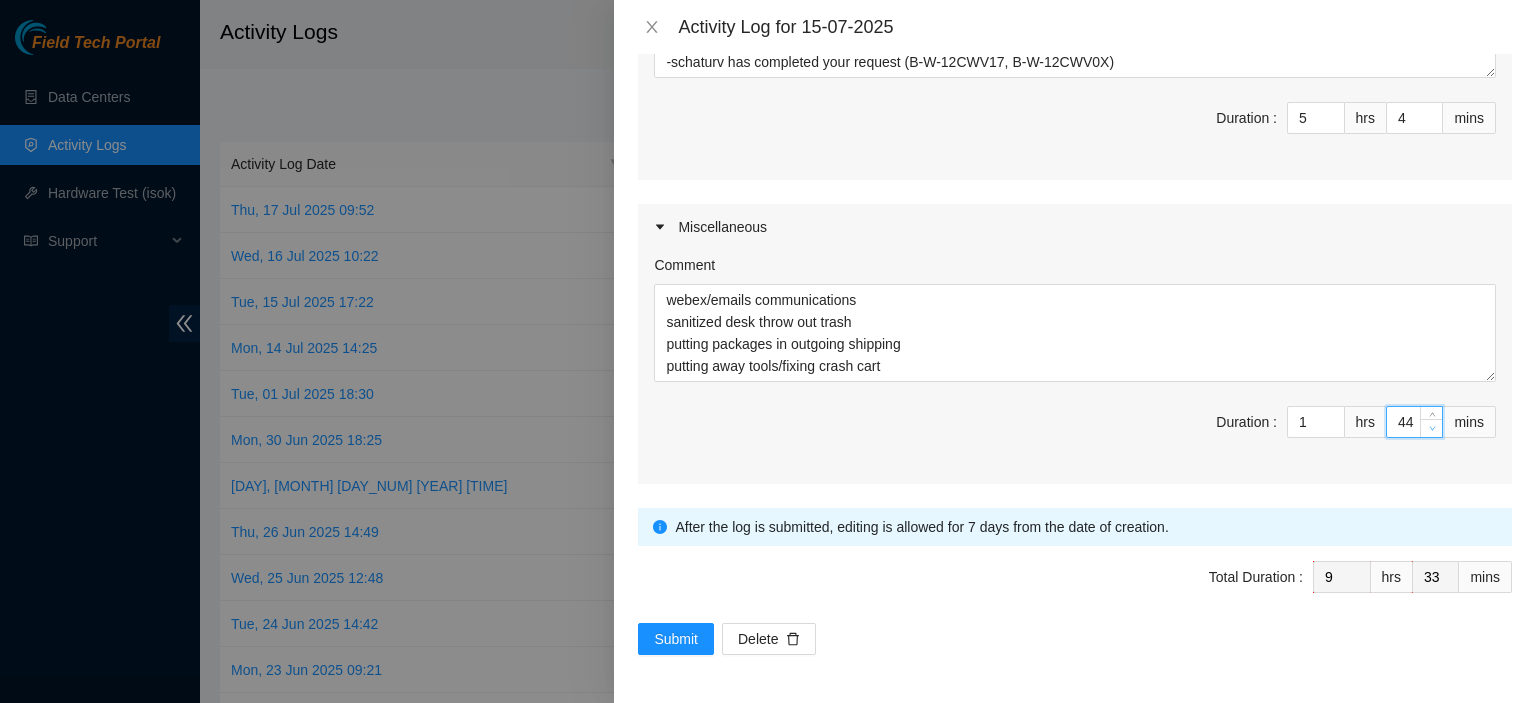 type on "43" 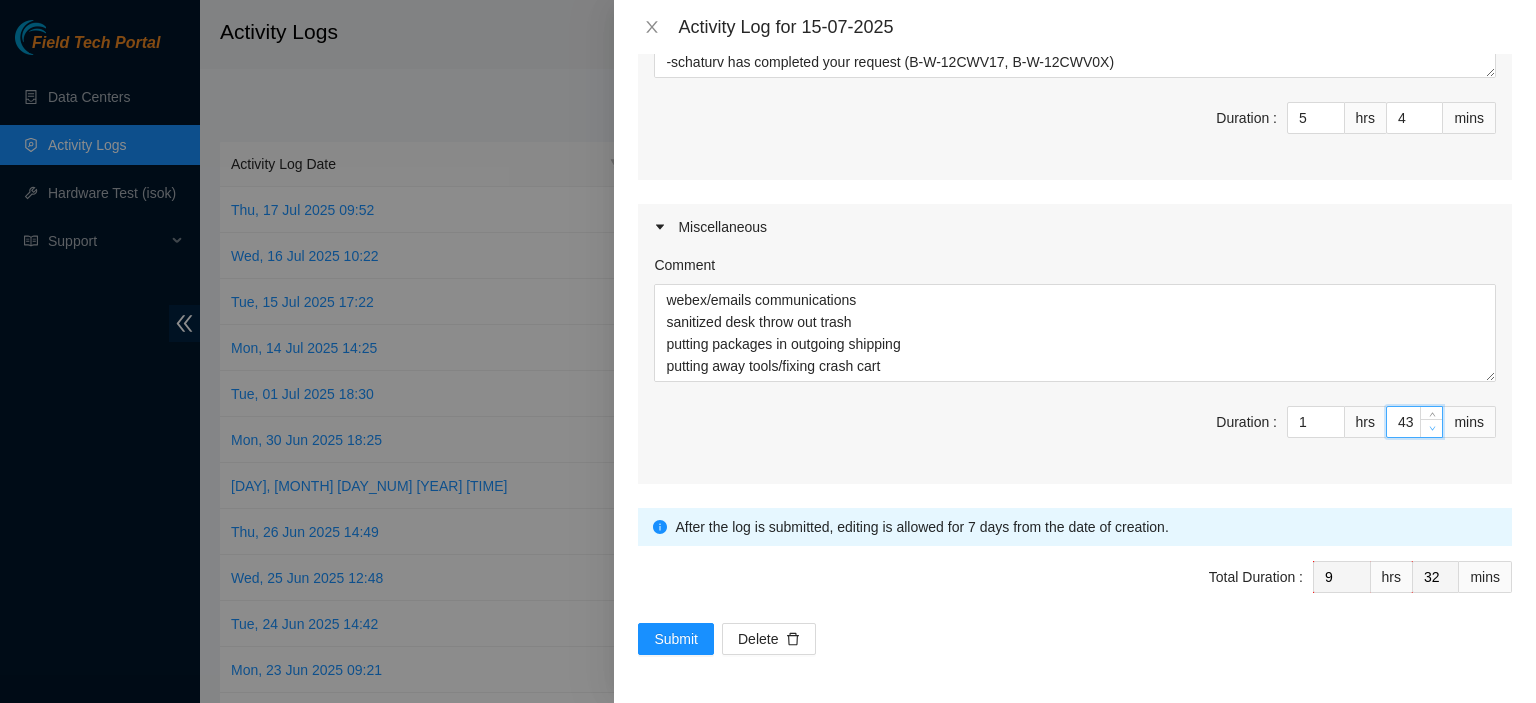click 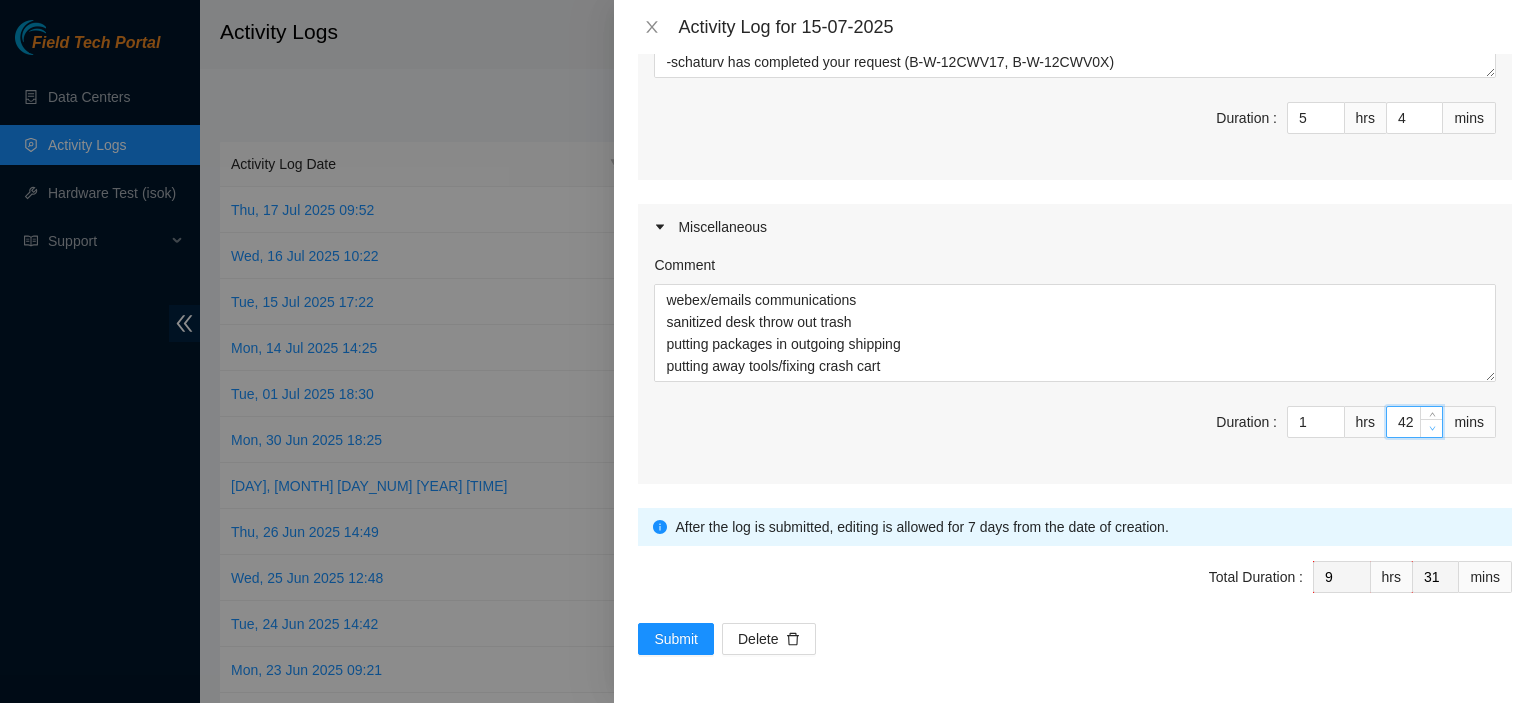 click 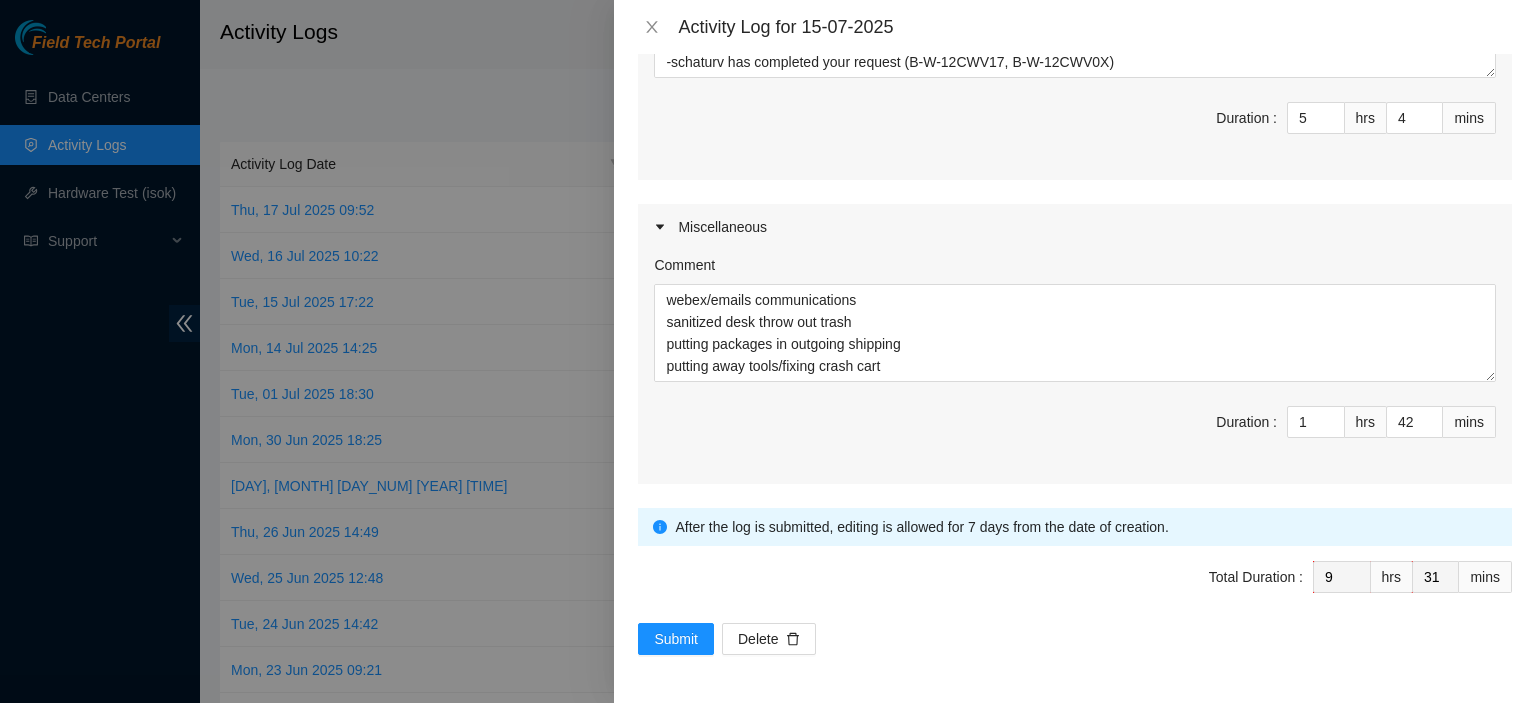 click on "Comment webex/emails communications
sanitized desk throw out trash
putting packages in outgoing shipping
putting away tools/fixing crash cart
work log
travel time between datacenters Duration : 1 hrs 42 mins" at bounding box center [1075, 367] 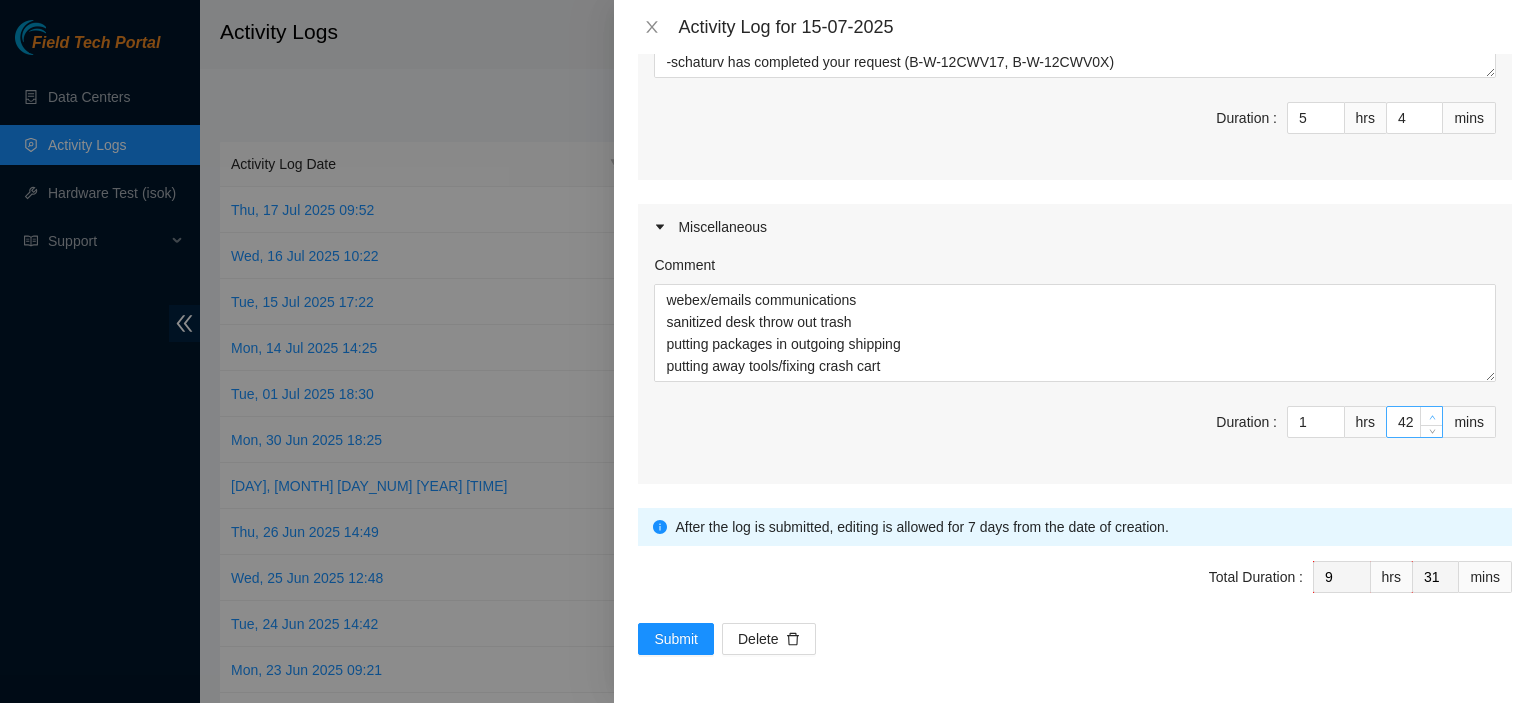 type on "43" 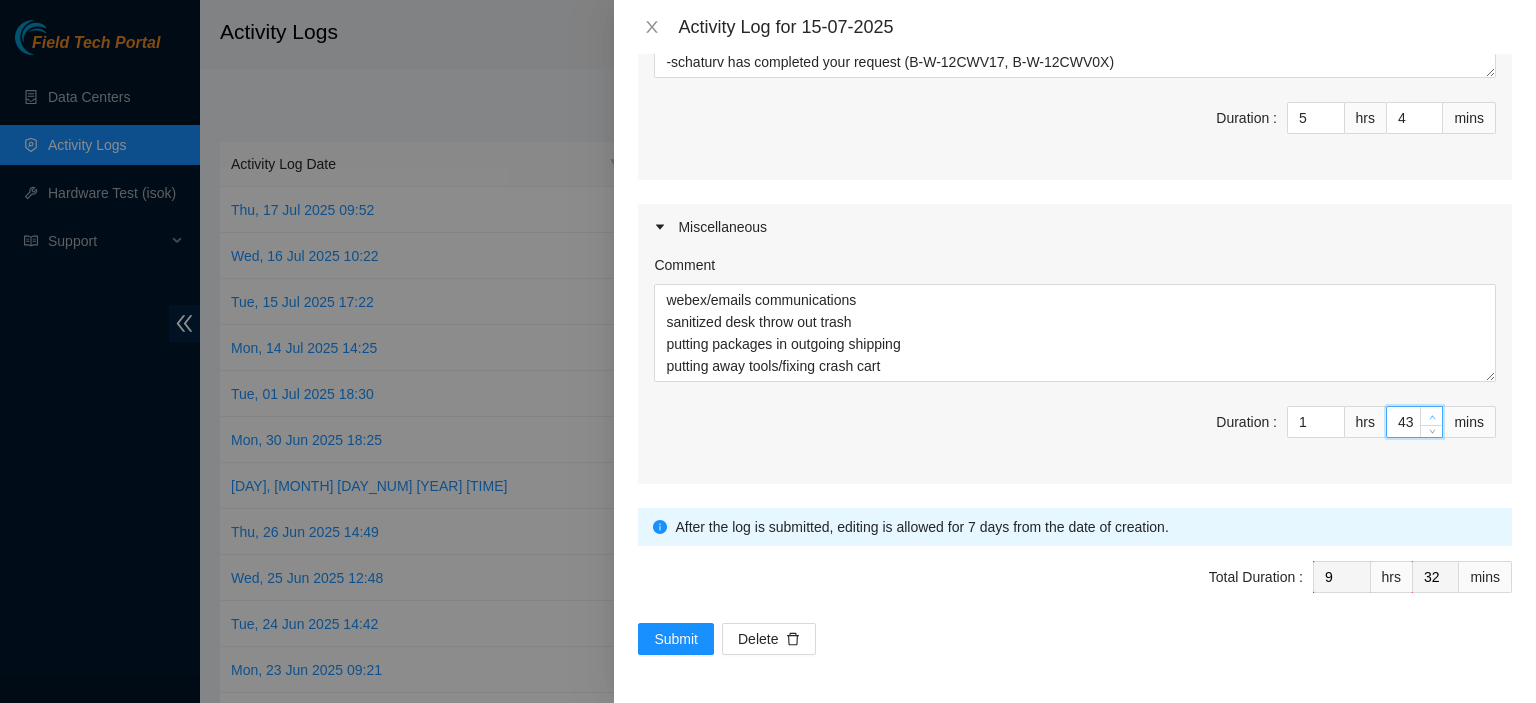 click at bounding box center (1431, 416) 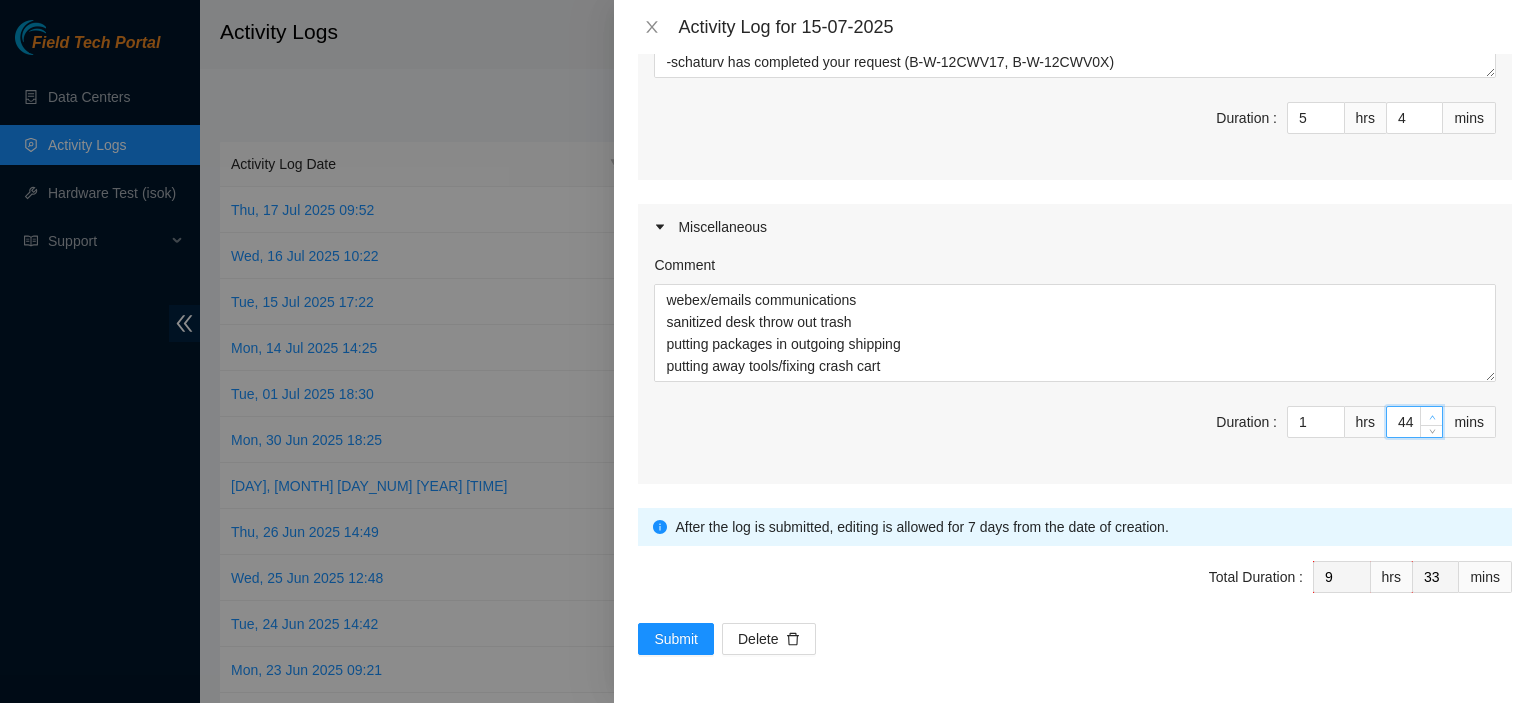click at bounding box center (1431, 416) 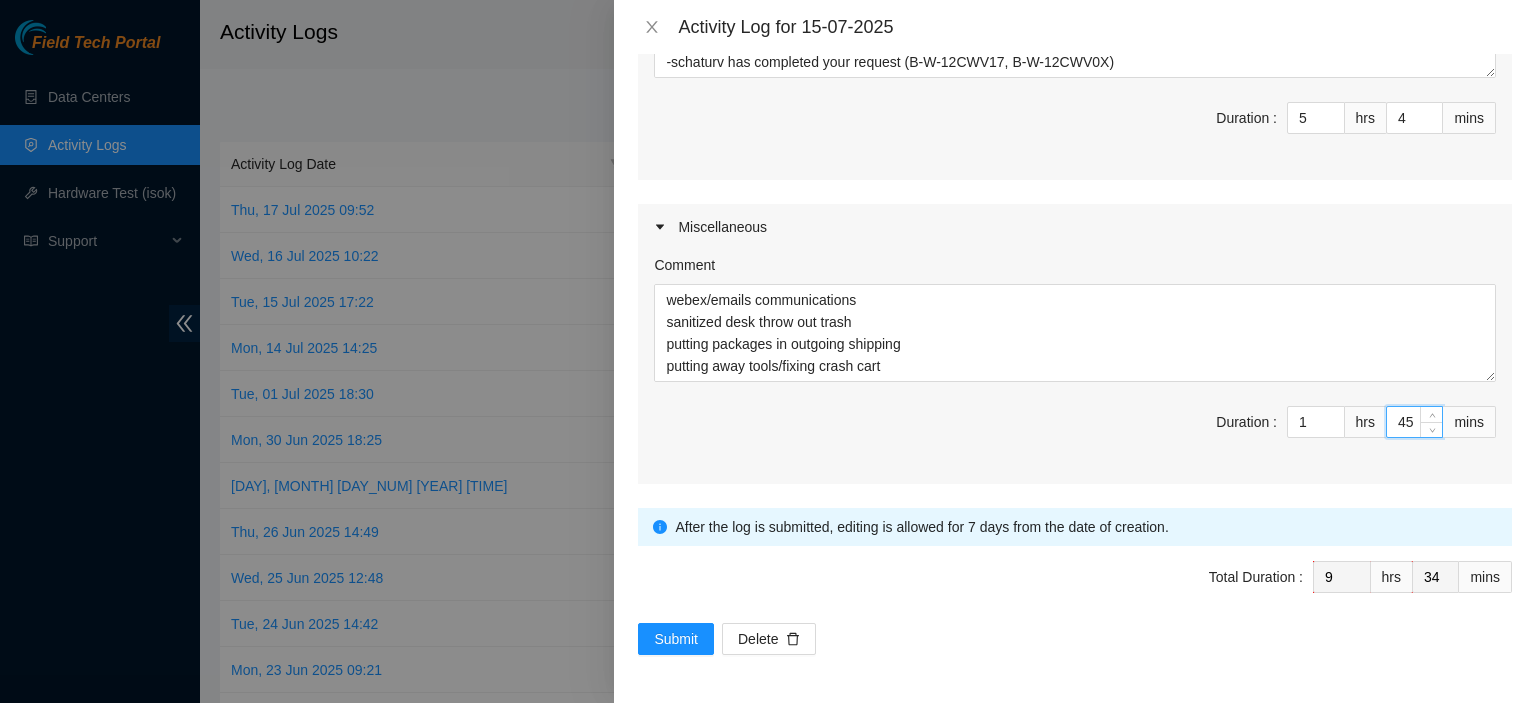 drag, startPoint x: 1420, startPoint y: 411, endPoint x: 1459, endPoint y: 249, distance: 166.62833 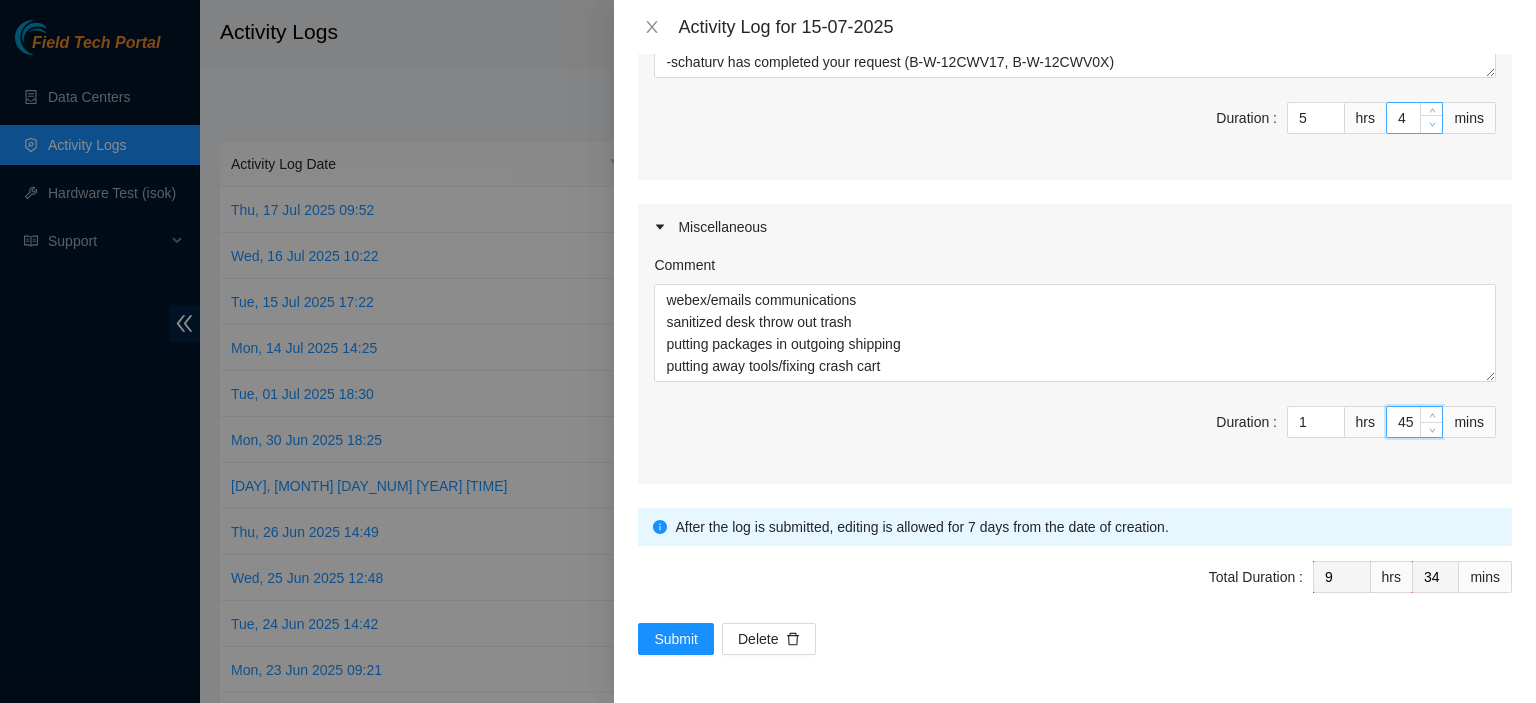 type on "3" 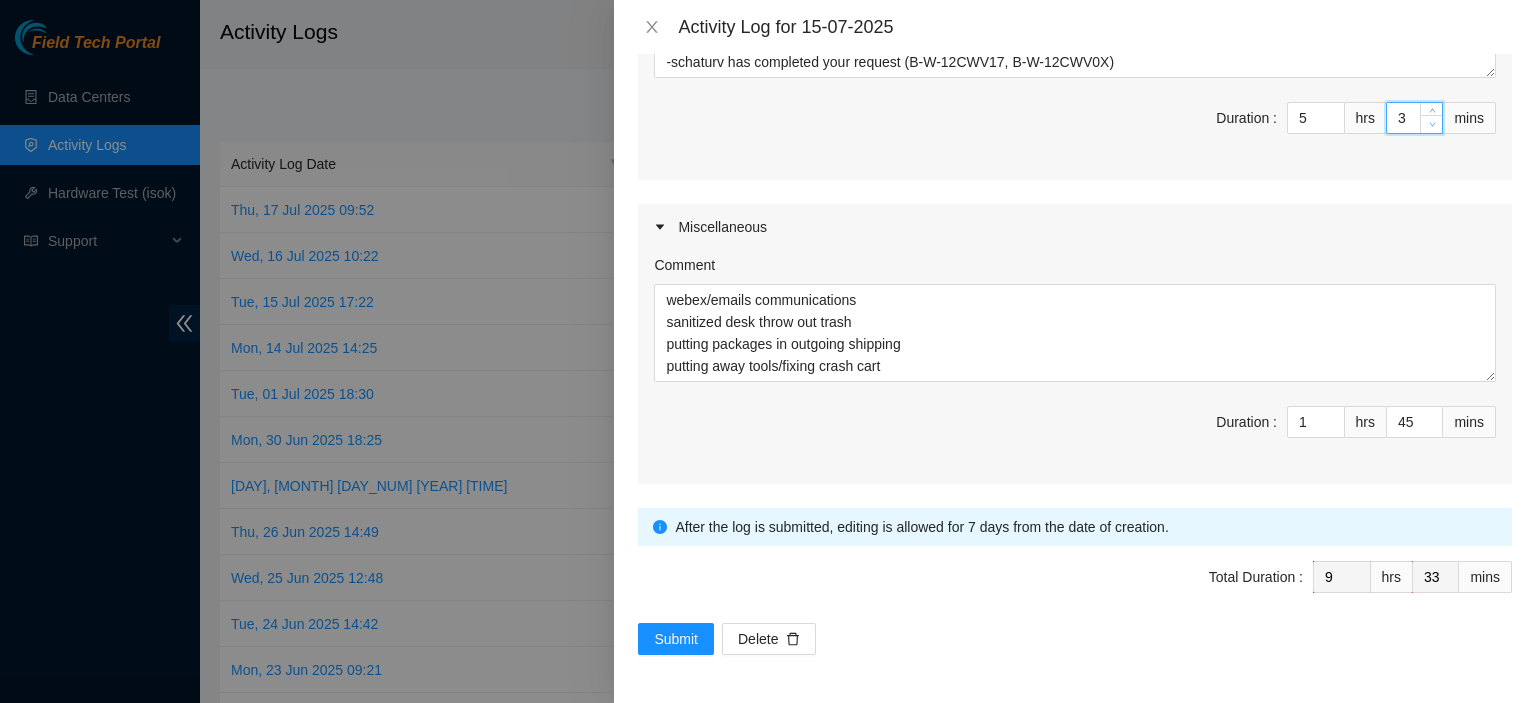 click at bounding box center (1432, 125) 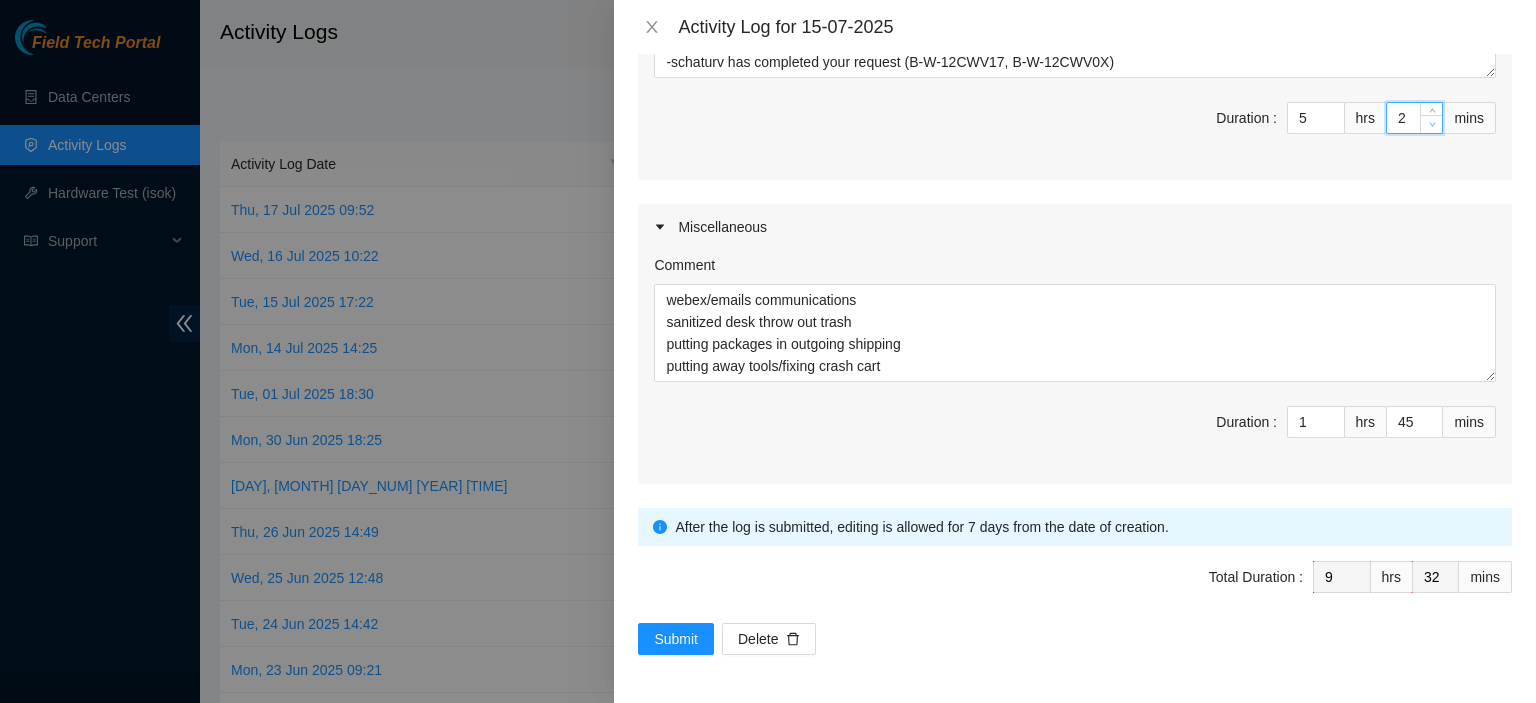 type on "1" 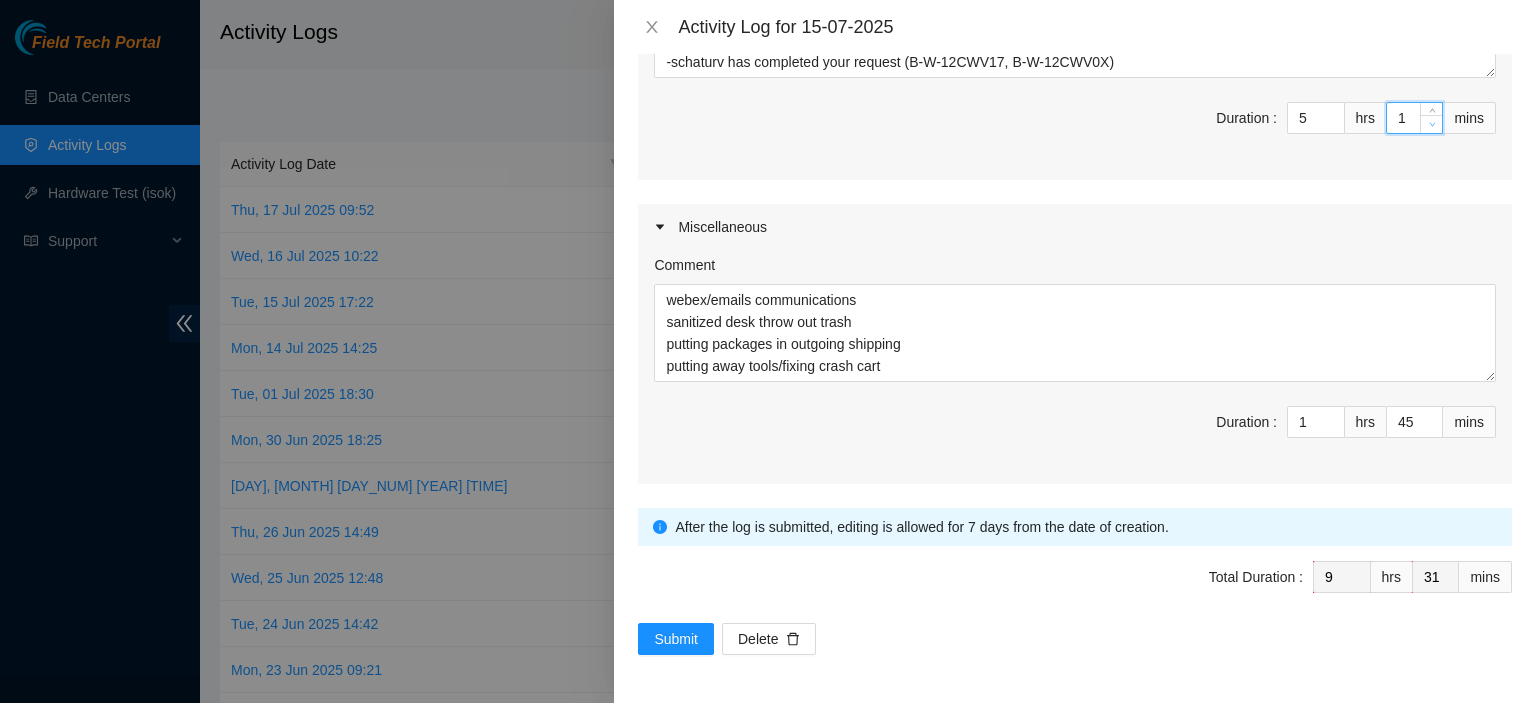 click at bounding box center (1432, 125) 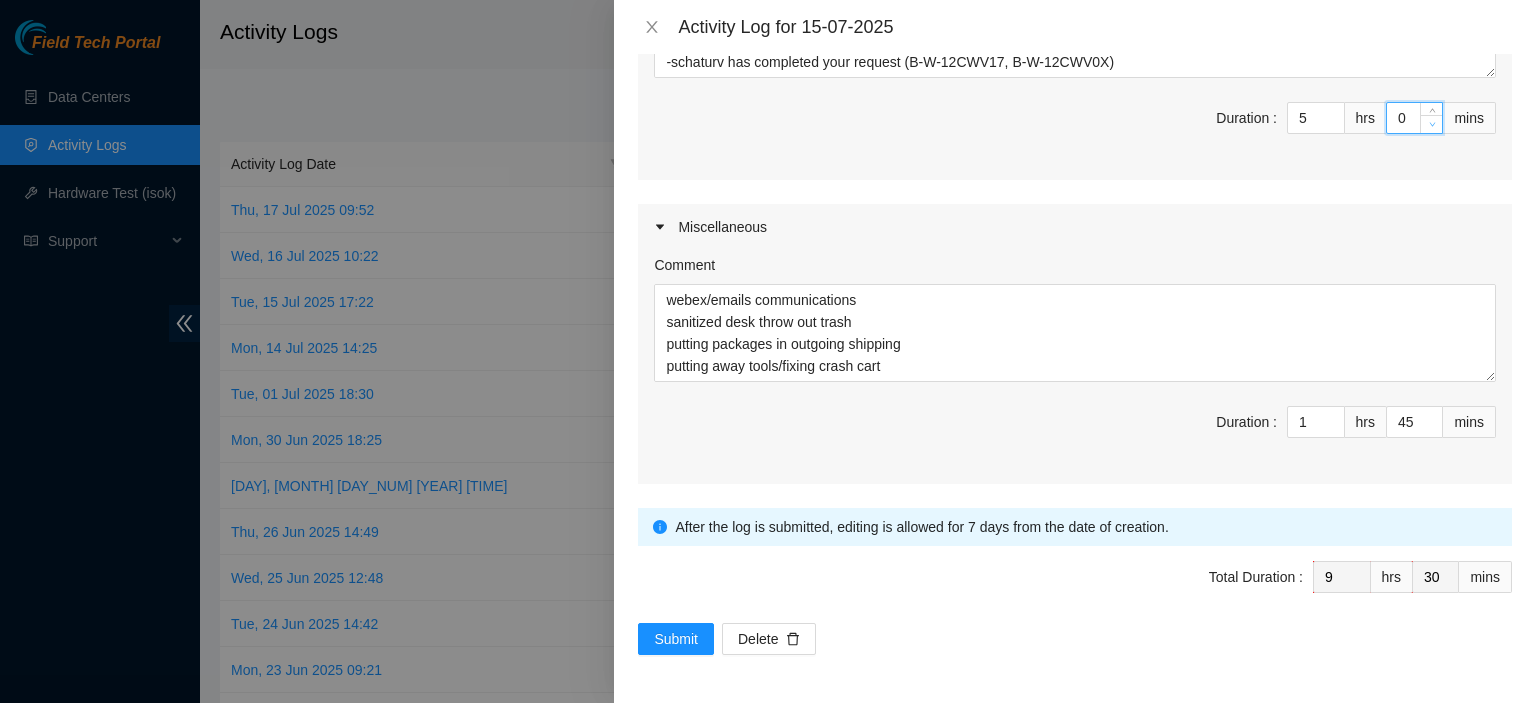 click at bounding box center (1432, 125) 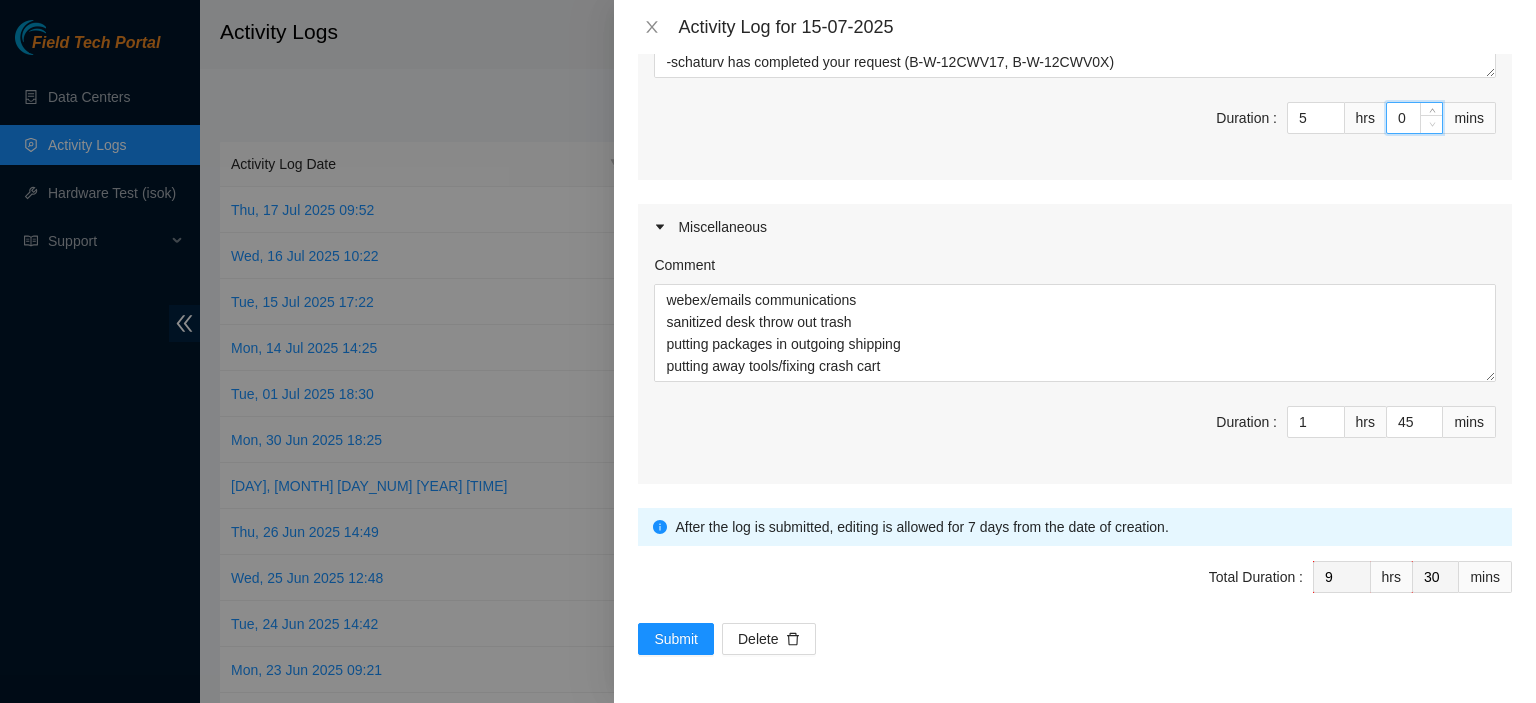click at bounding box center [1432, 125] 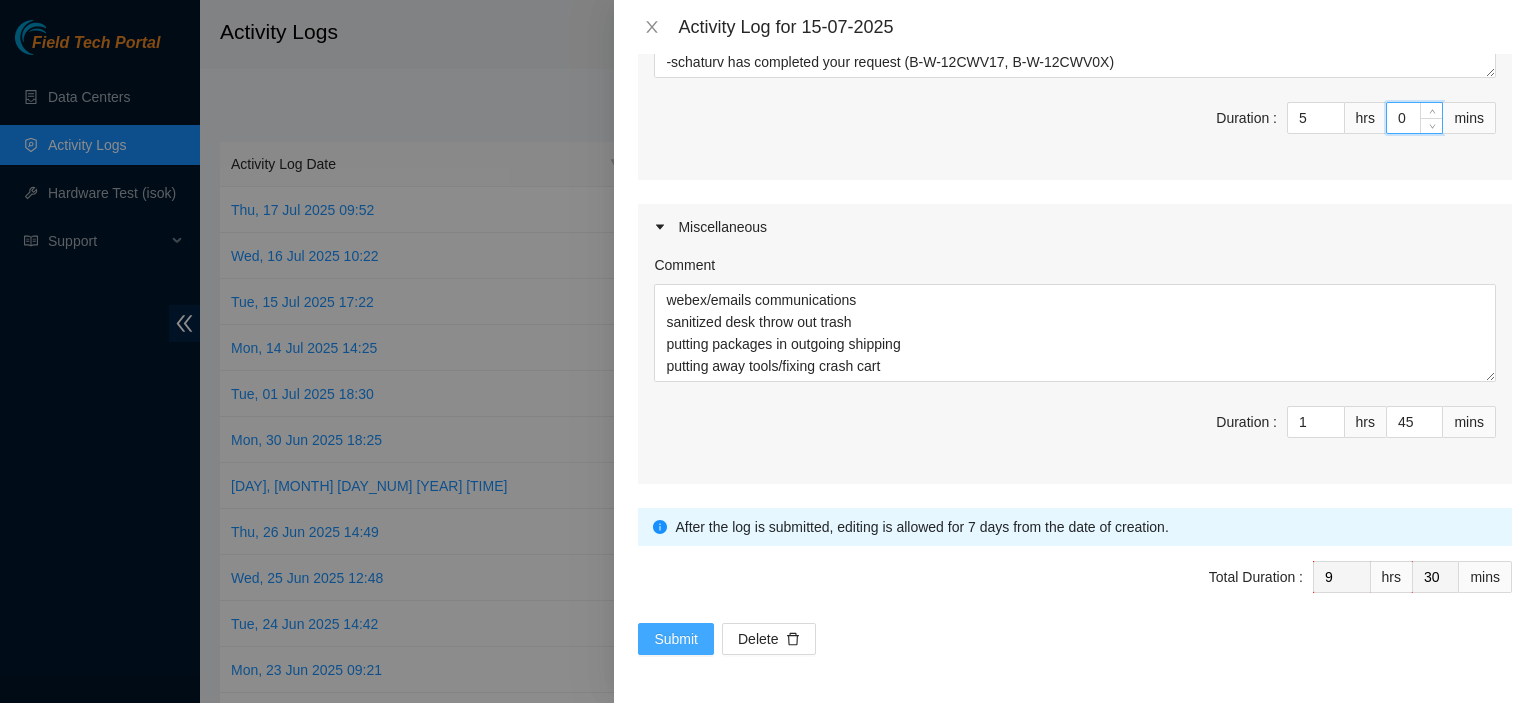 click on "Submit" at bounding box center (676, 639) 